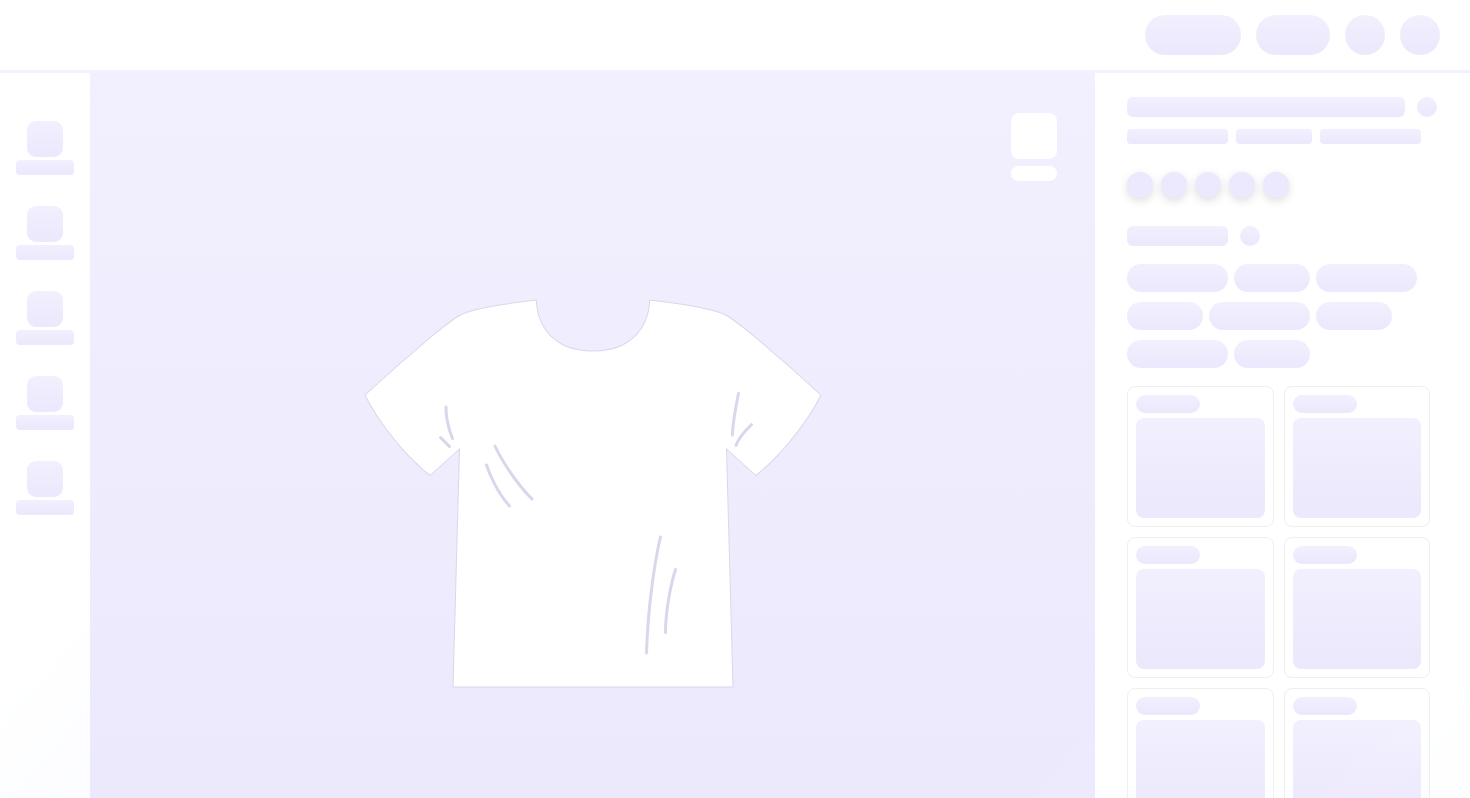 scroll, scrollTop: 0, scrollLeft: 0, axis: both 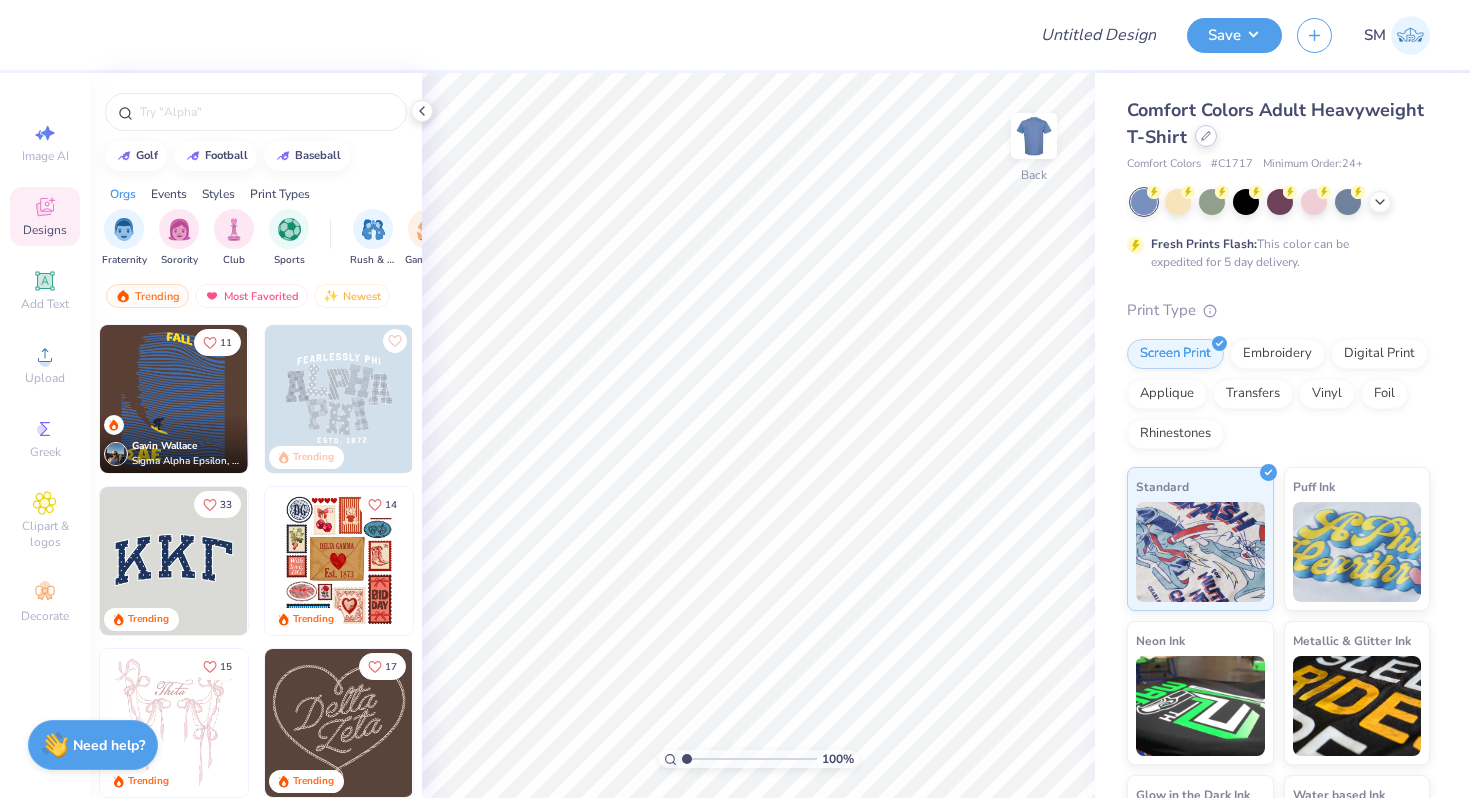 click at bounding box center [1206, 136] 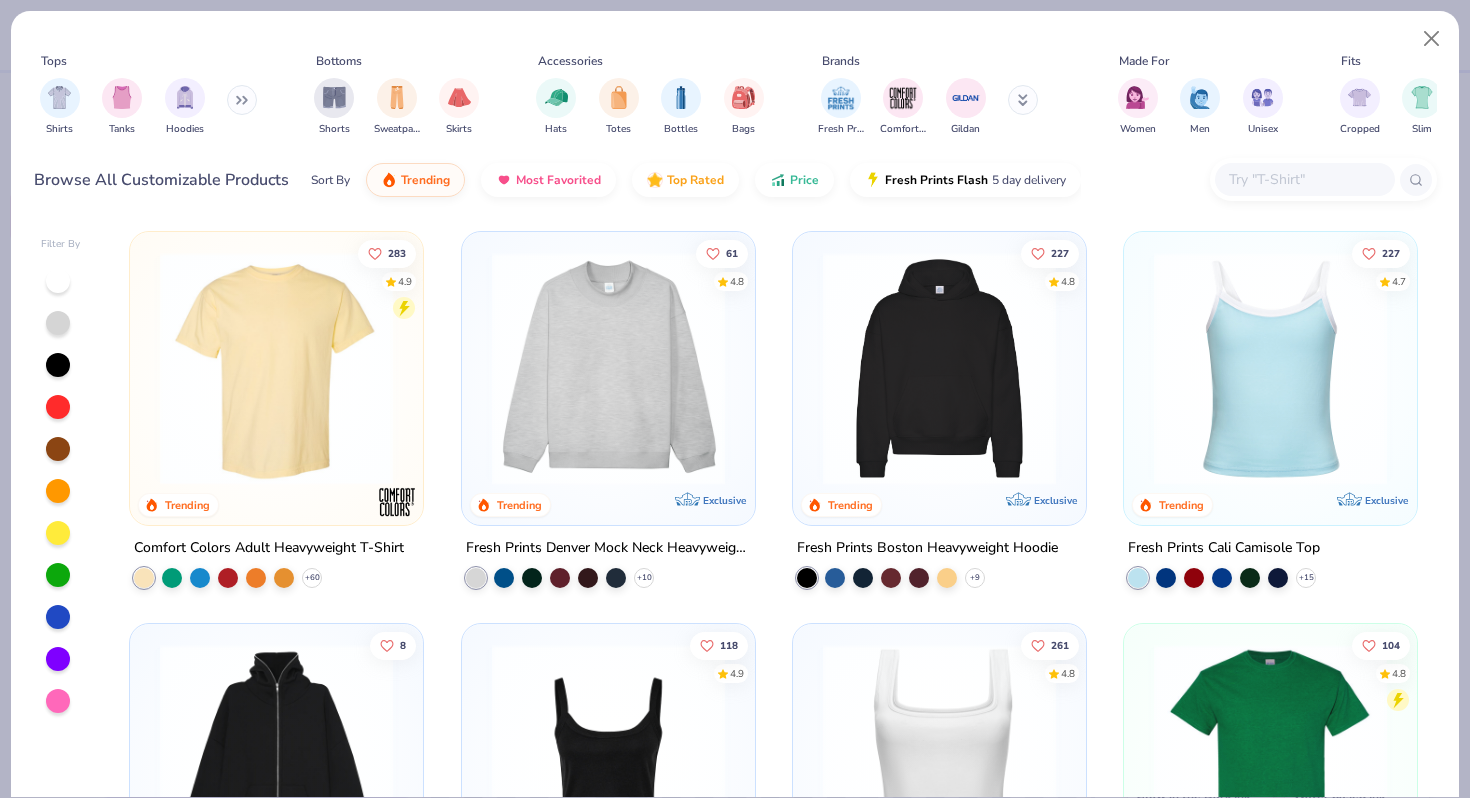 click at bounding box center (1304, 179) 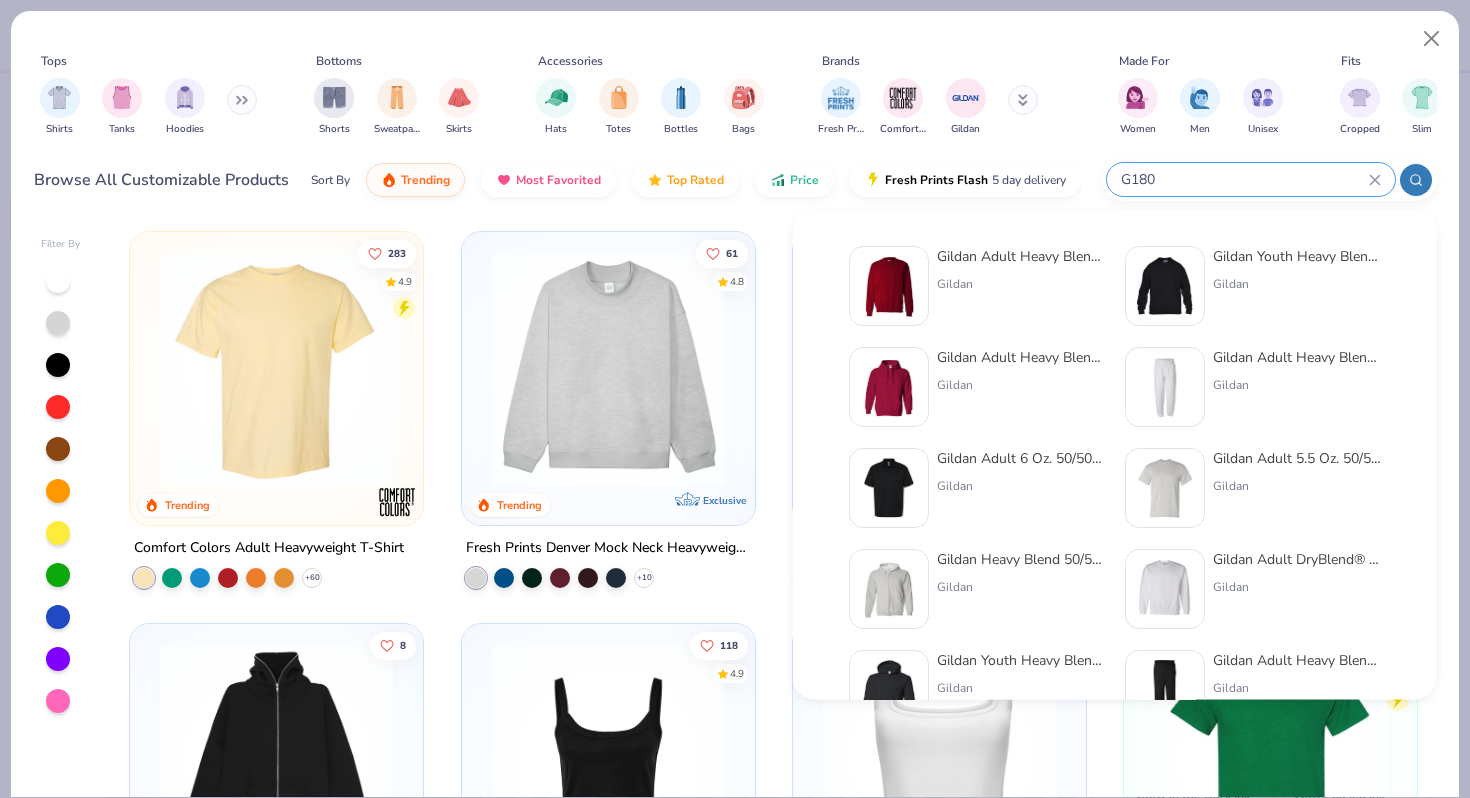 type on "G180" 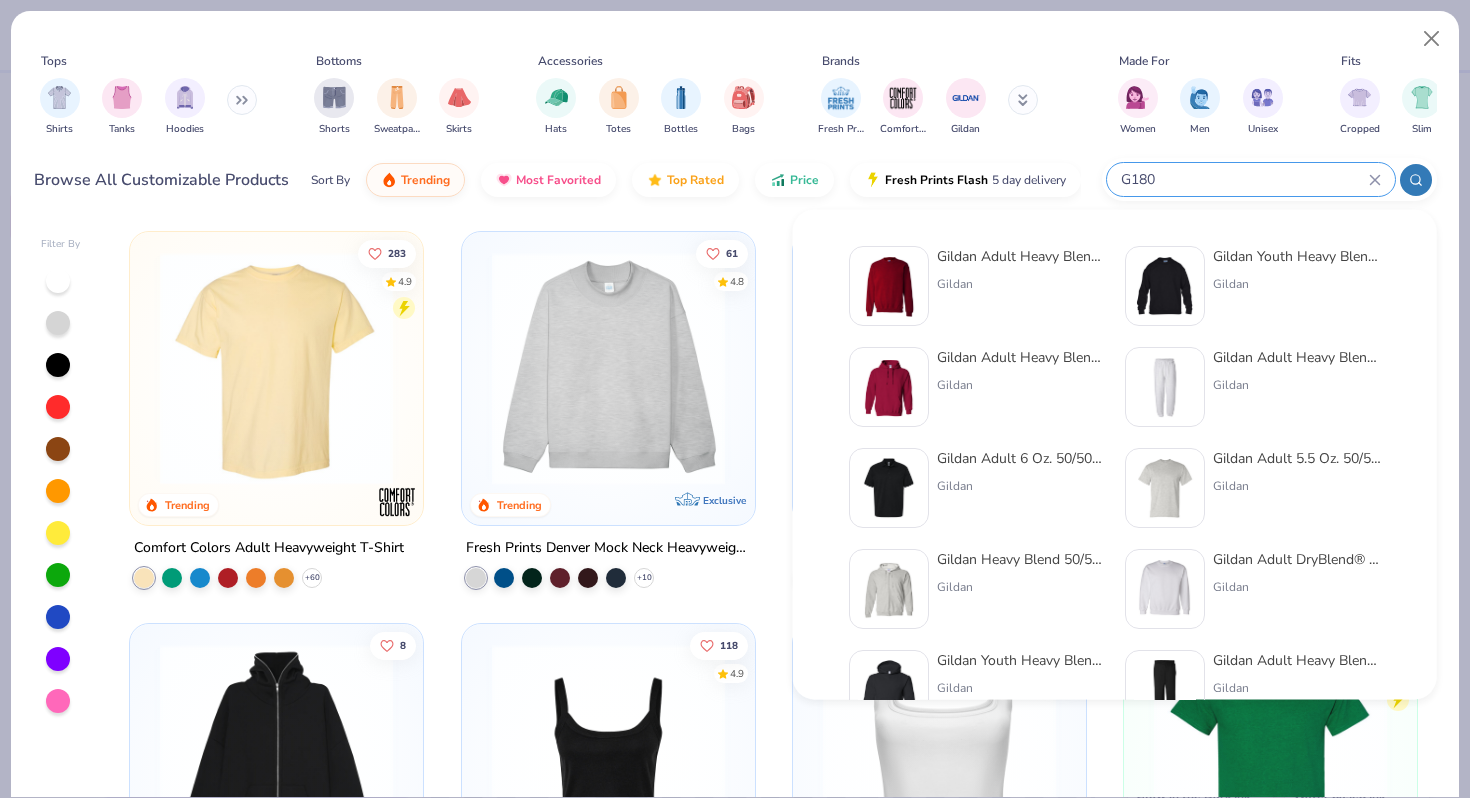 click on "Gildan Adult Heavy Blend Adult 8 Oz. 50/50 Fleece Crew" at bounding box center [1021, 256] 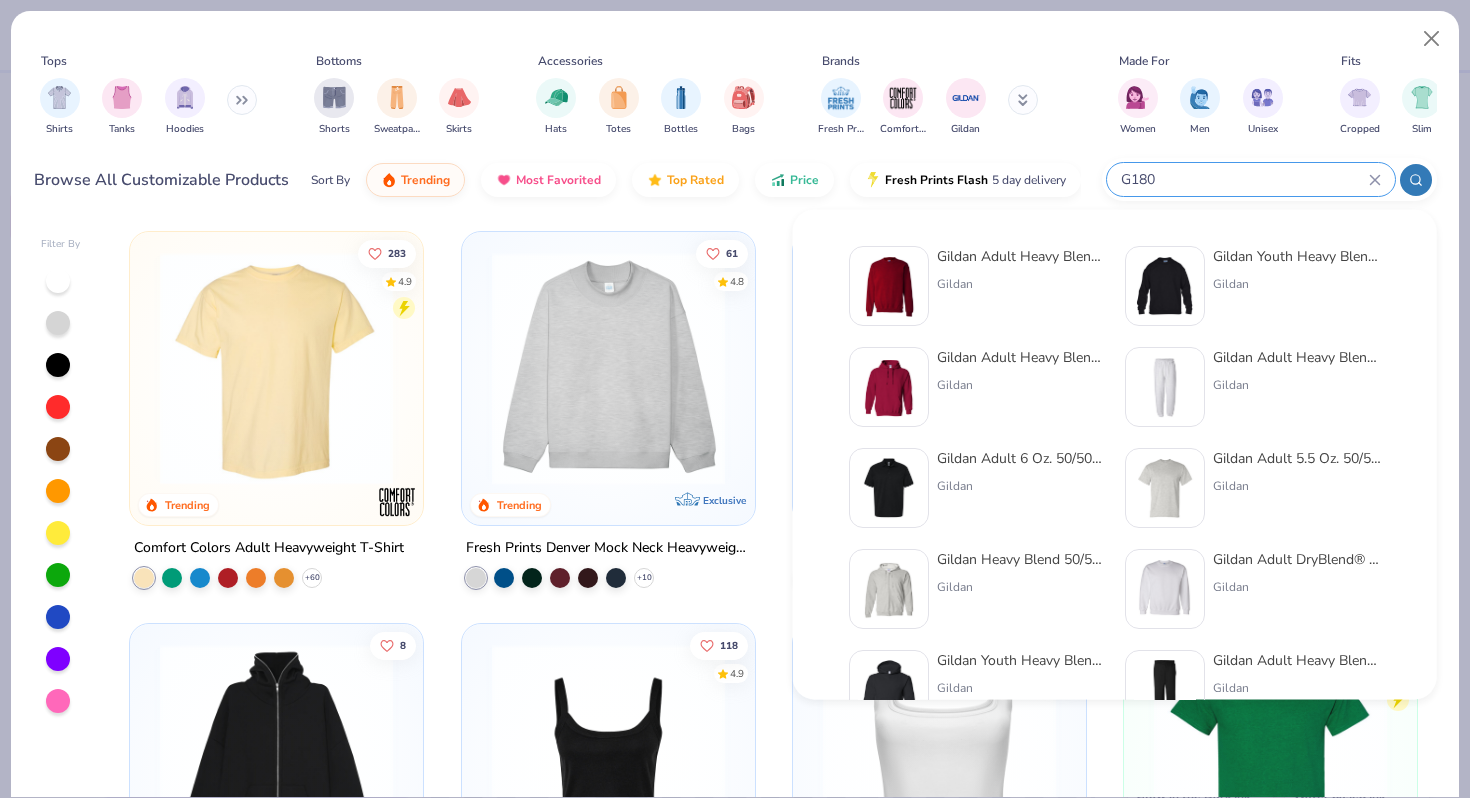 type 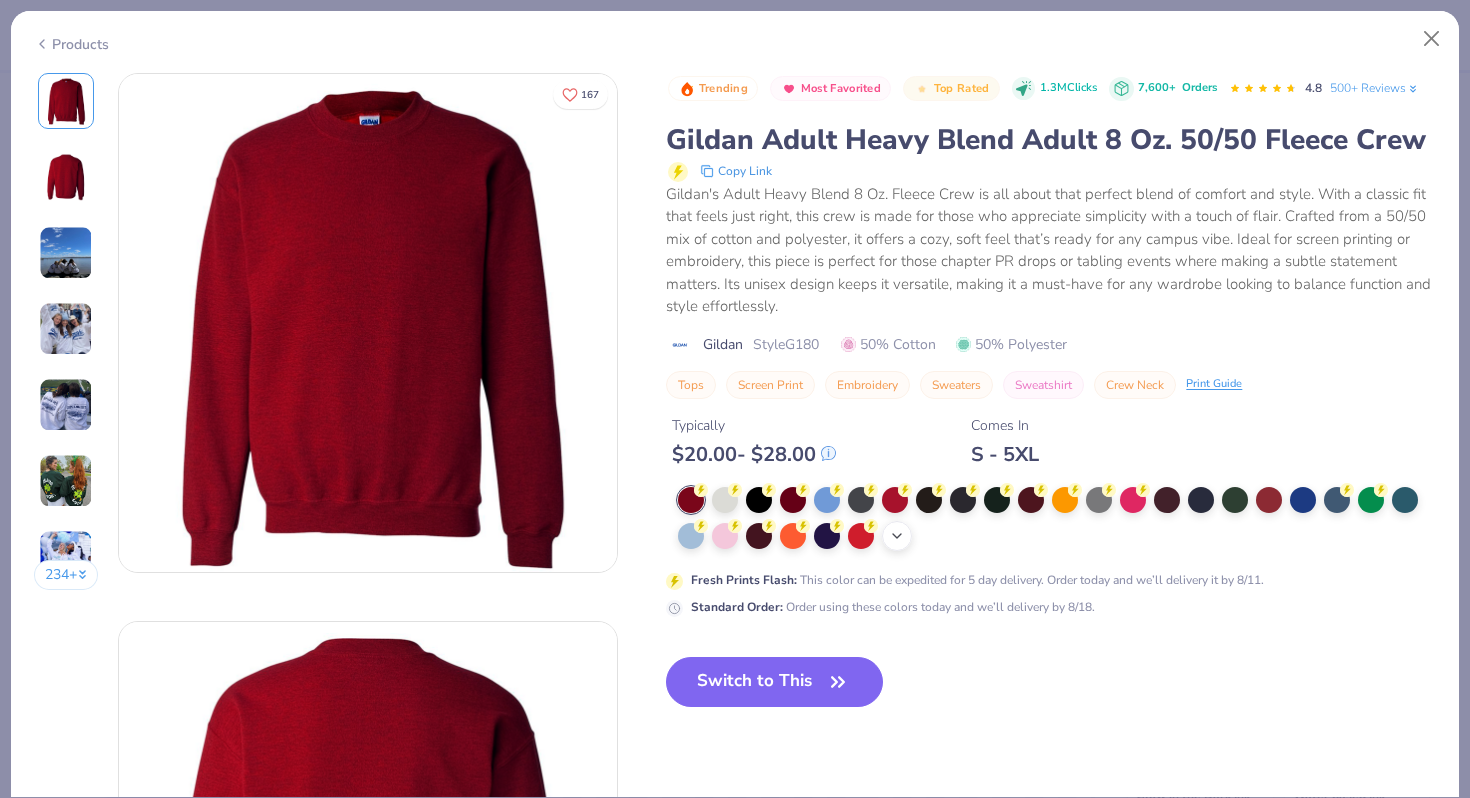 click 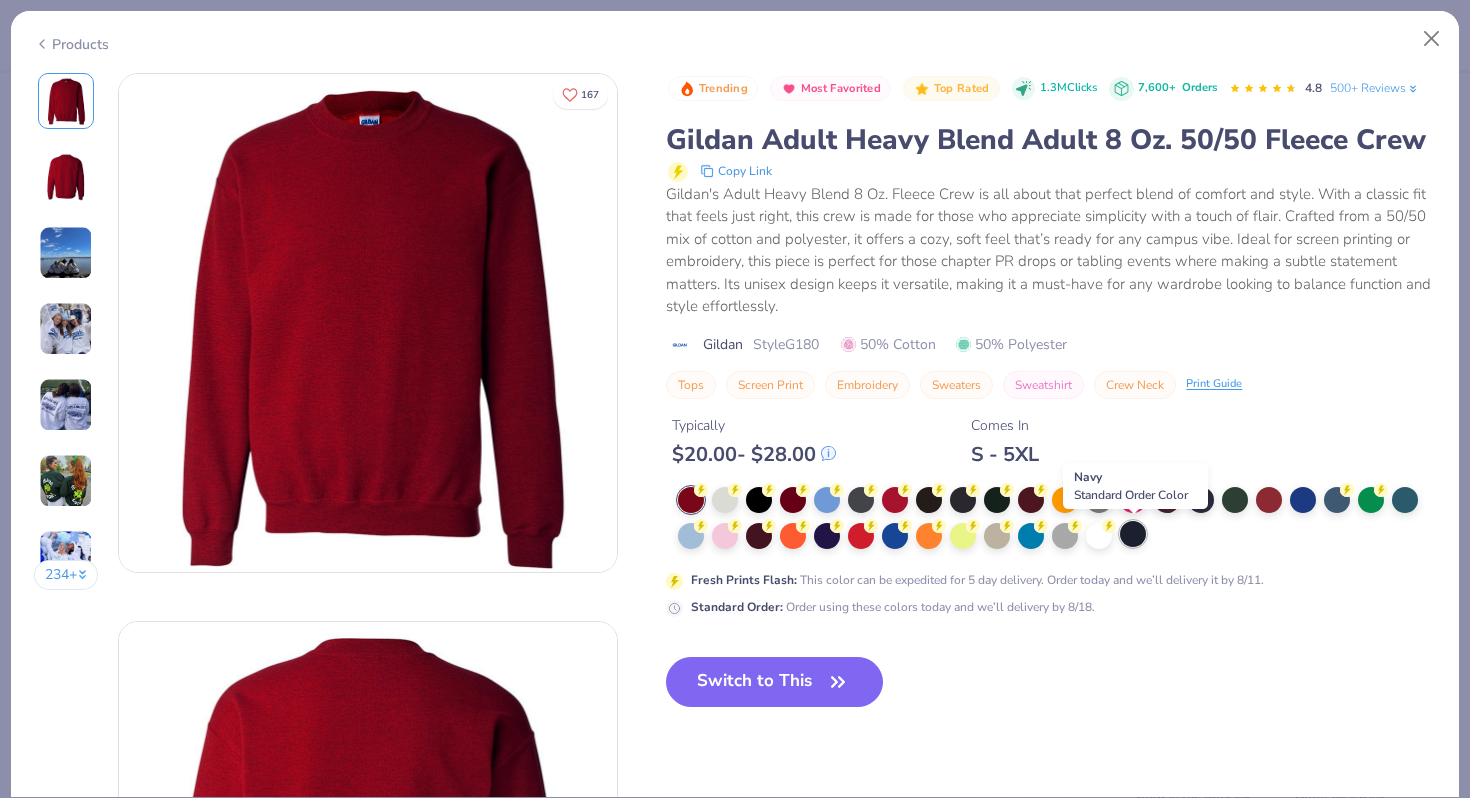 click at bounding box center (1133, 534) 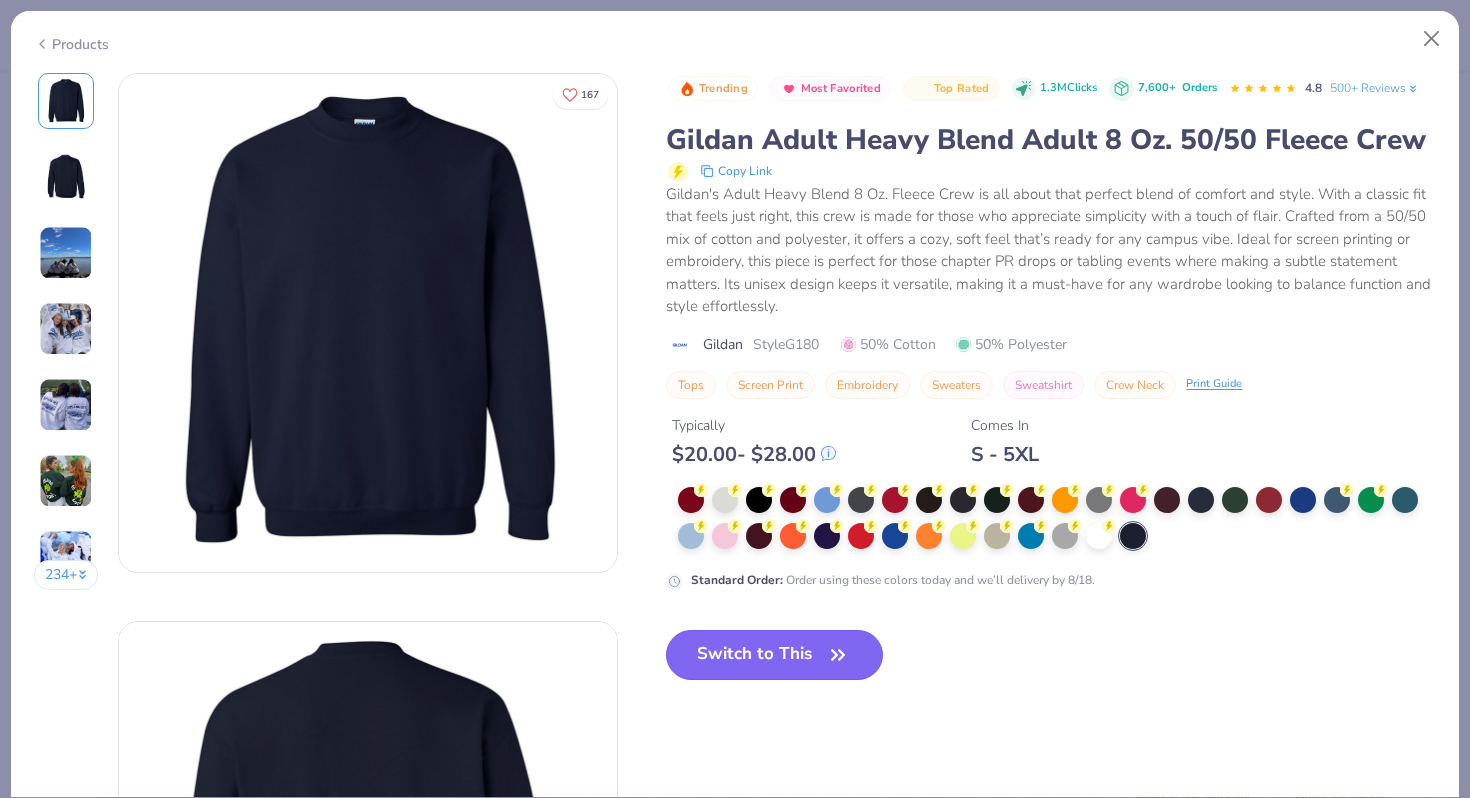 click on "Switch to This" at bounding box center (774, 655) 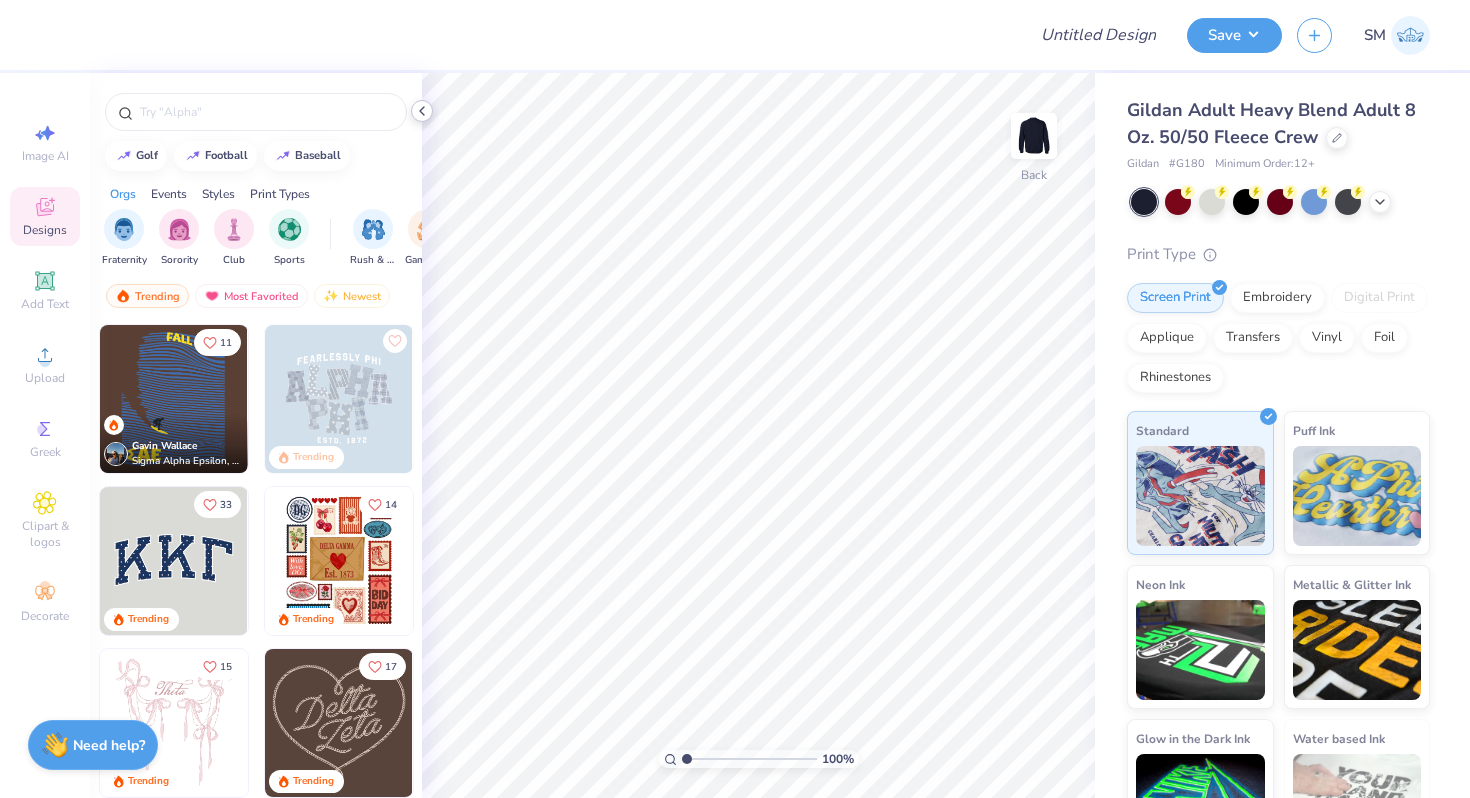 click 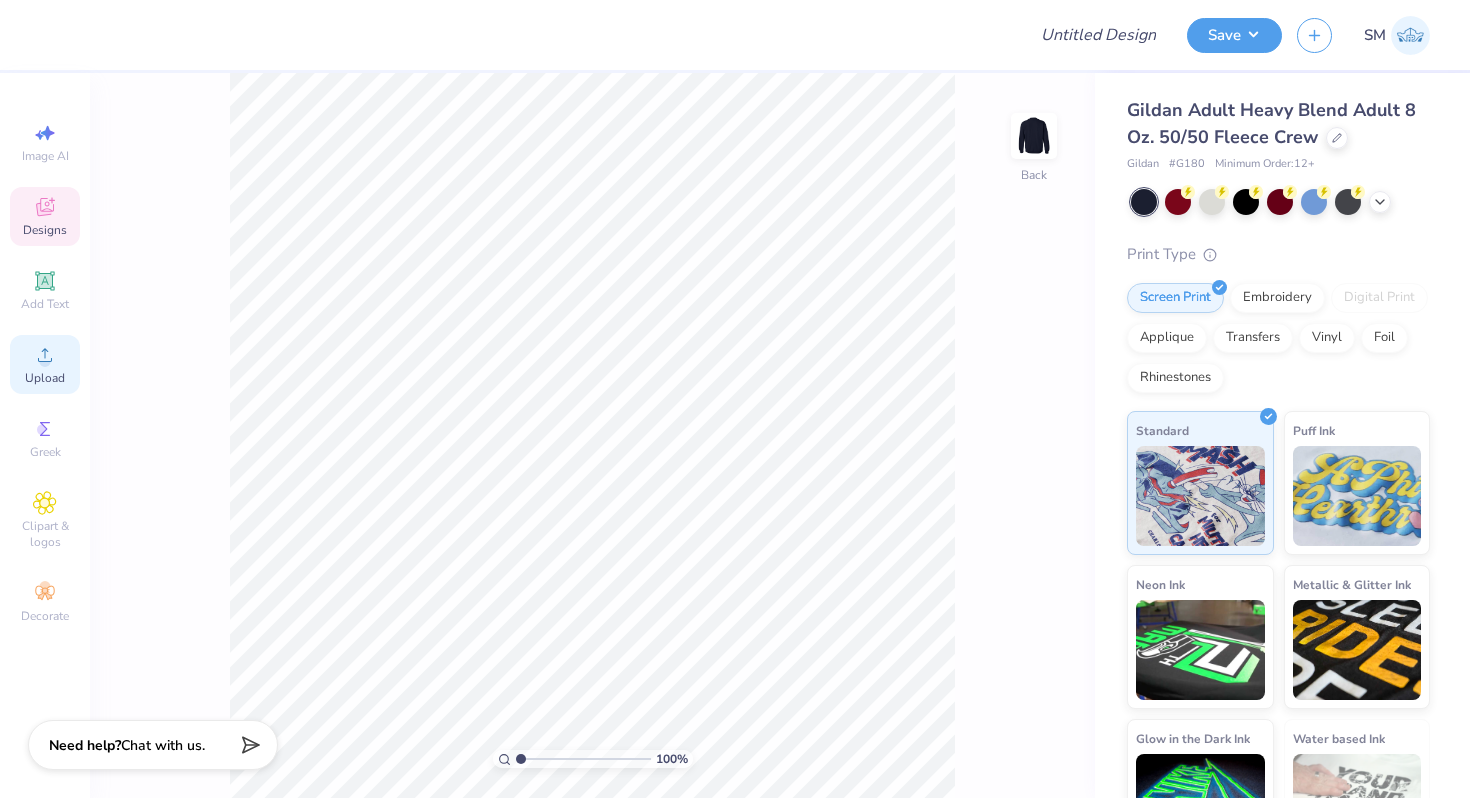 click 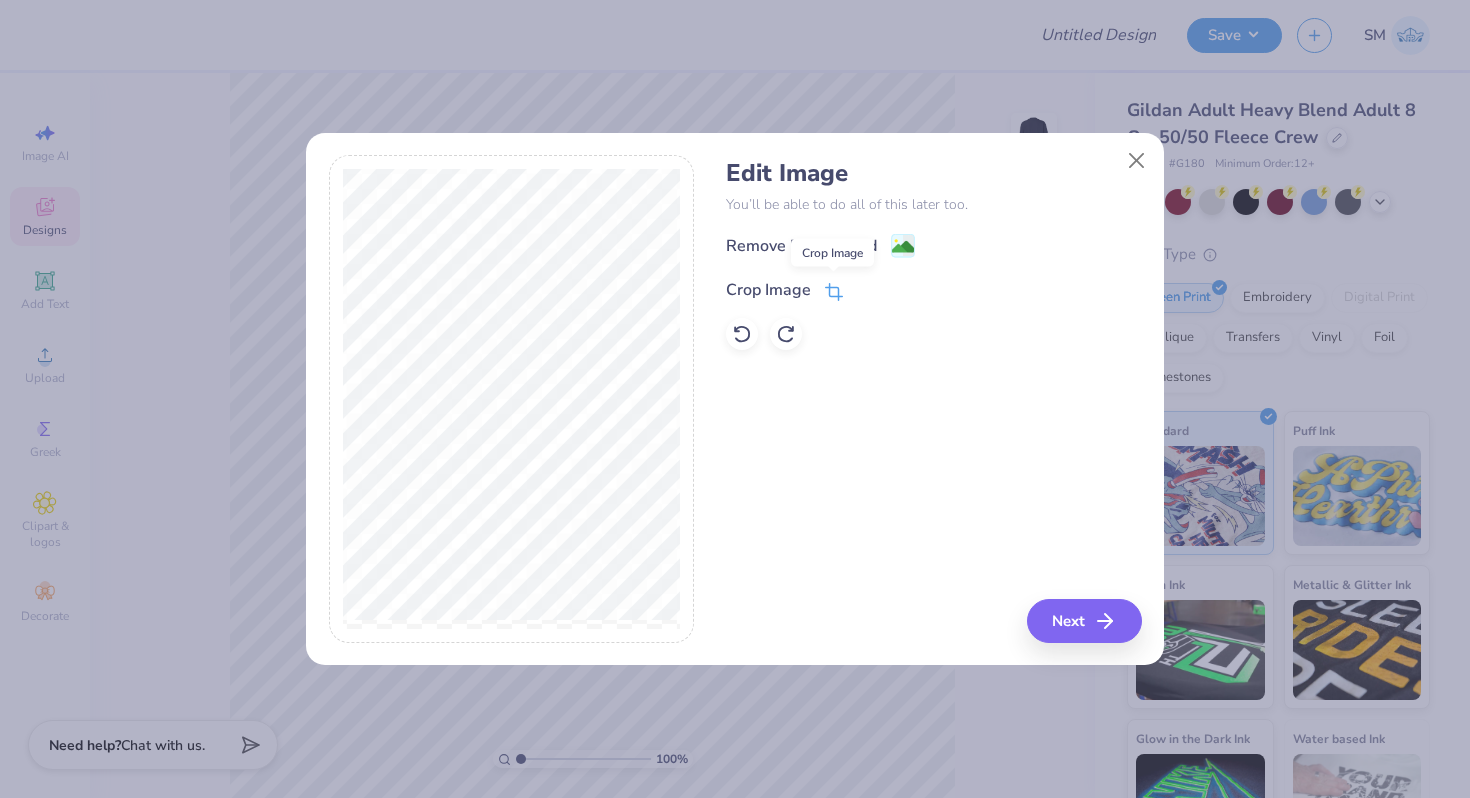 click 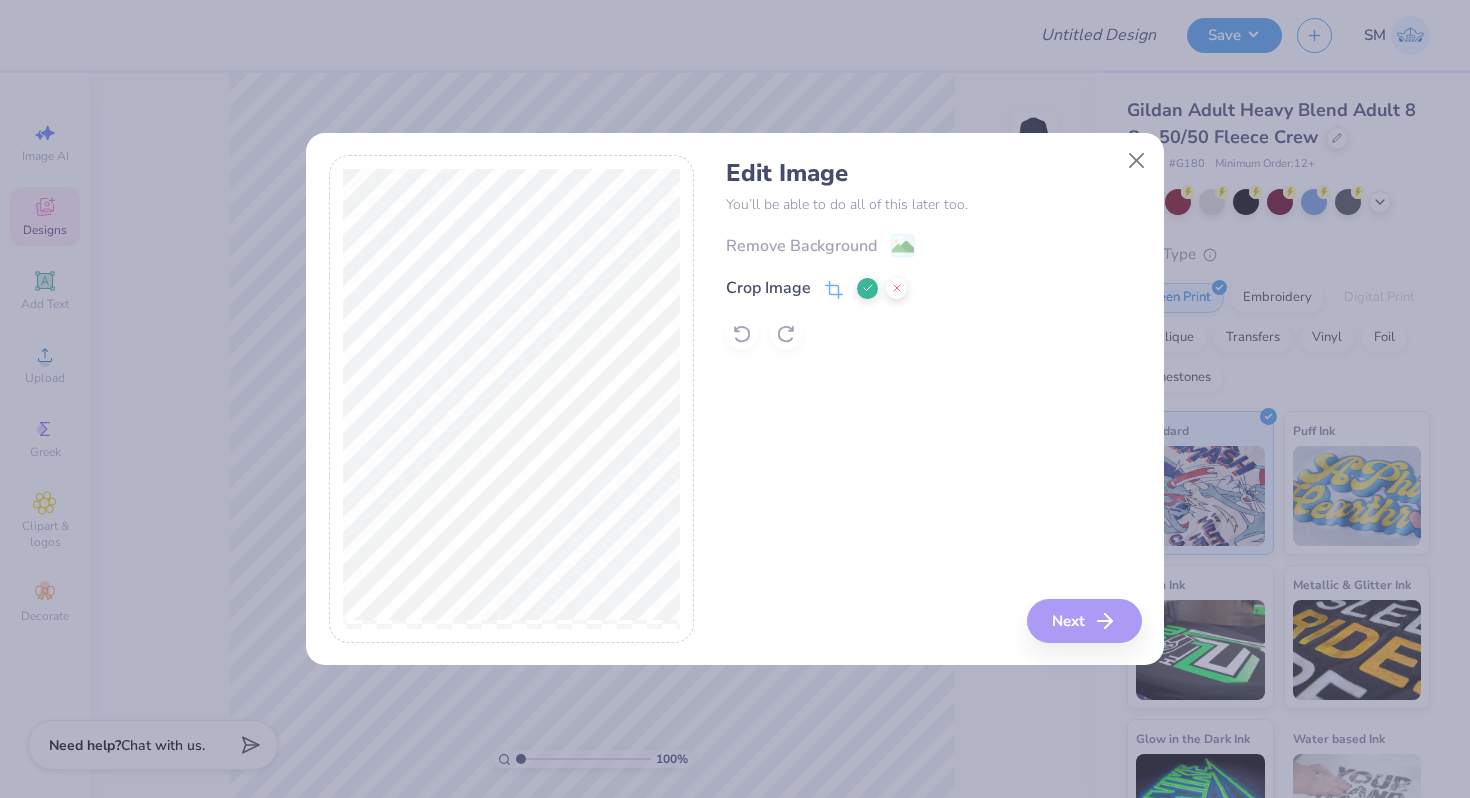 click 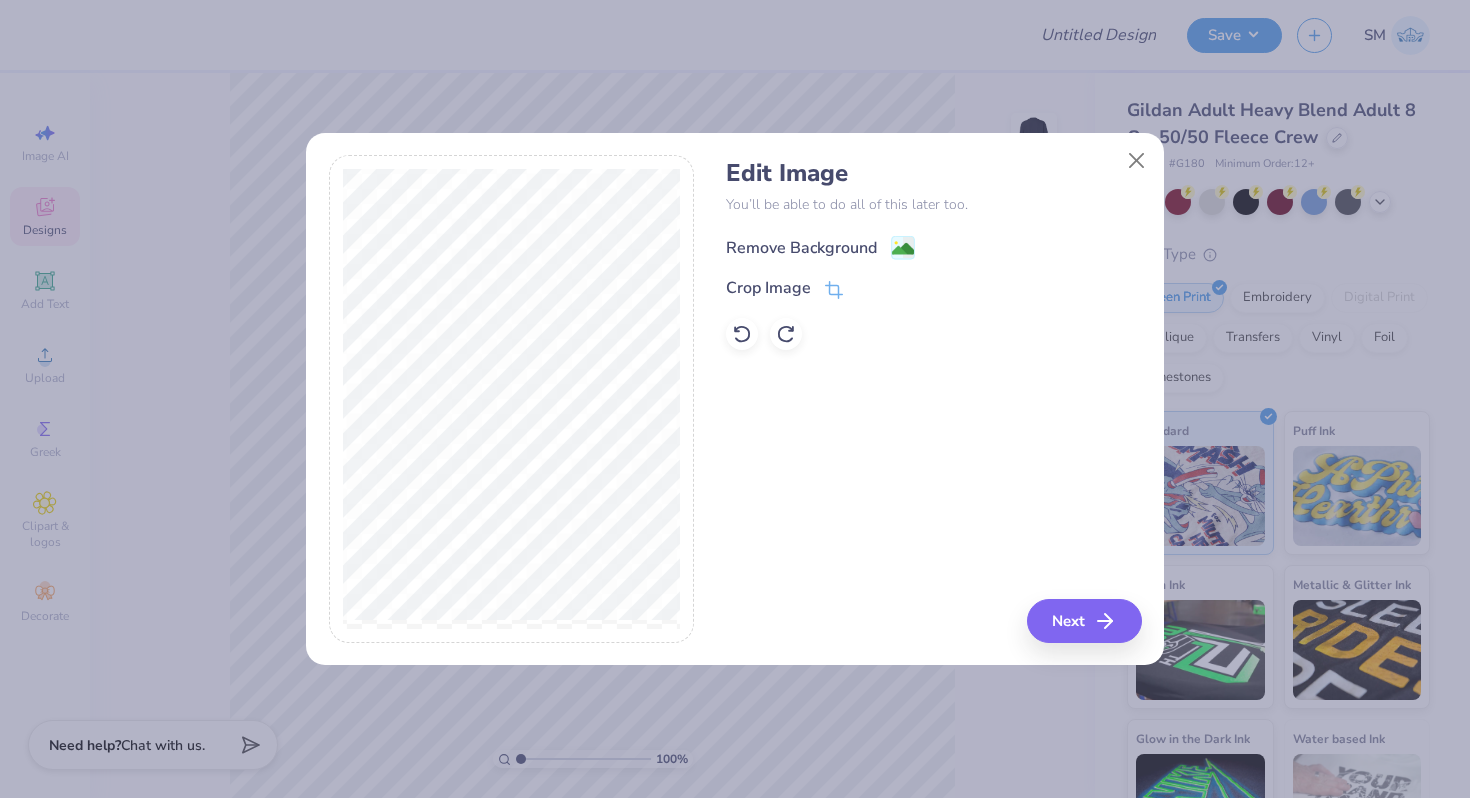 click 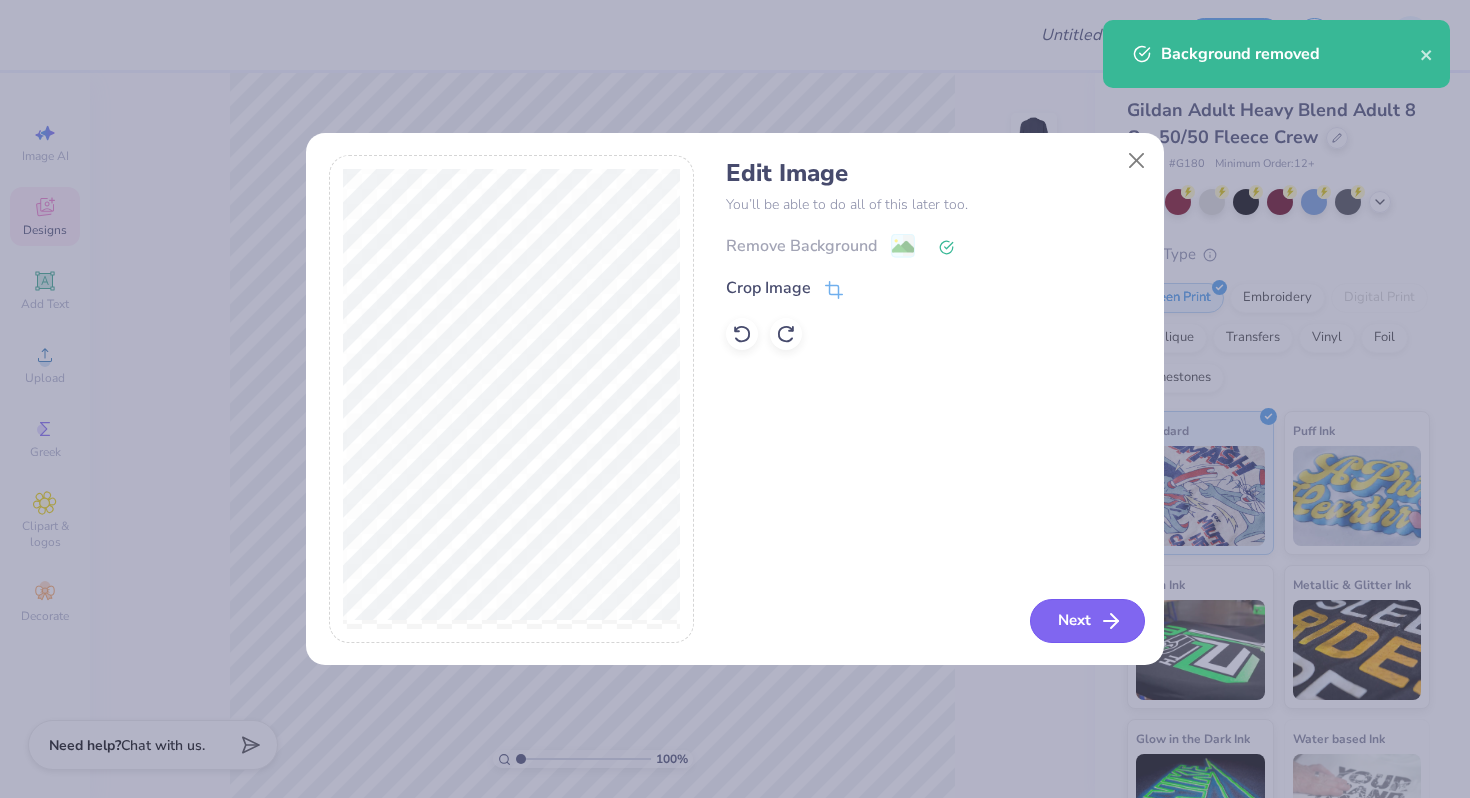 click on "Next" at bounding box center [1087, 621] 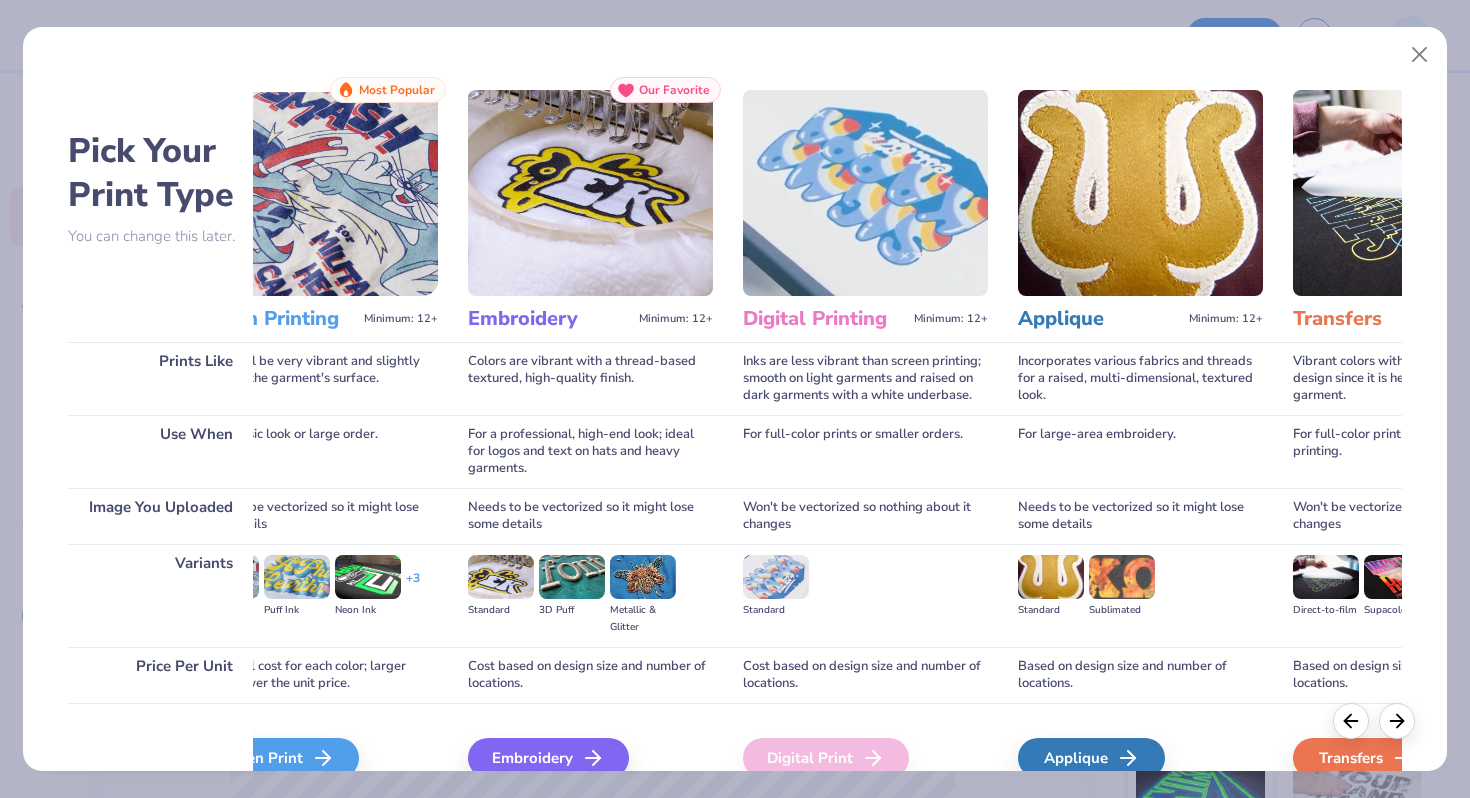 scroll, scrollTop: 0, scrollLeft: 0, axis: both 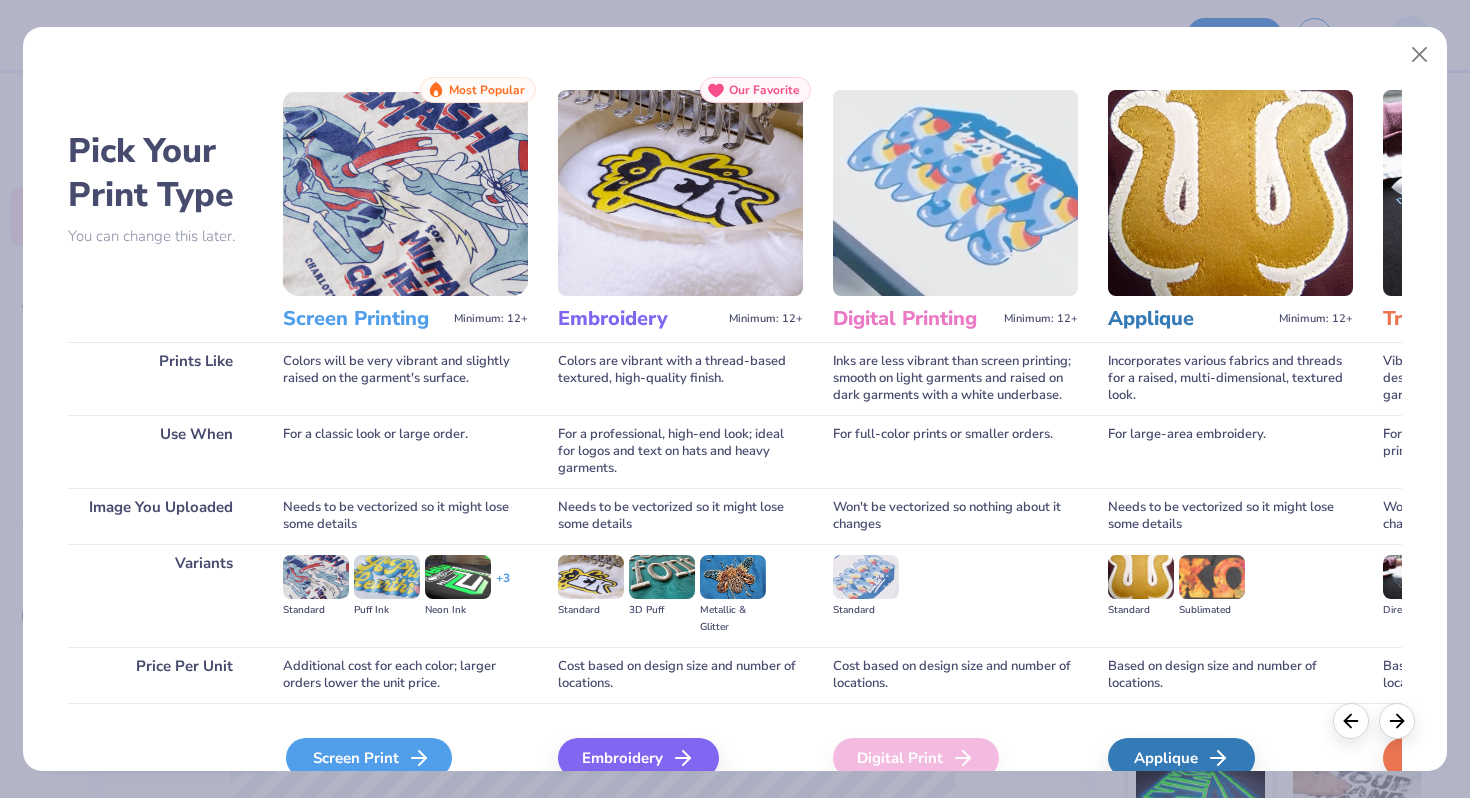 click on "Screen Print" at bounding box center (369, 758) 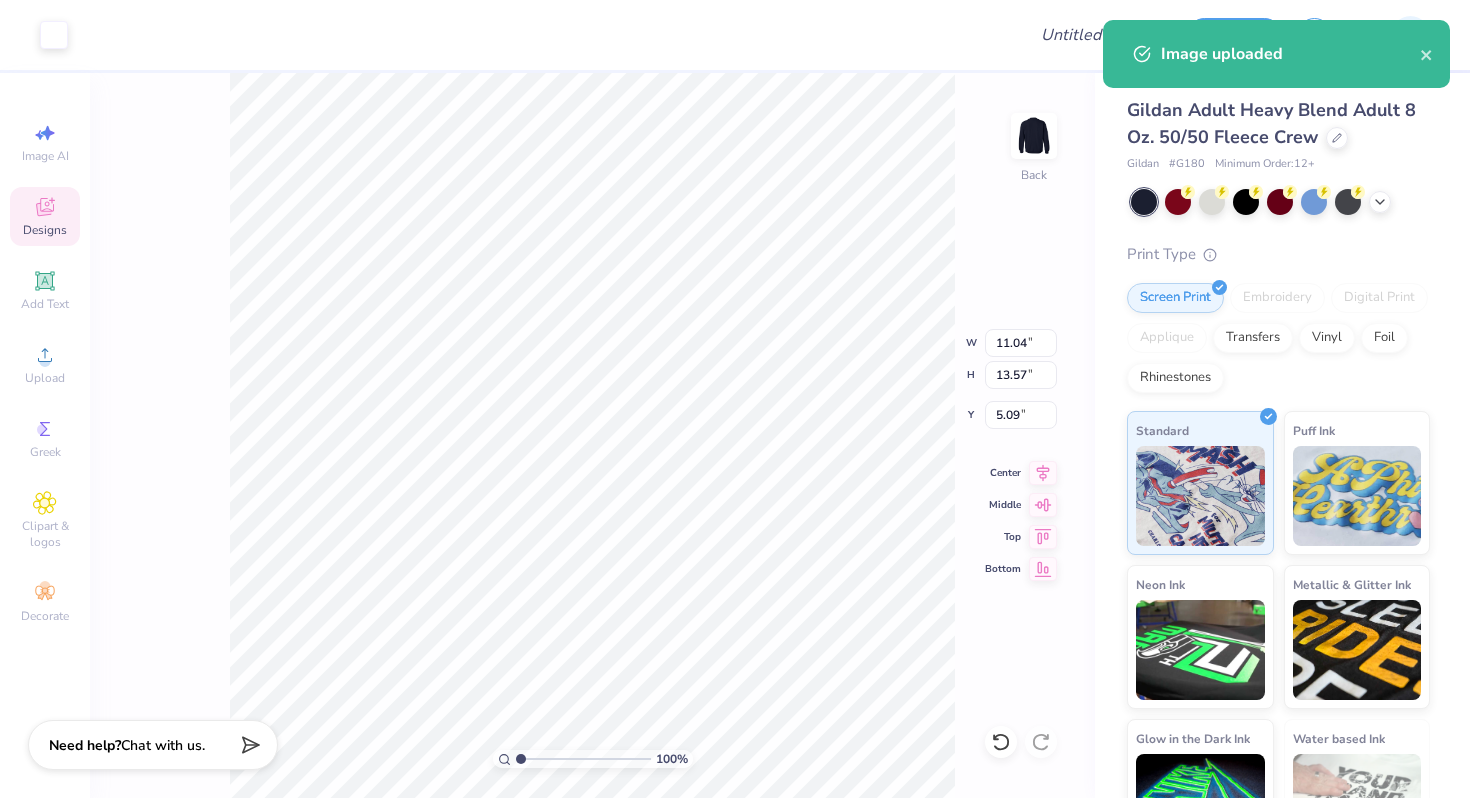 type on "3.97" 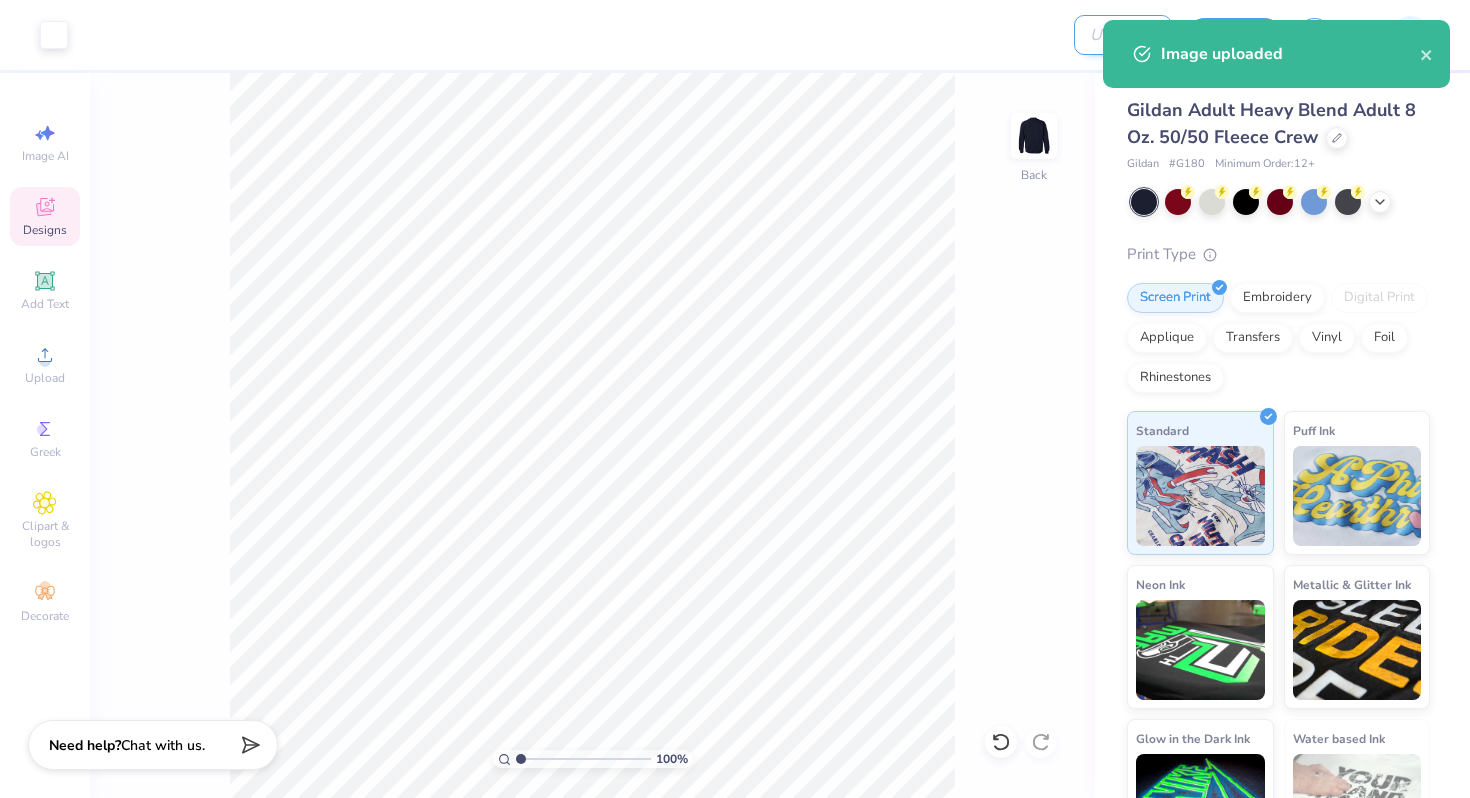 click on "Design Title" at bounding box center [1123, 35] 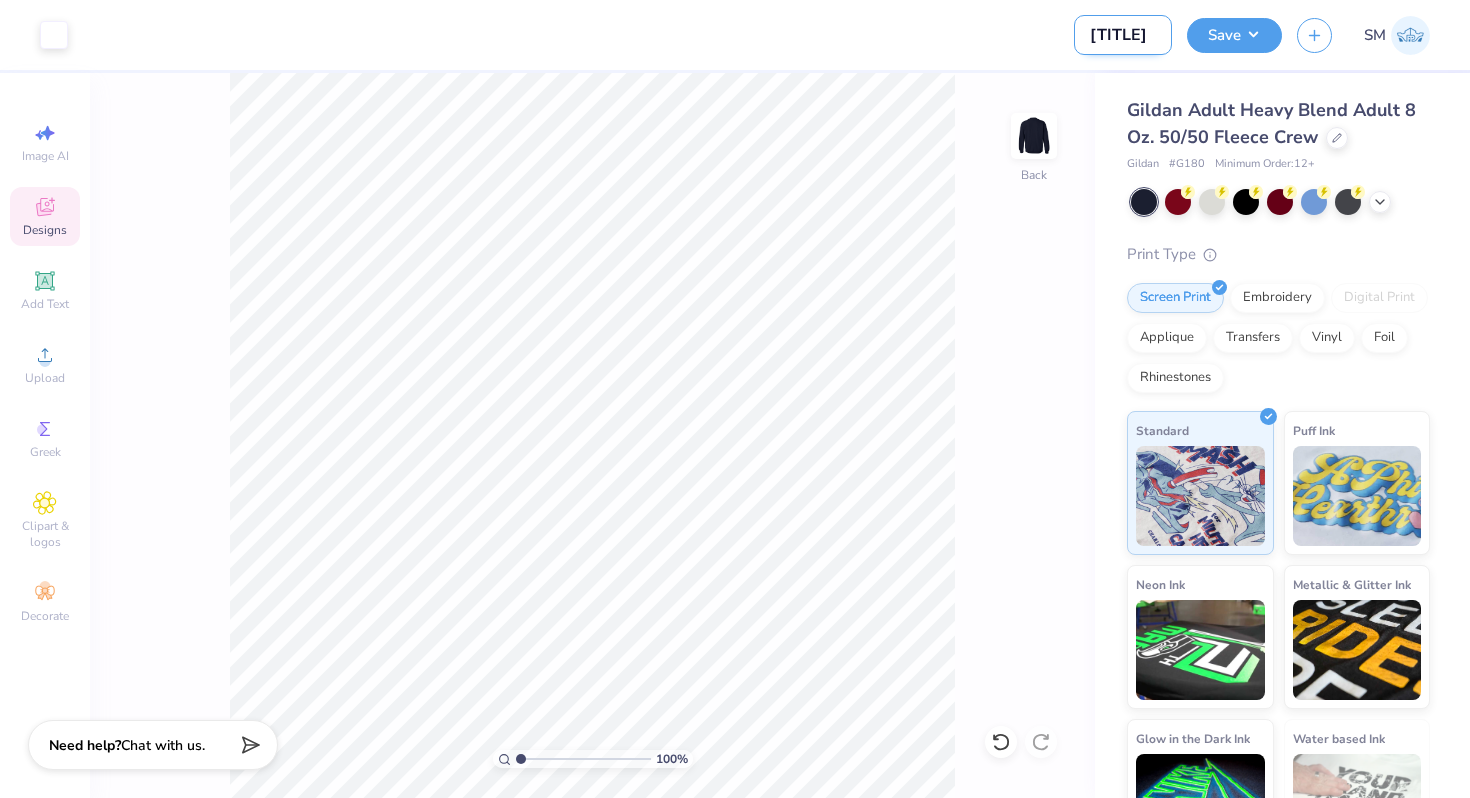 scroll, scrollTop: 0, scrollLeft: 109, axis: horizontal 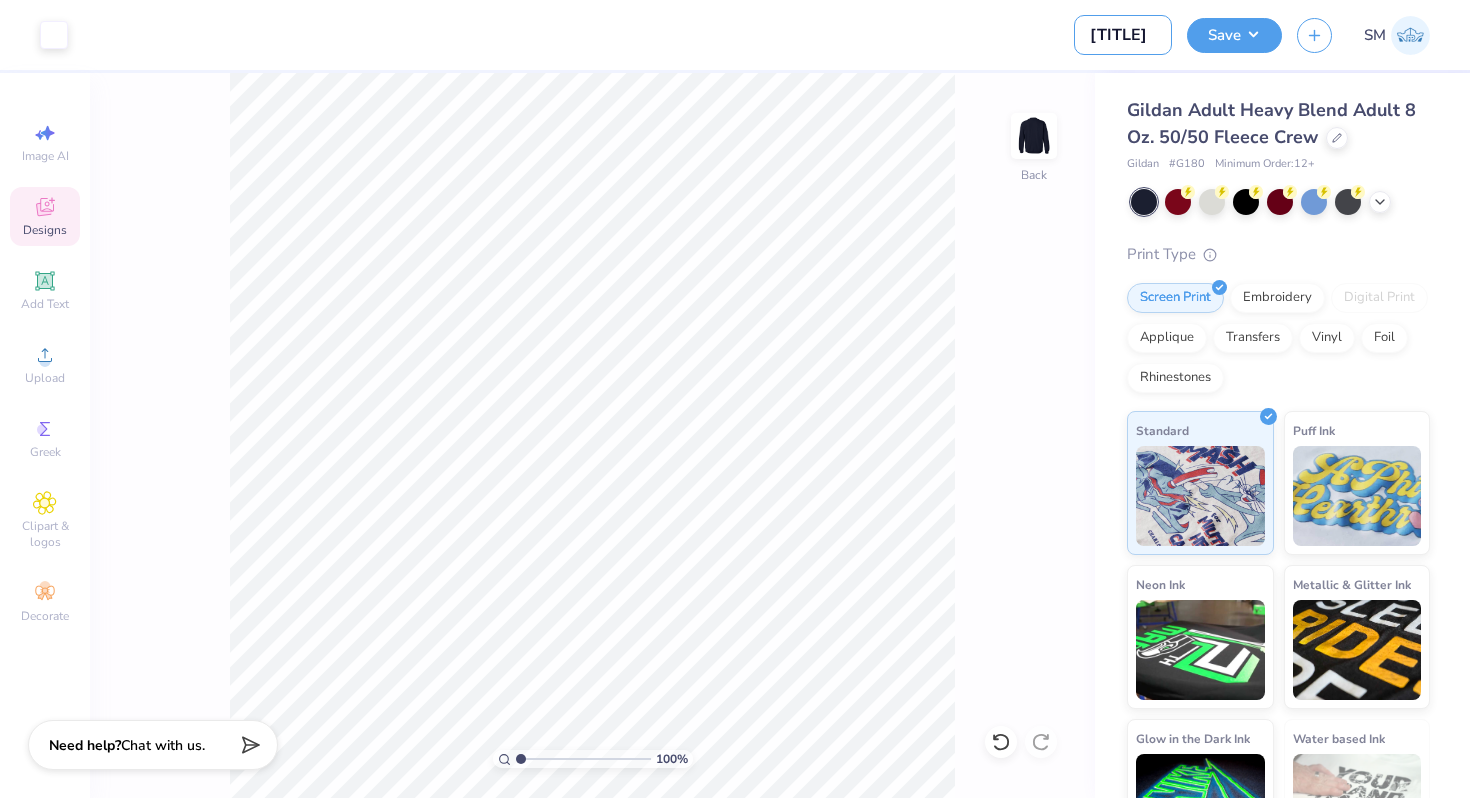type on "Entrepreneur Crewneck" 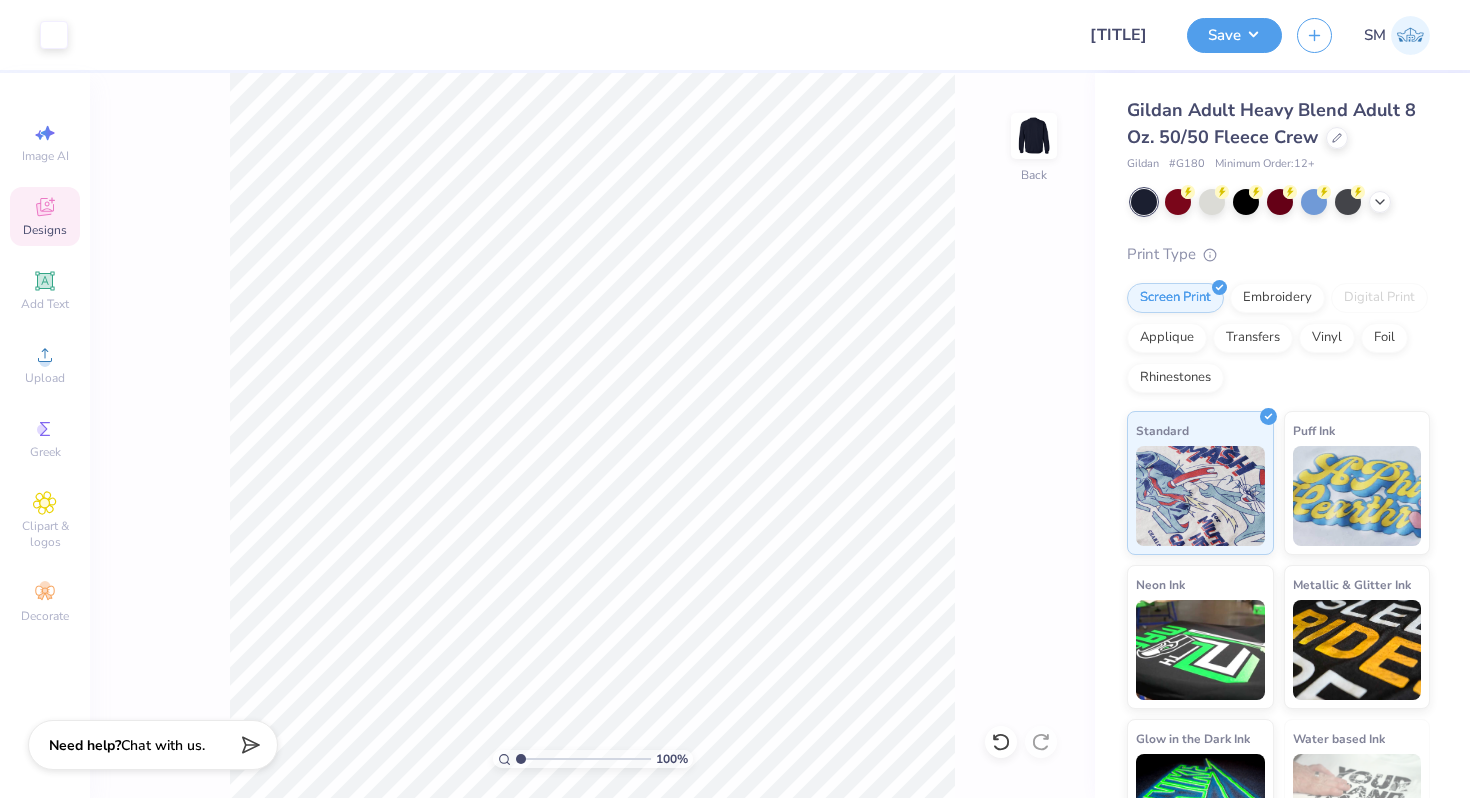 scroll, scrollTop: 0, scrollLeft: 0, axis: both 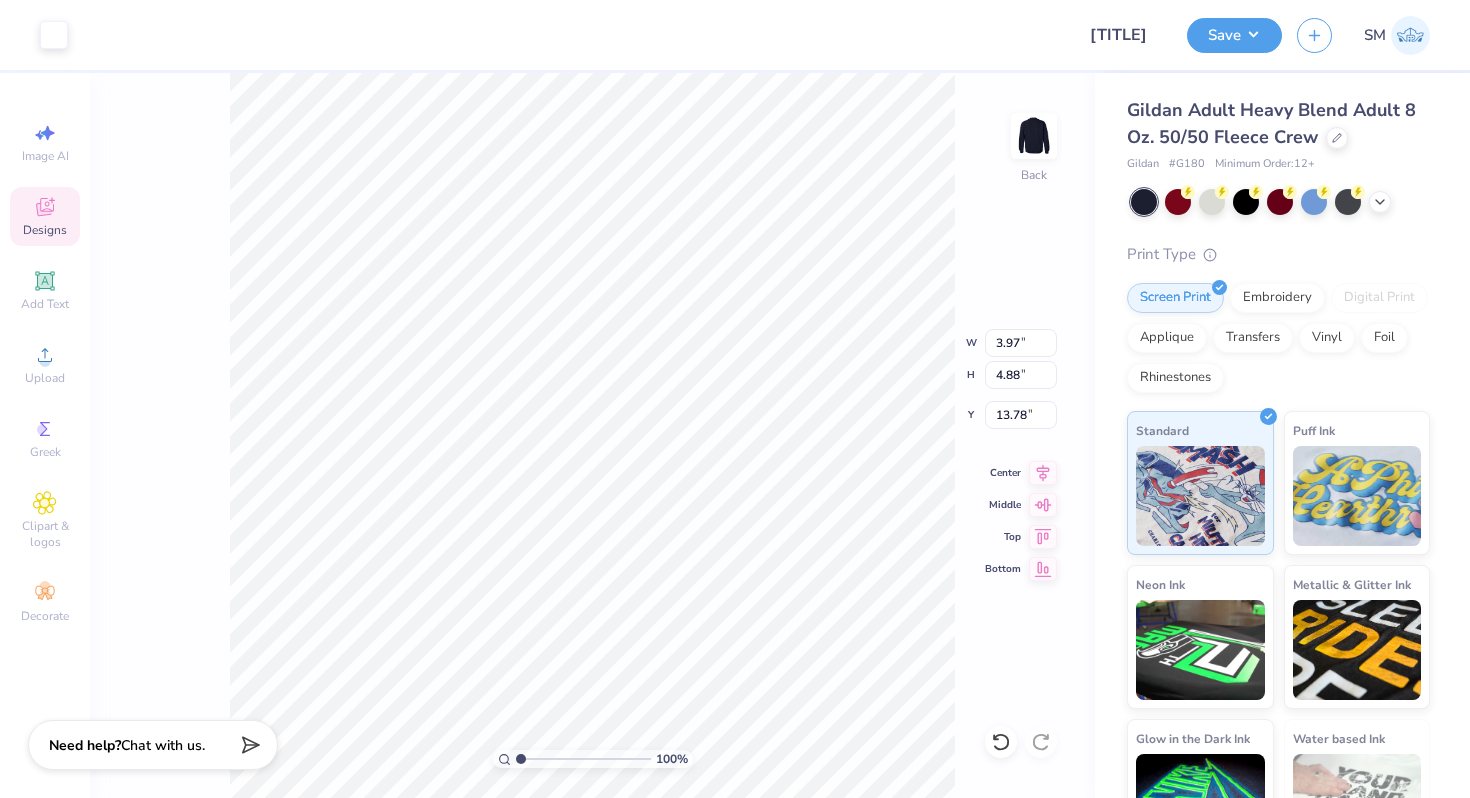 type on "1.88" 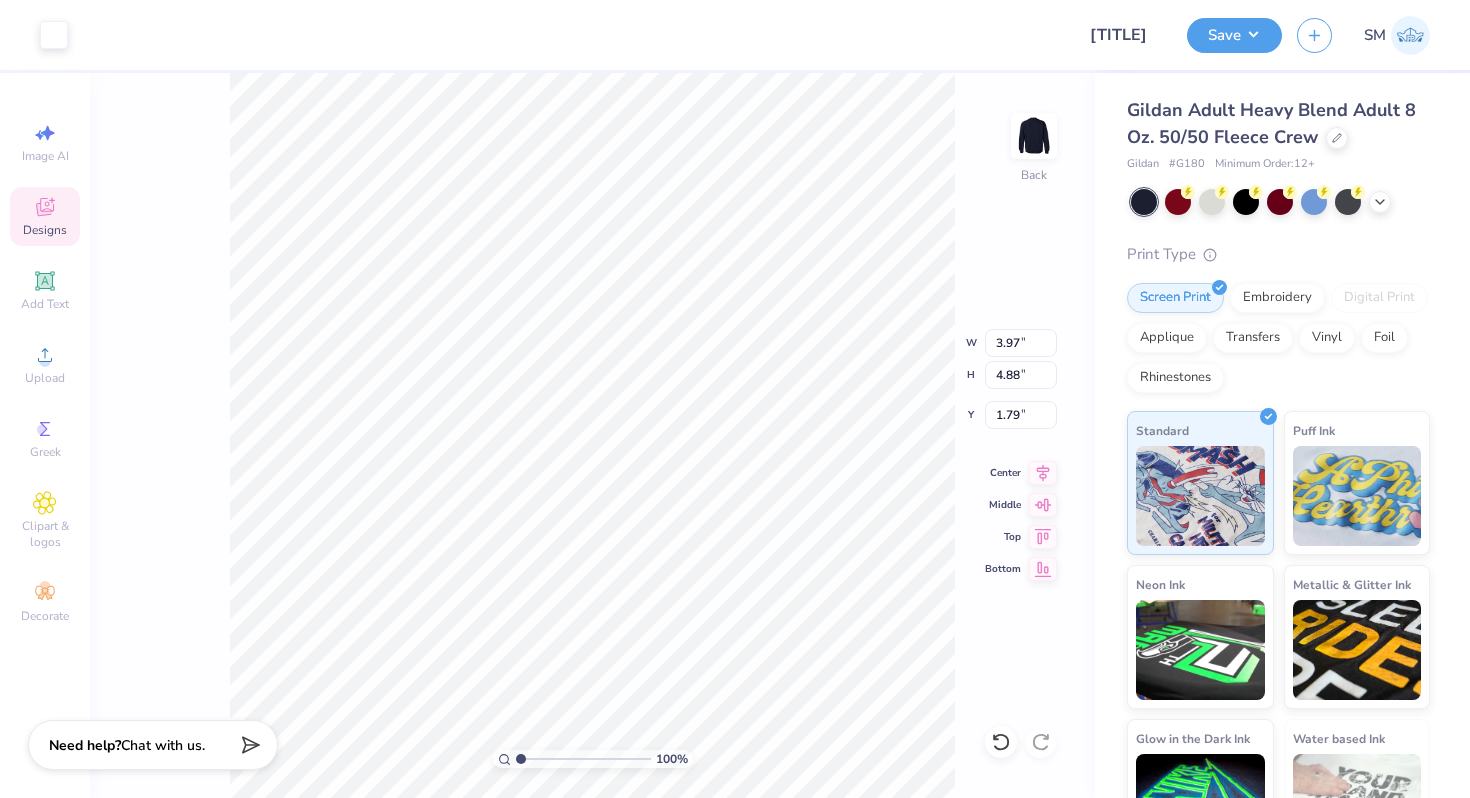 type on "2.57" 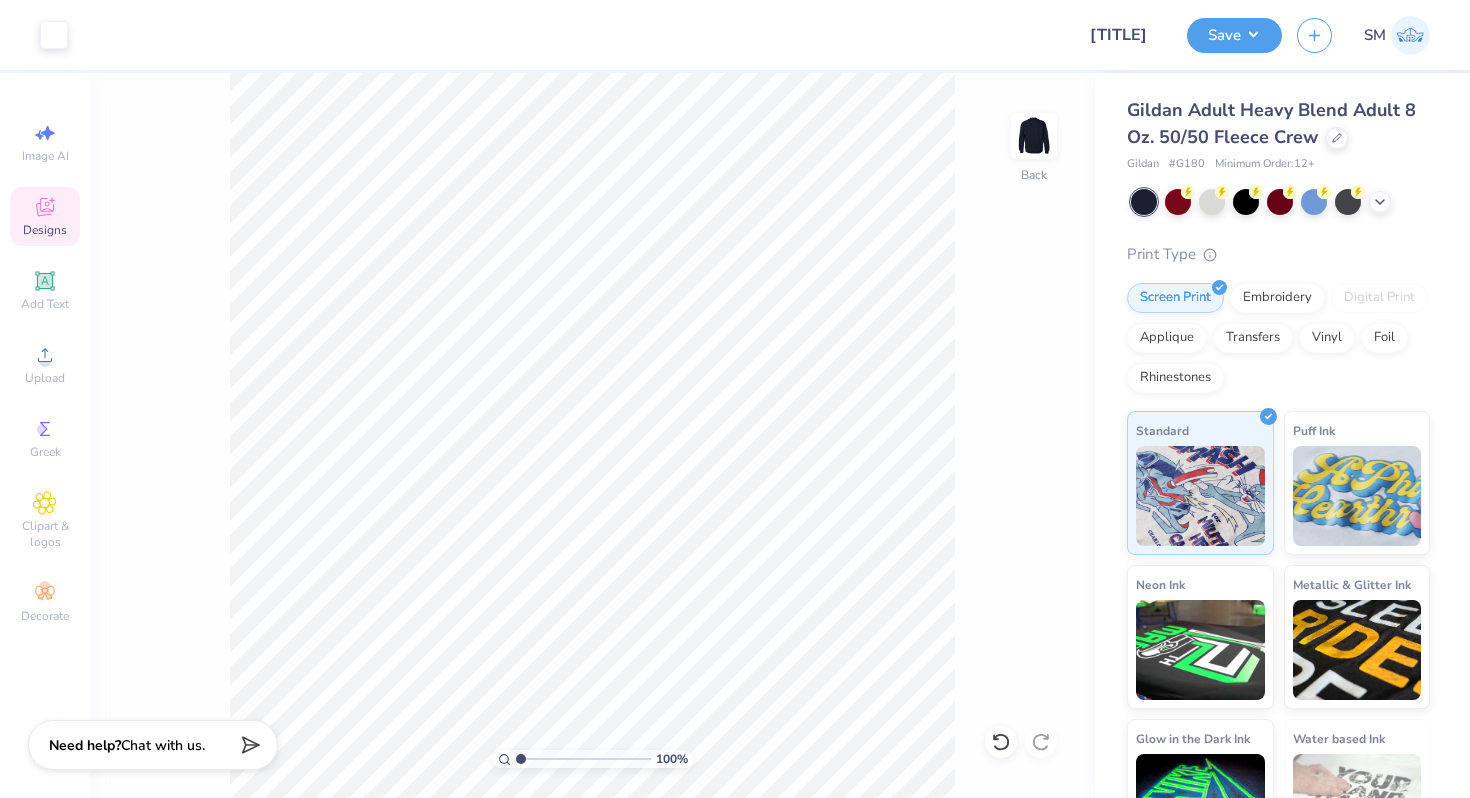 click on "100  % Back" at bounding box center (592, 435) 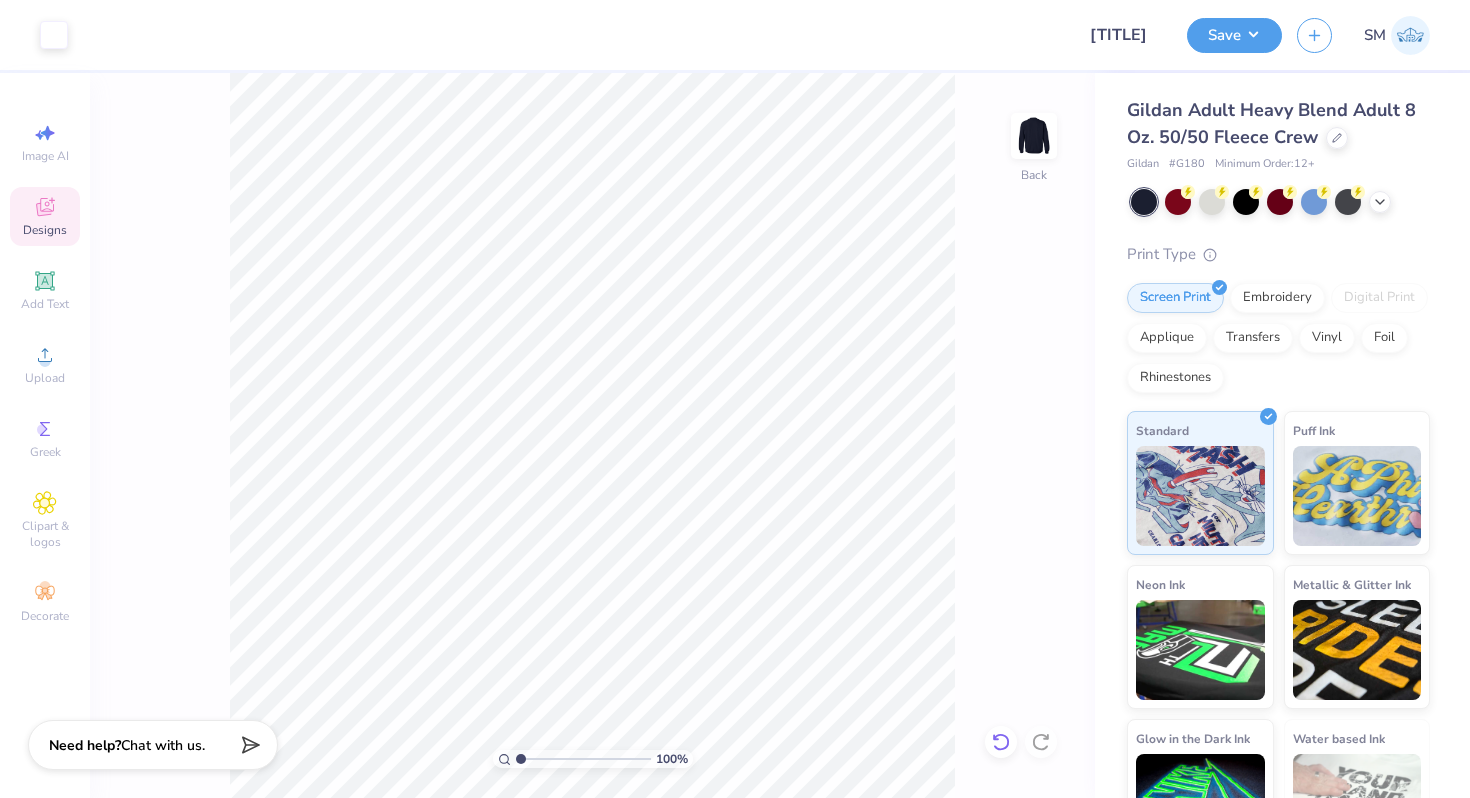 click 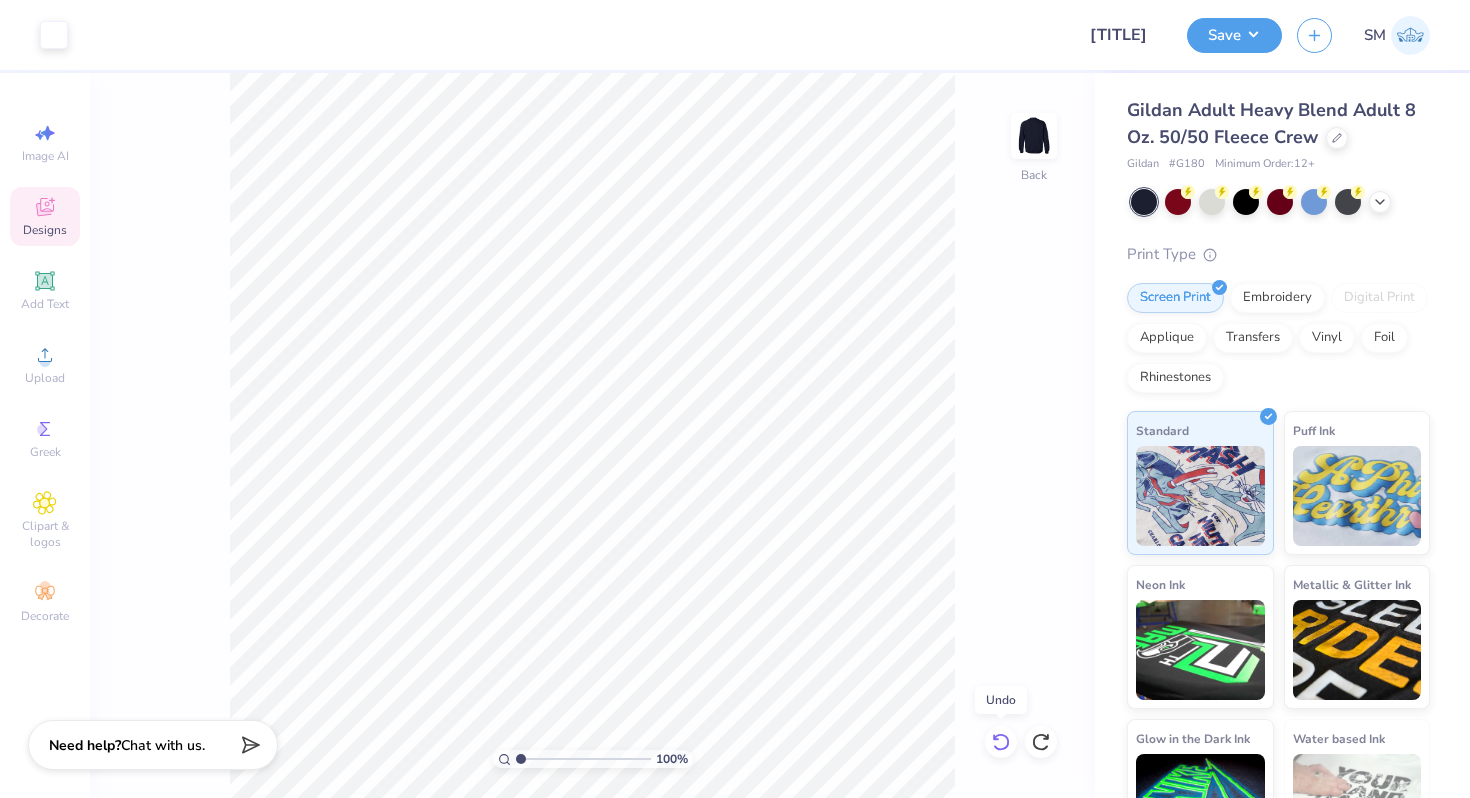click 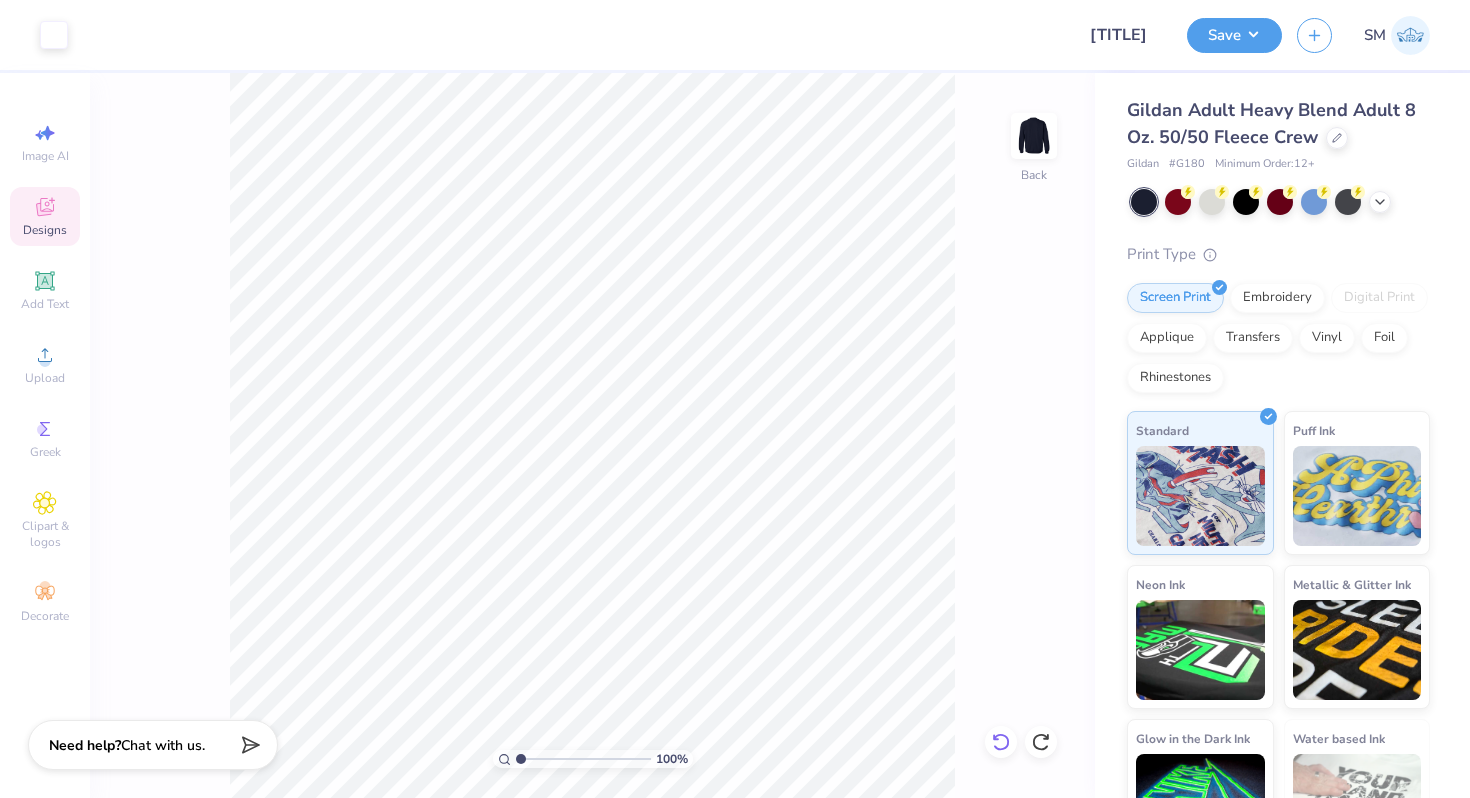 click 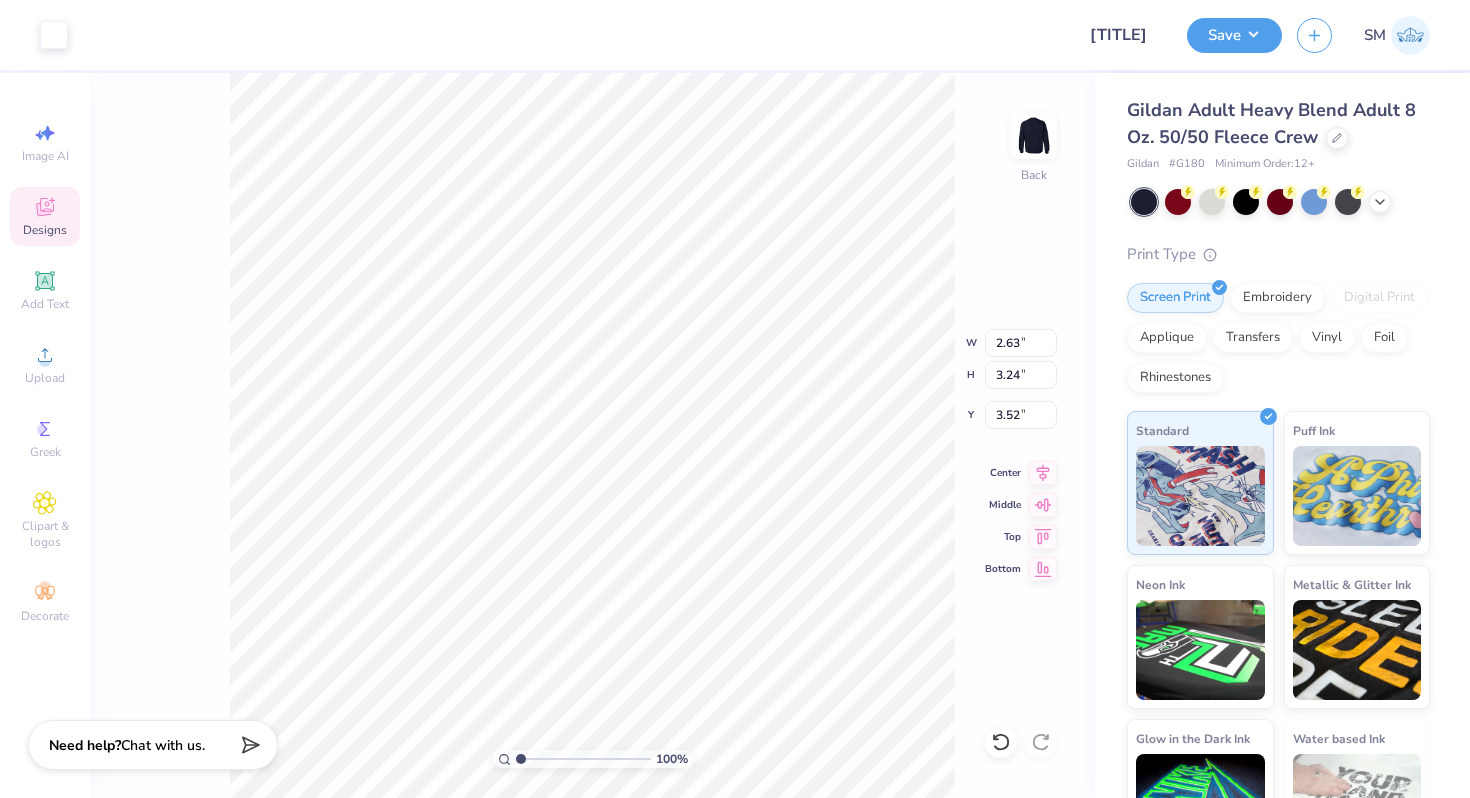 type on "2.63" 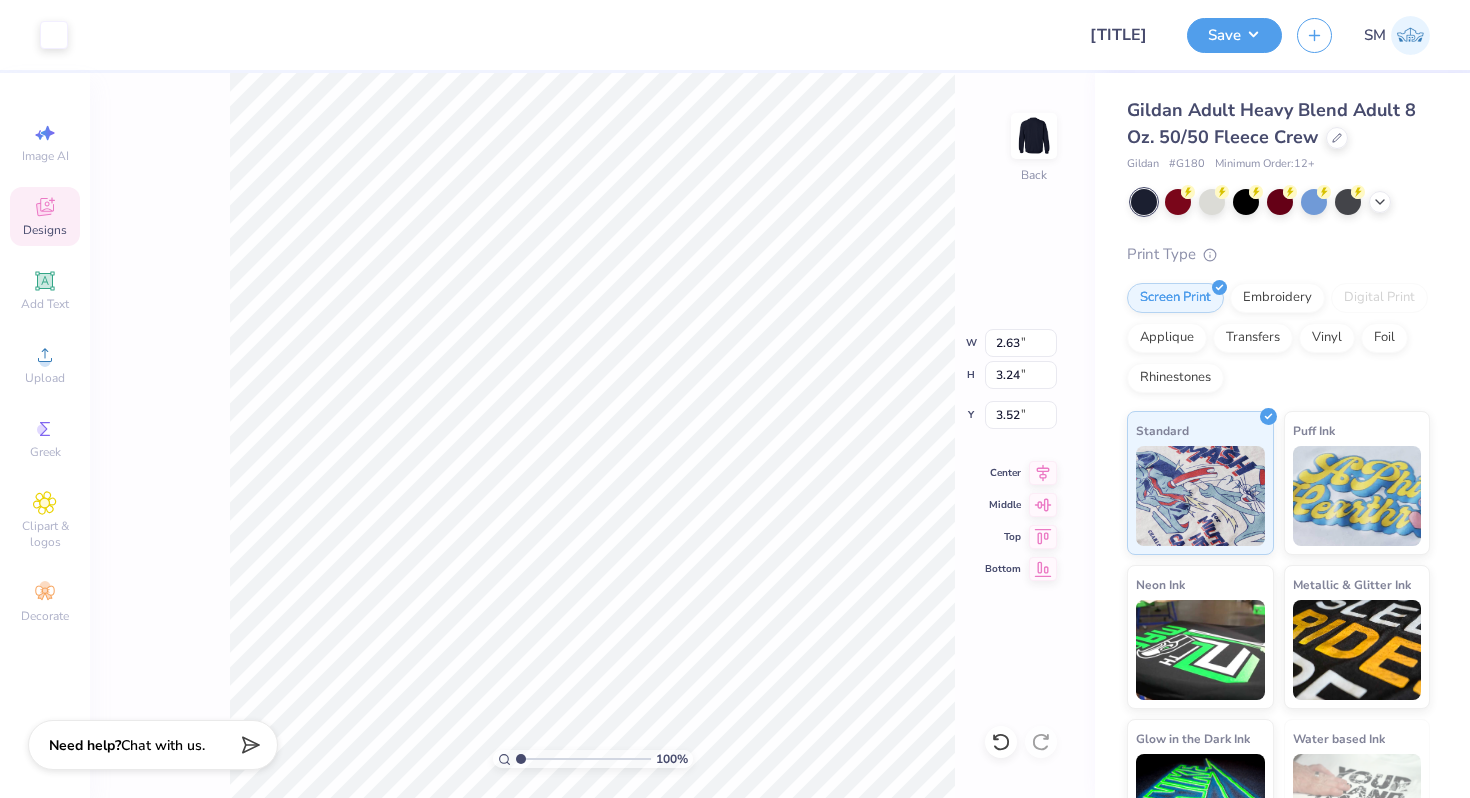 type on "3.00" 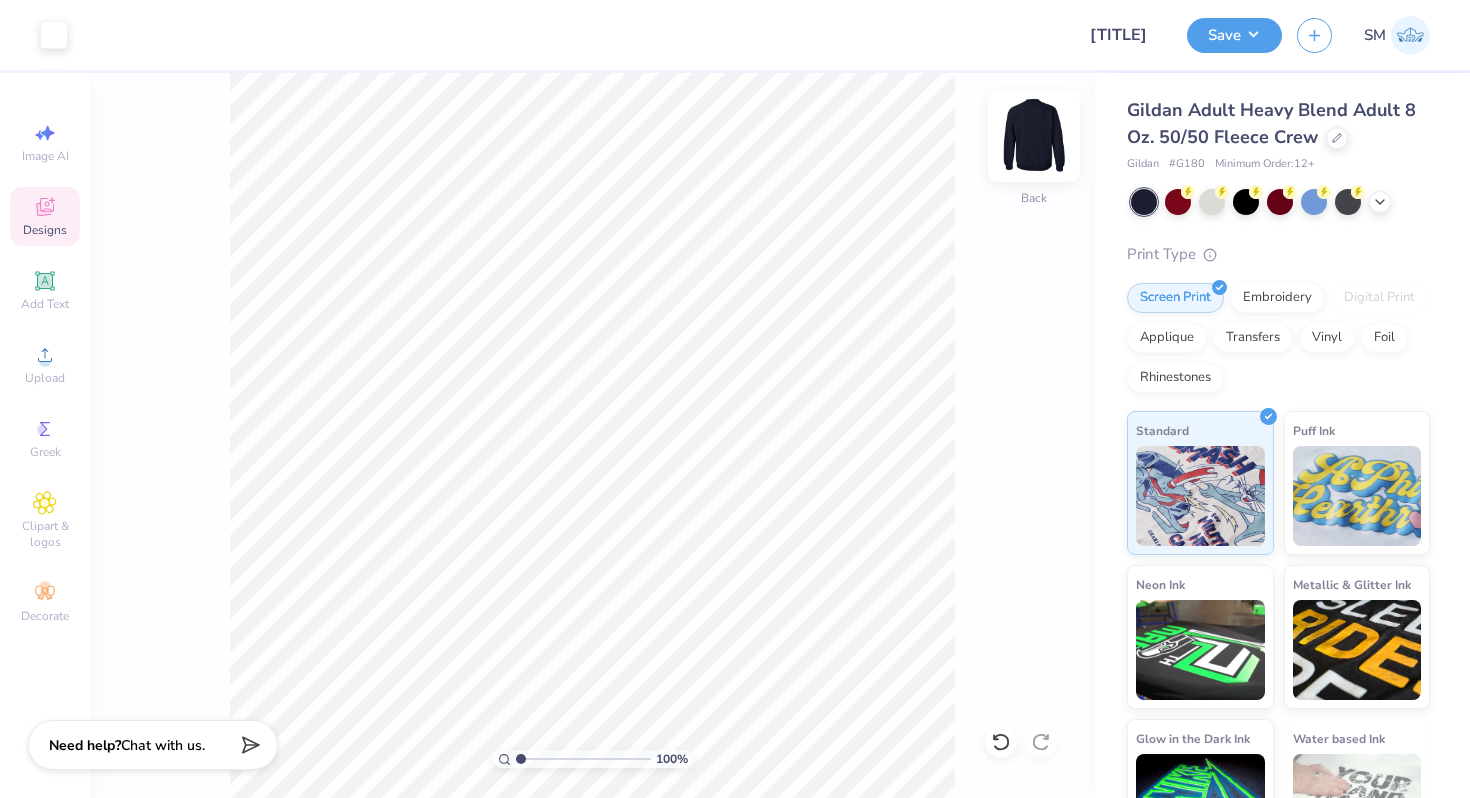 click at bounding box center (1034, 136) 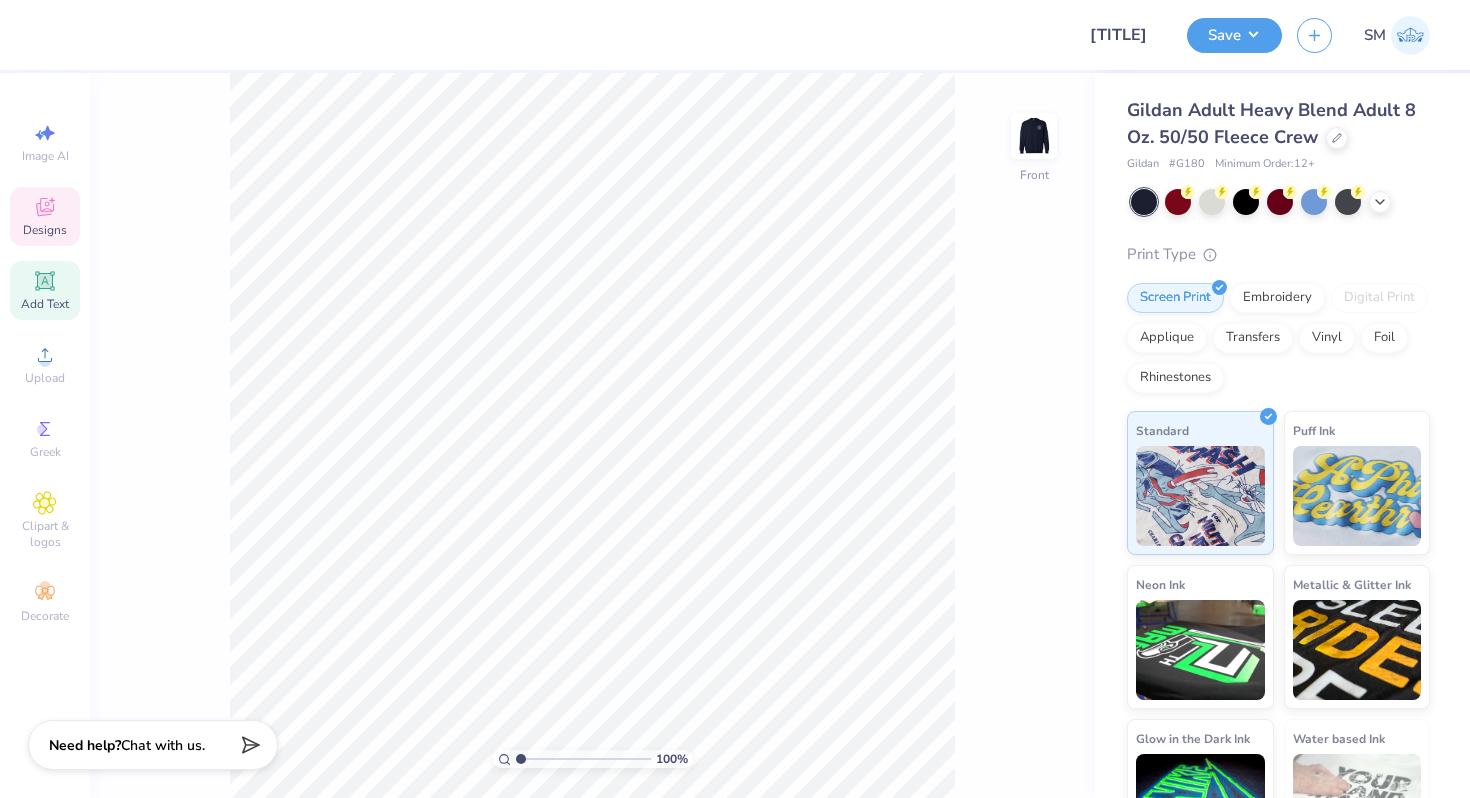 click on "Add Text" at bounding box center [45, 304] 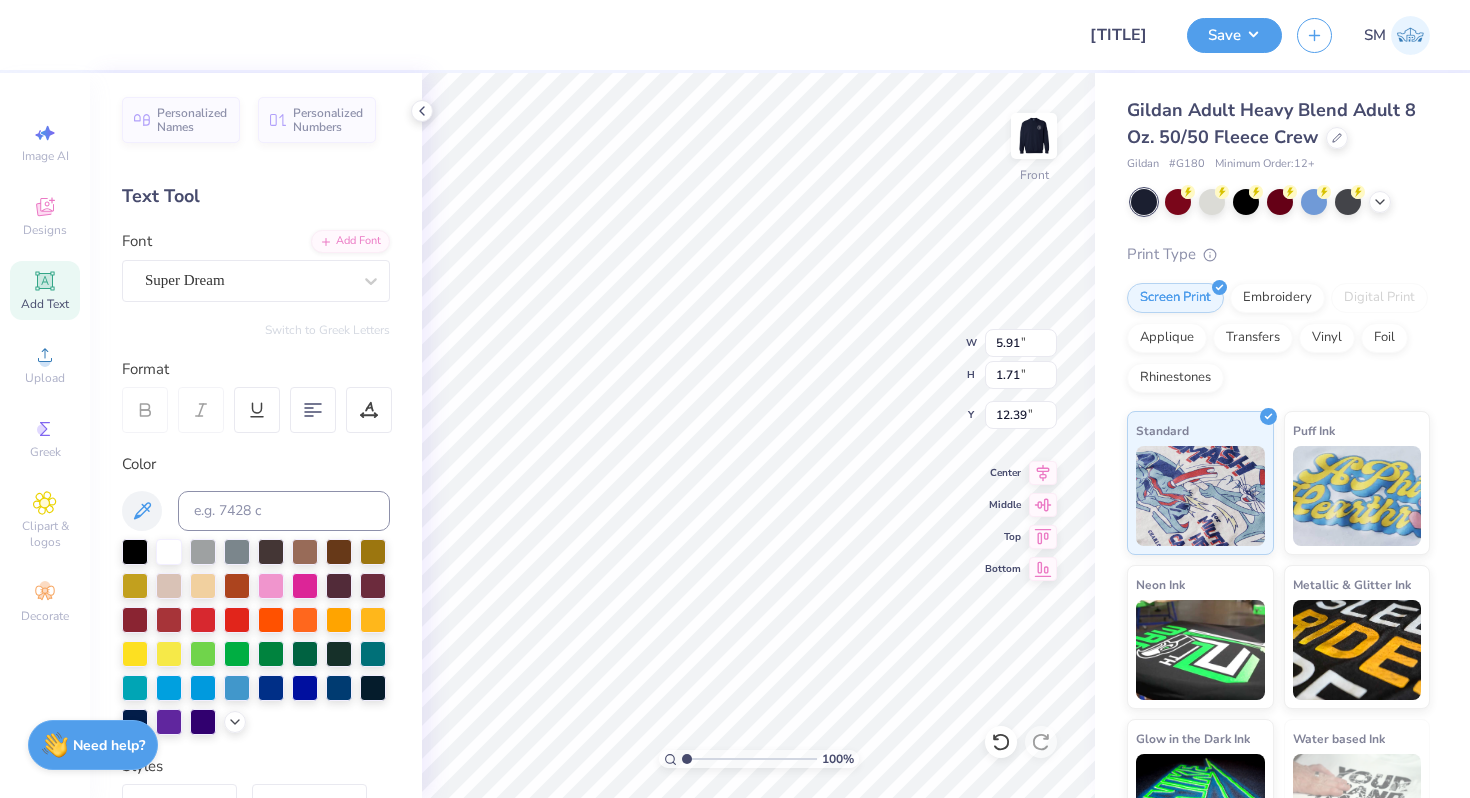 type on "San Luis Obispo" 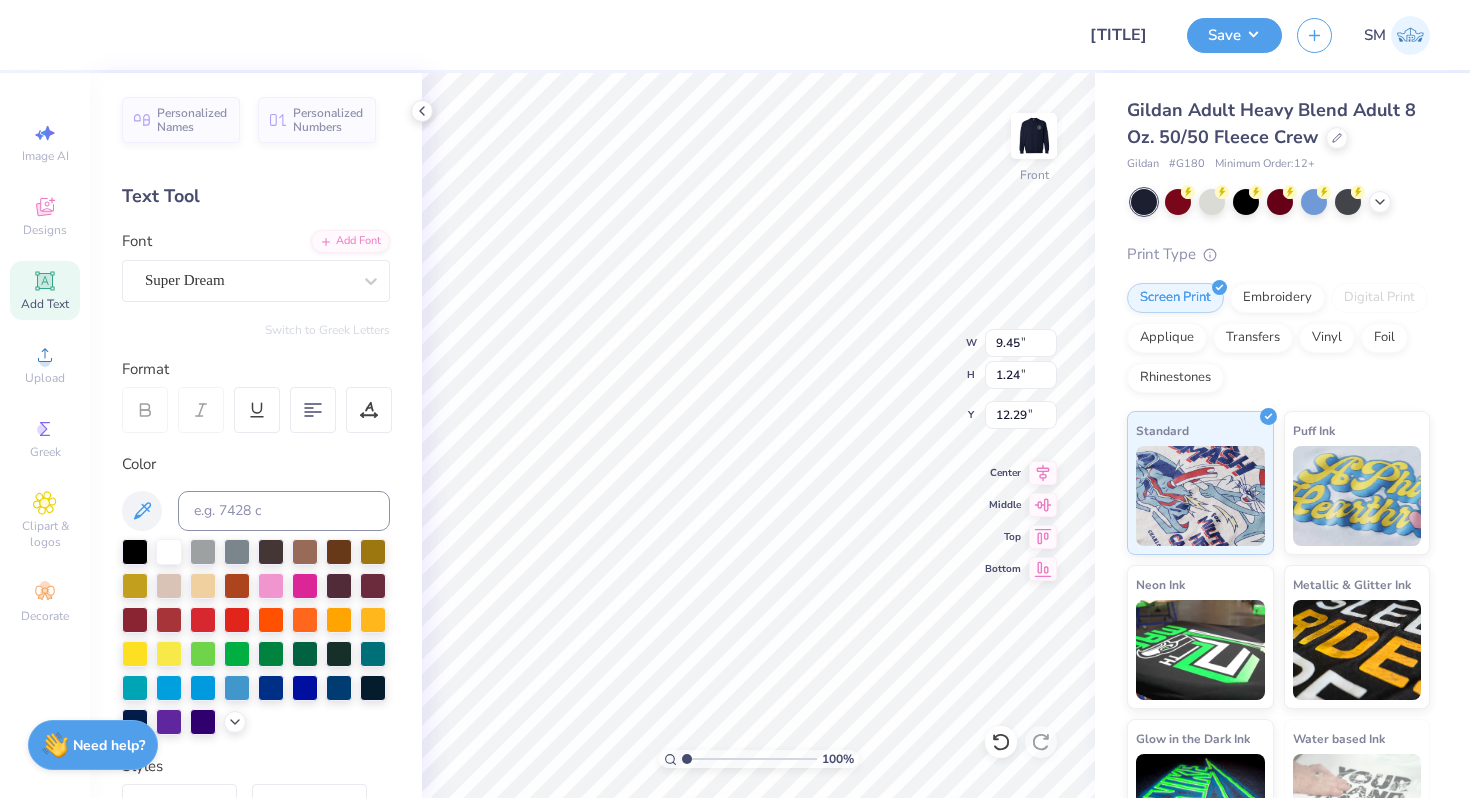 type on "9.45" 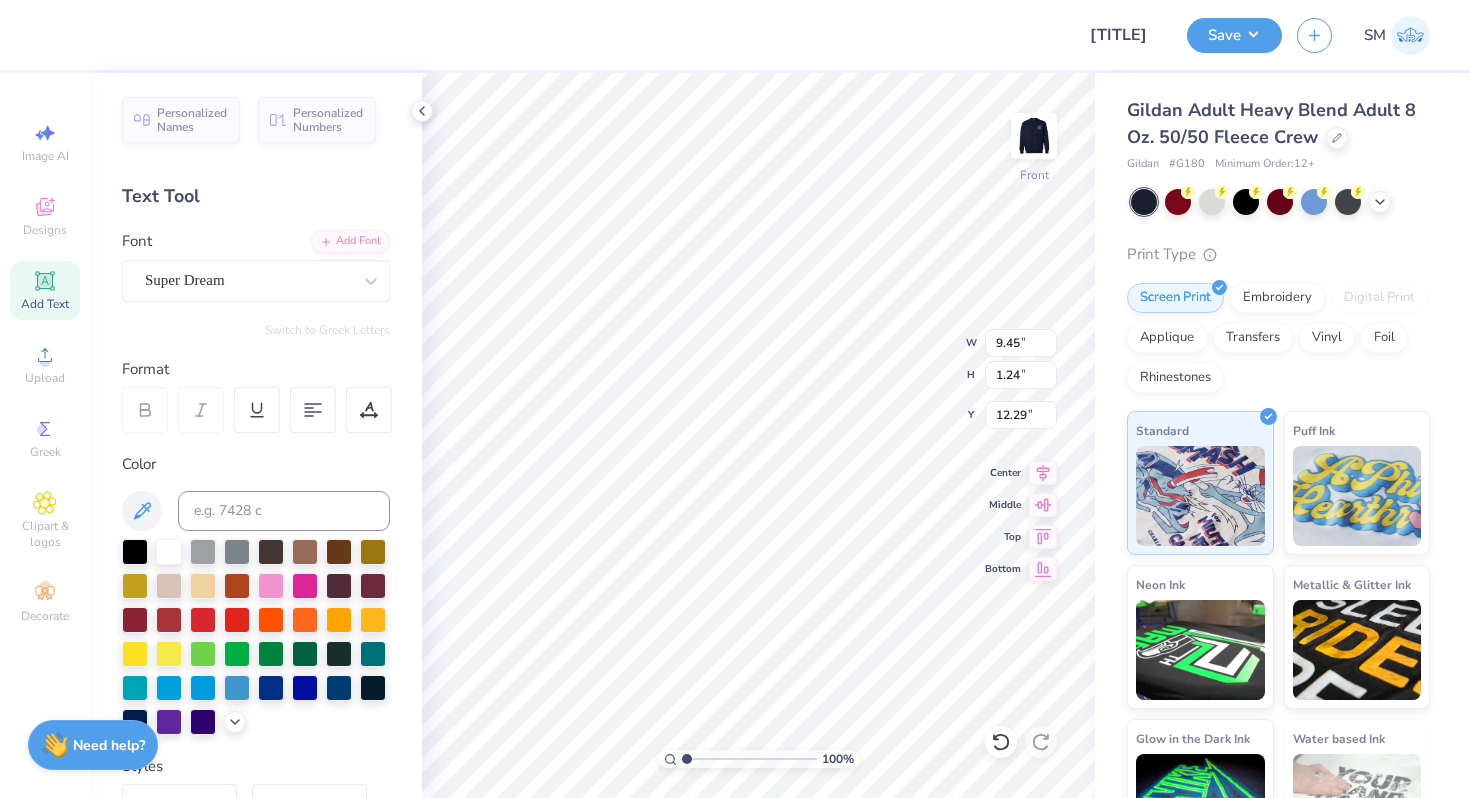 type on "22.91" 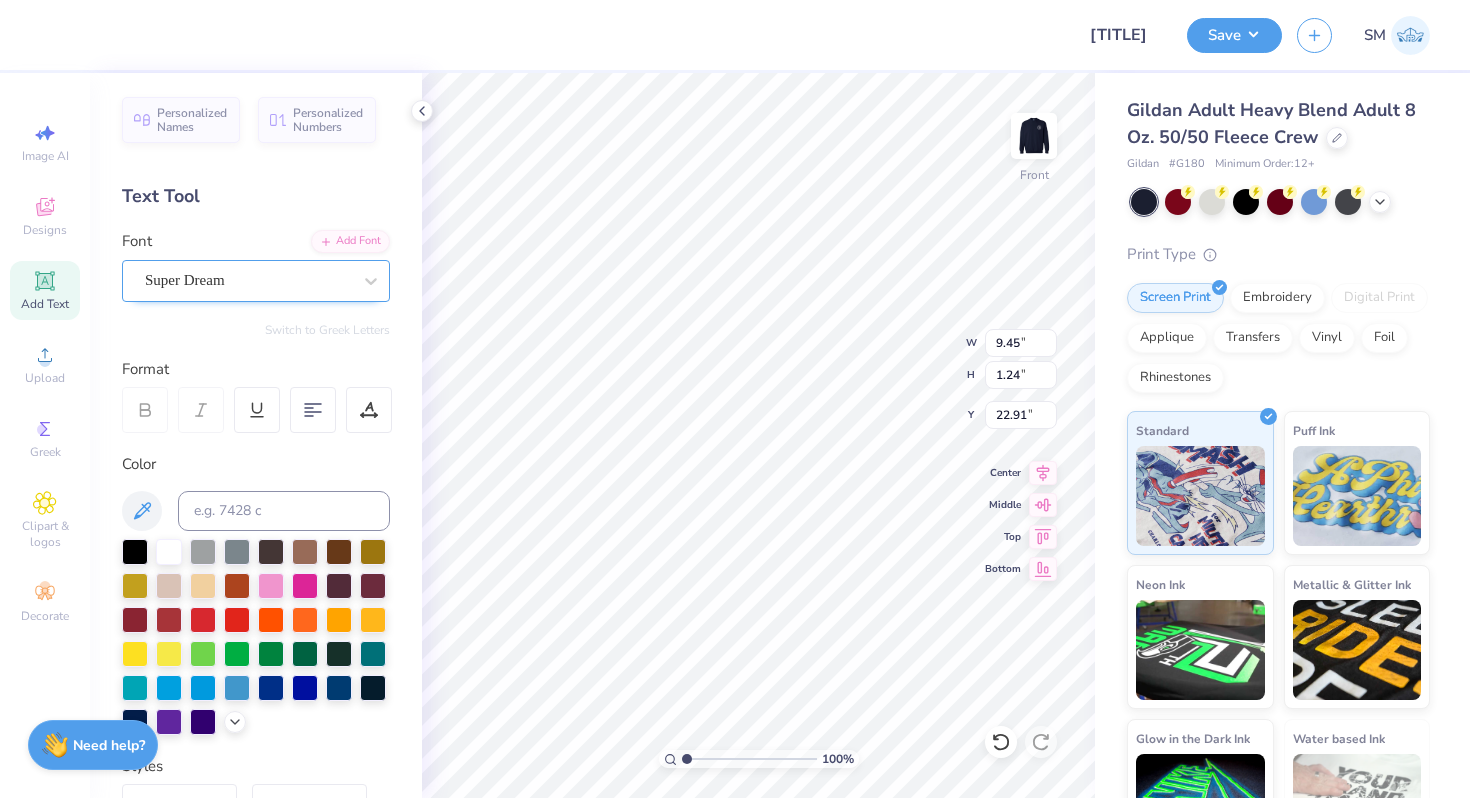click on "Super Dream" at bounding box center (248, 280) 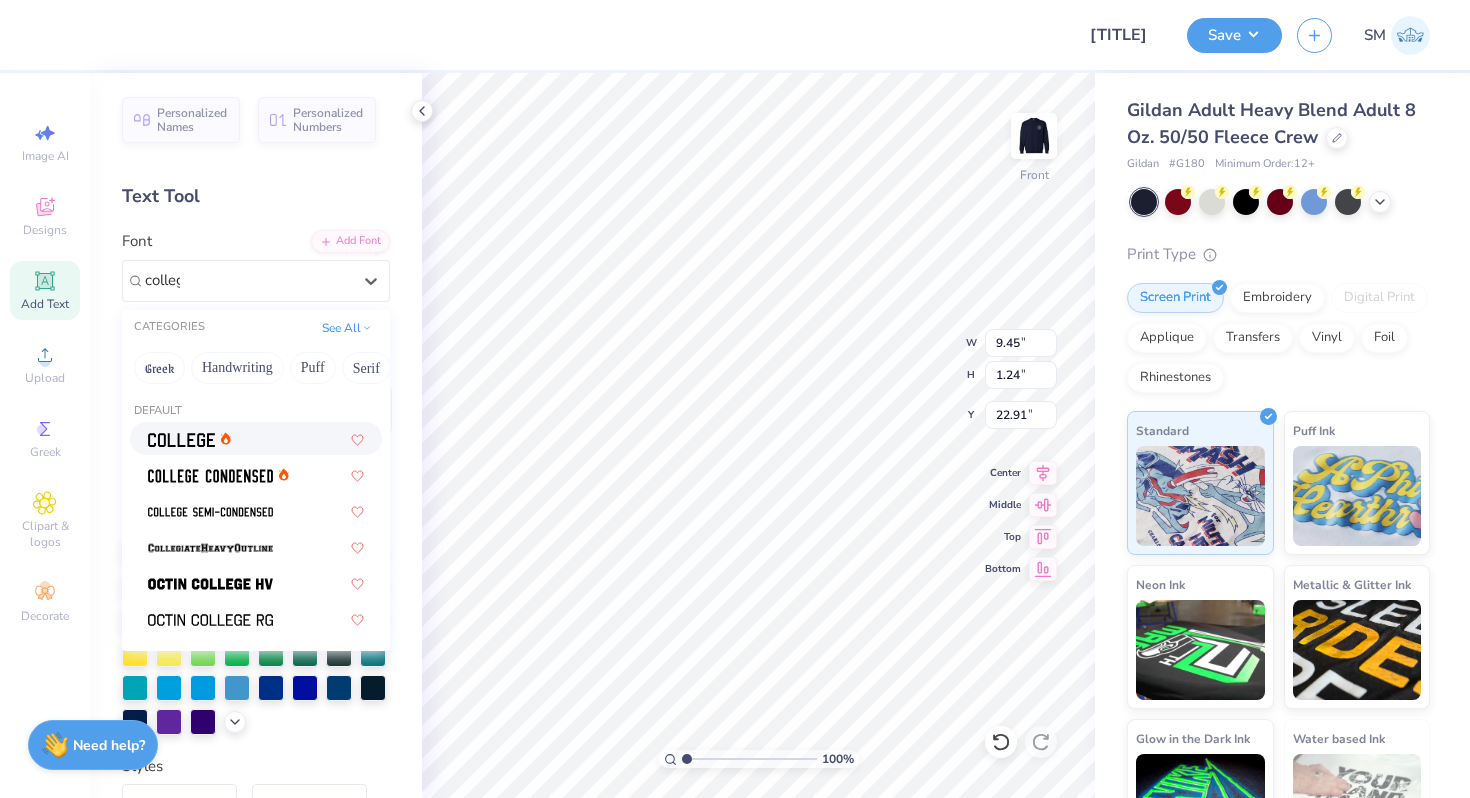 type on "college" 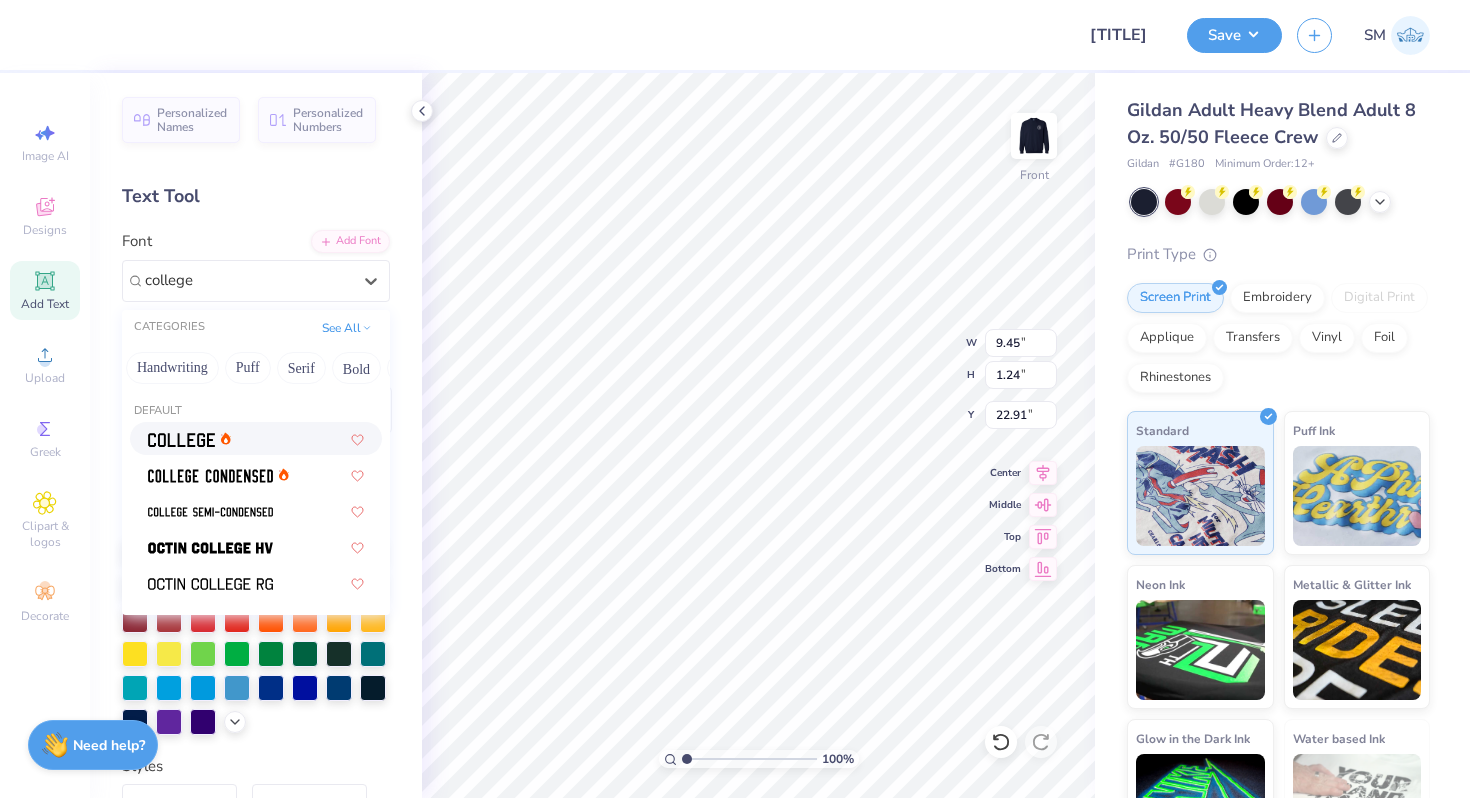 scroll, scrollTop: 0, scrollLeft: 196, axis: horizontal 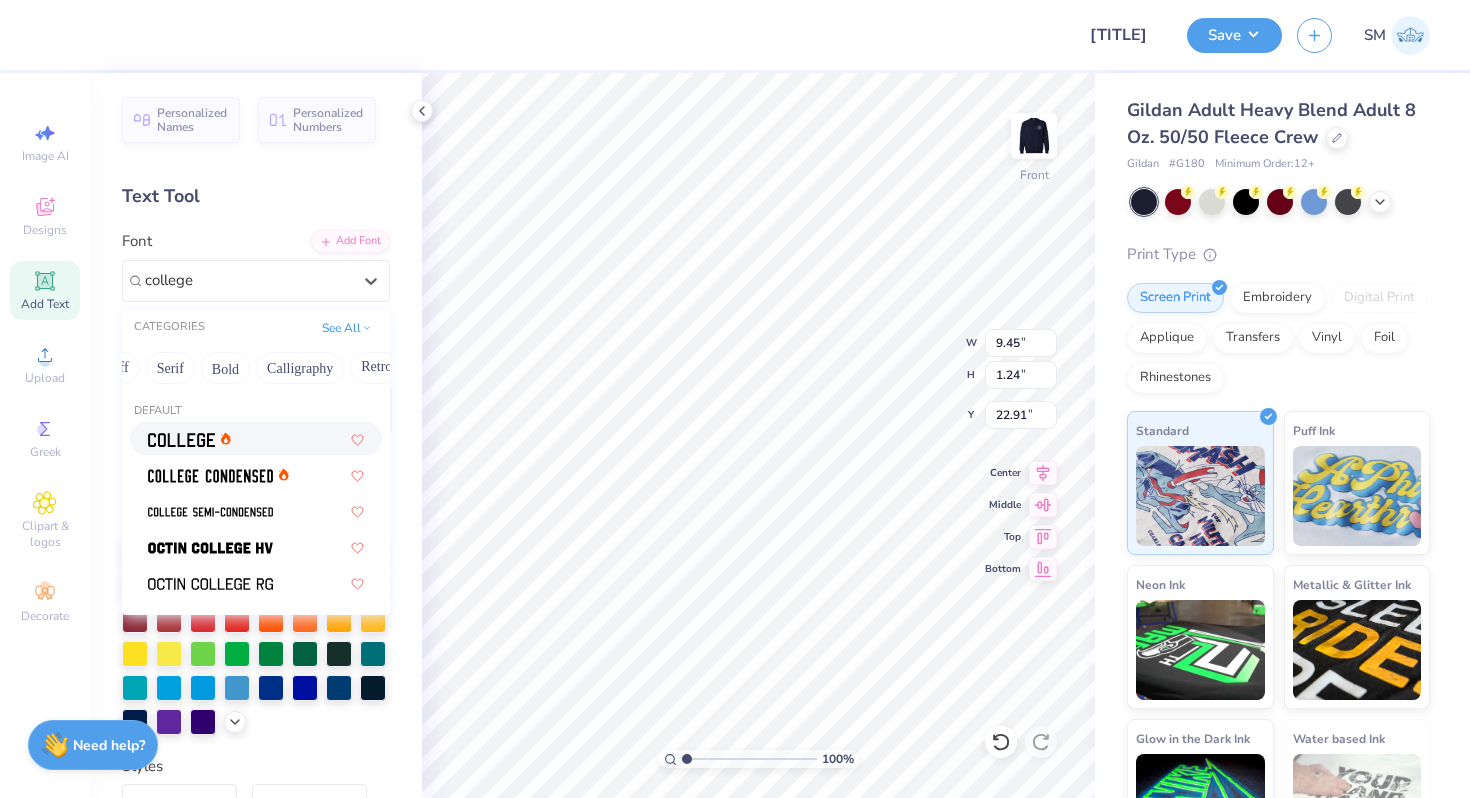 click on "Calligraphy" at bounding box center (300, 368) 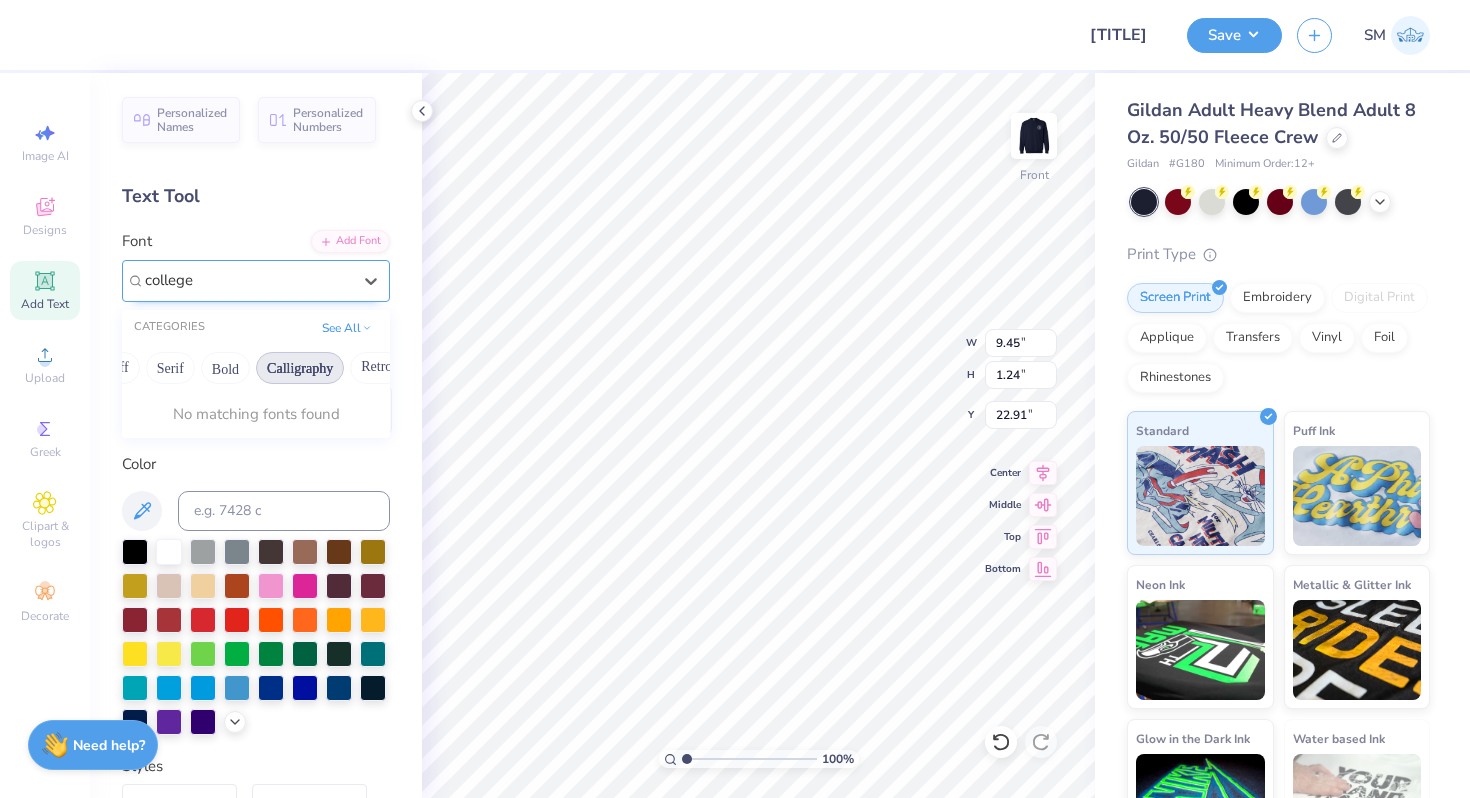 type 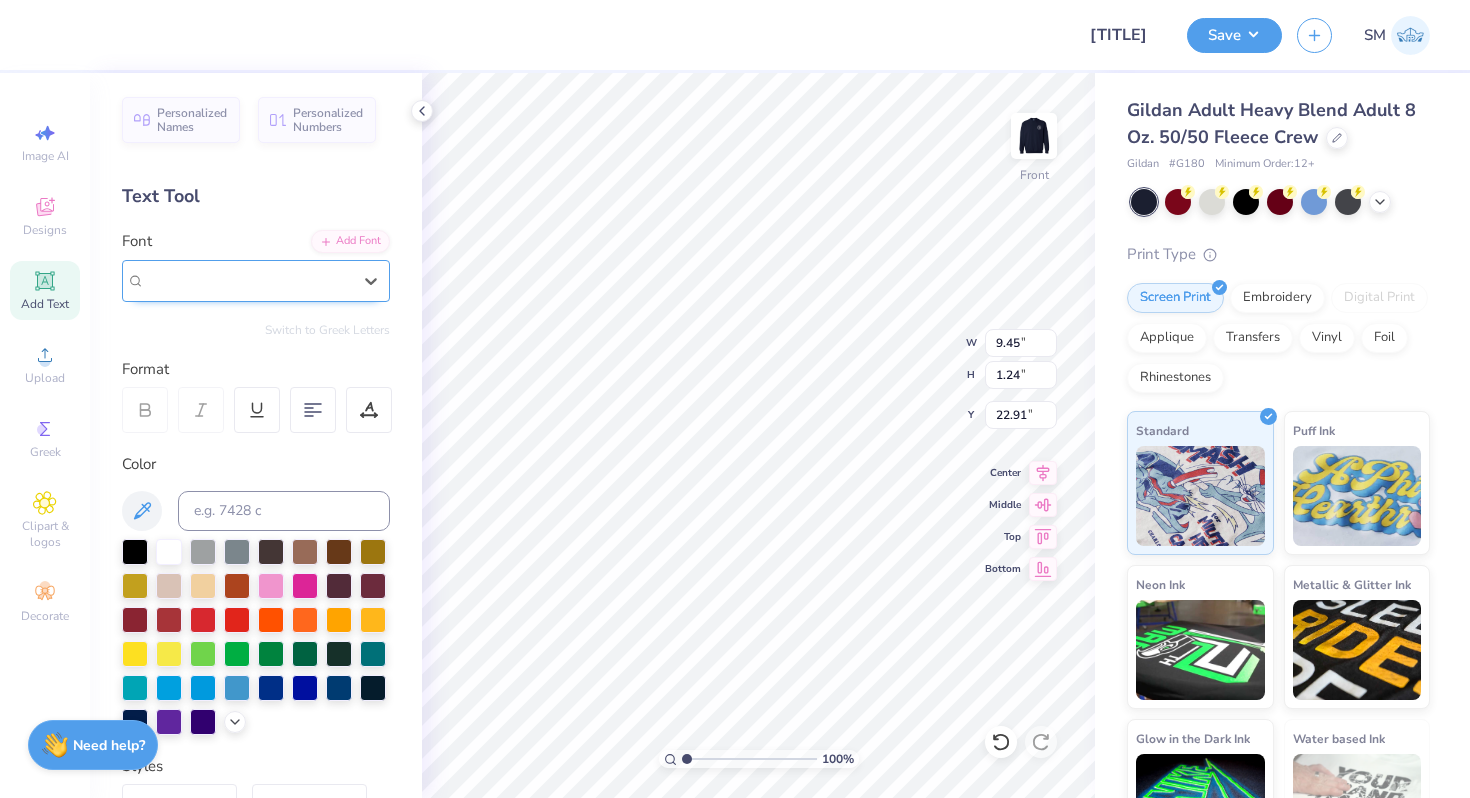 drag, startPoint x: 293, startPoint y: 277, endPoint x: 133, endPoint y: 277, distance: 160 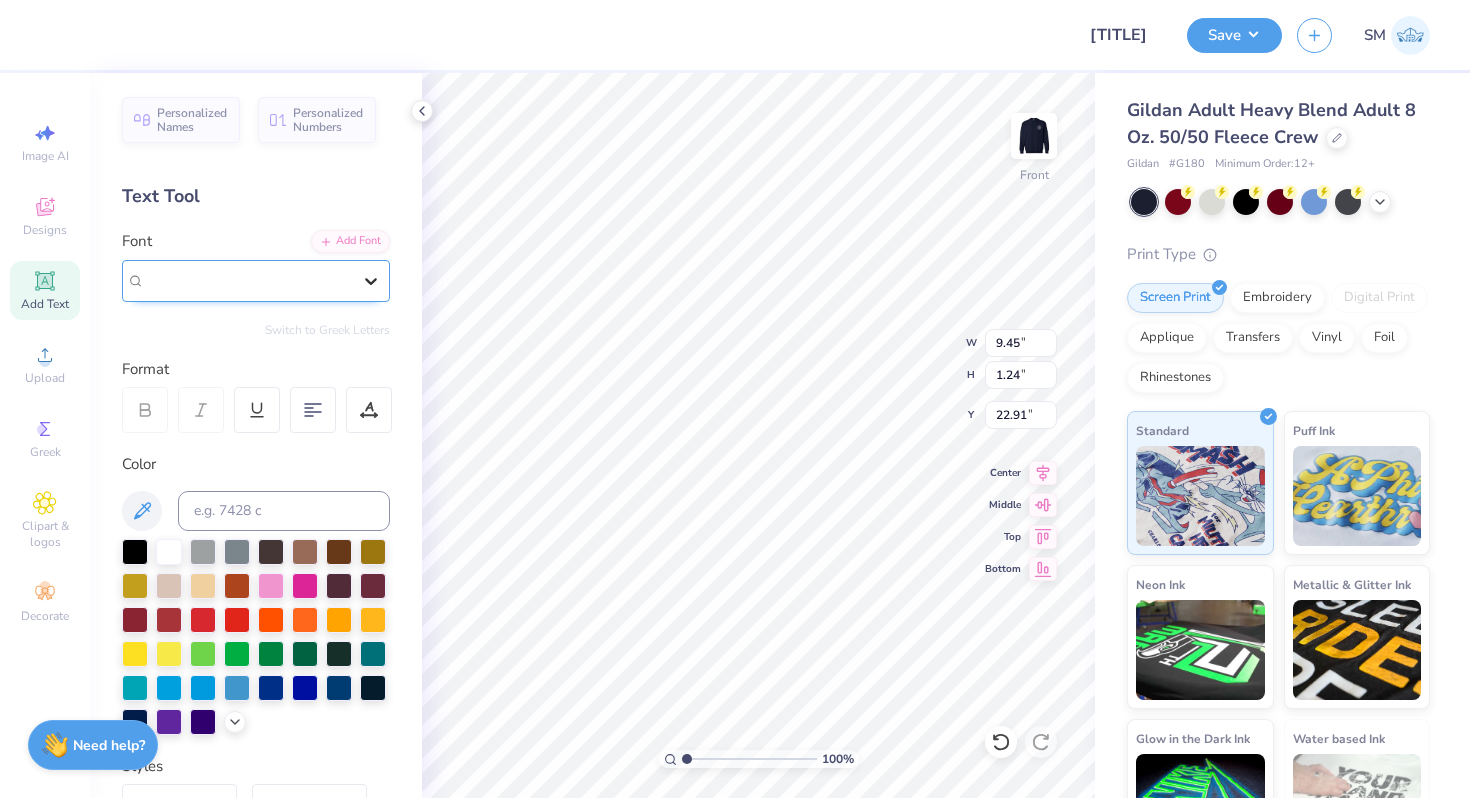 click at bounding box center (371, 281) 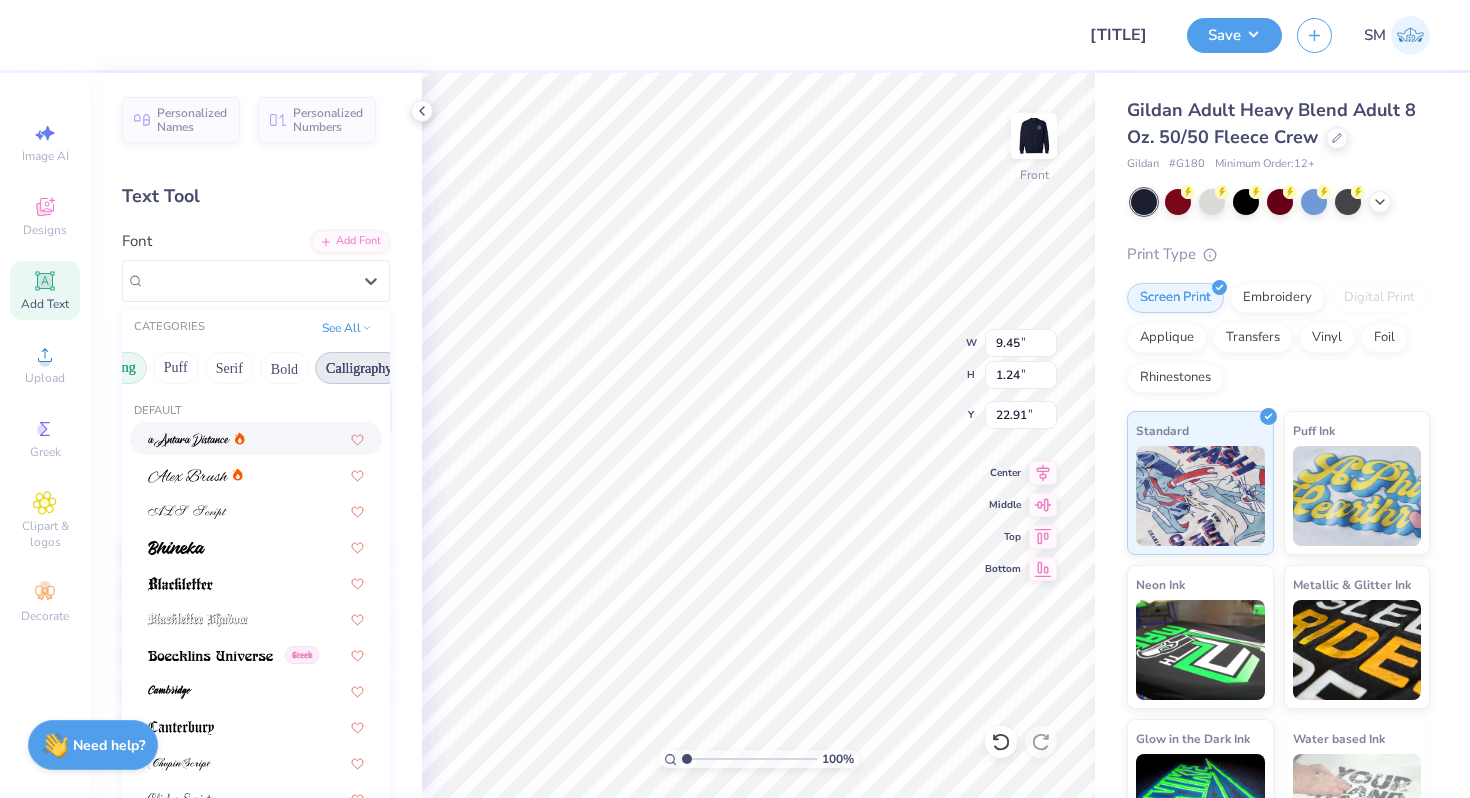 scroll, scrollTop: 0, scrollLeft: 144, axis: horizontal 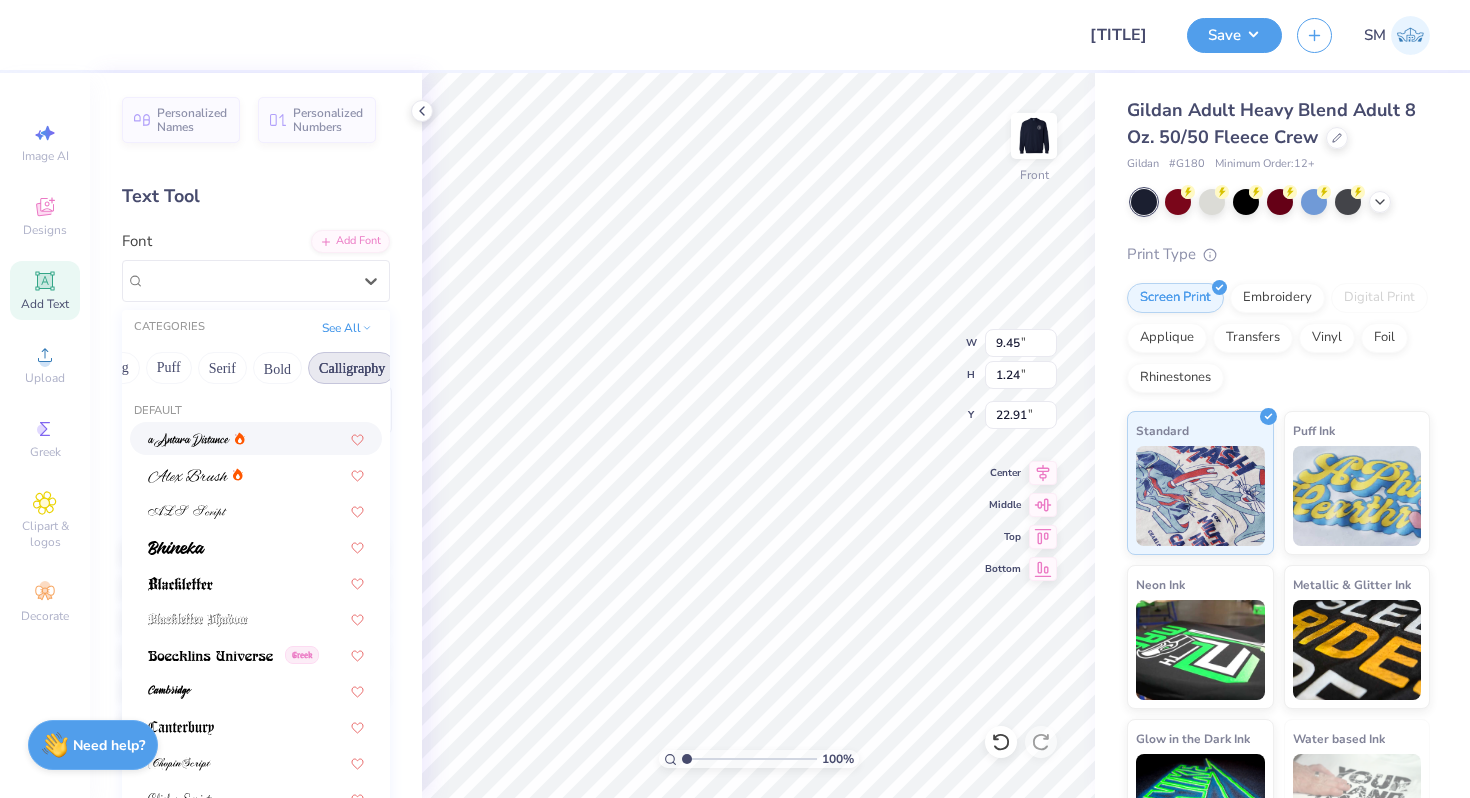 click on "Calligraphy" at bounding box center (352, 368) 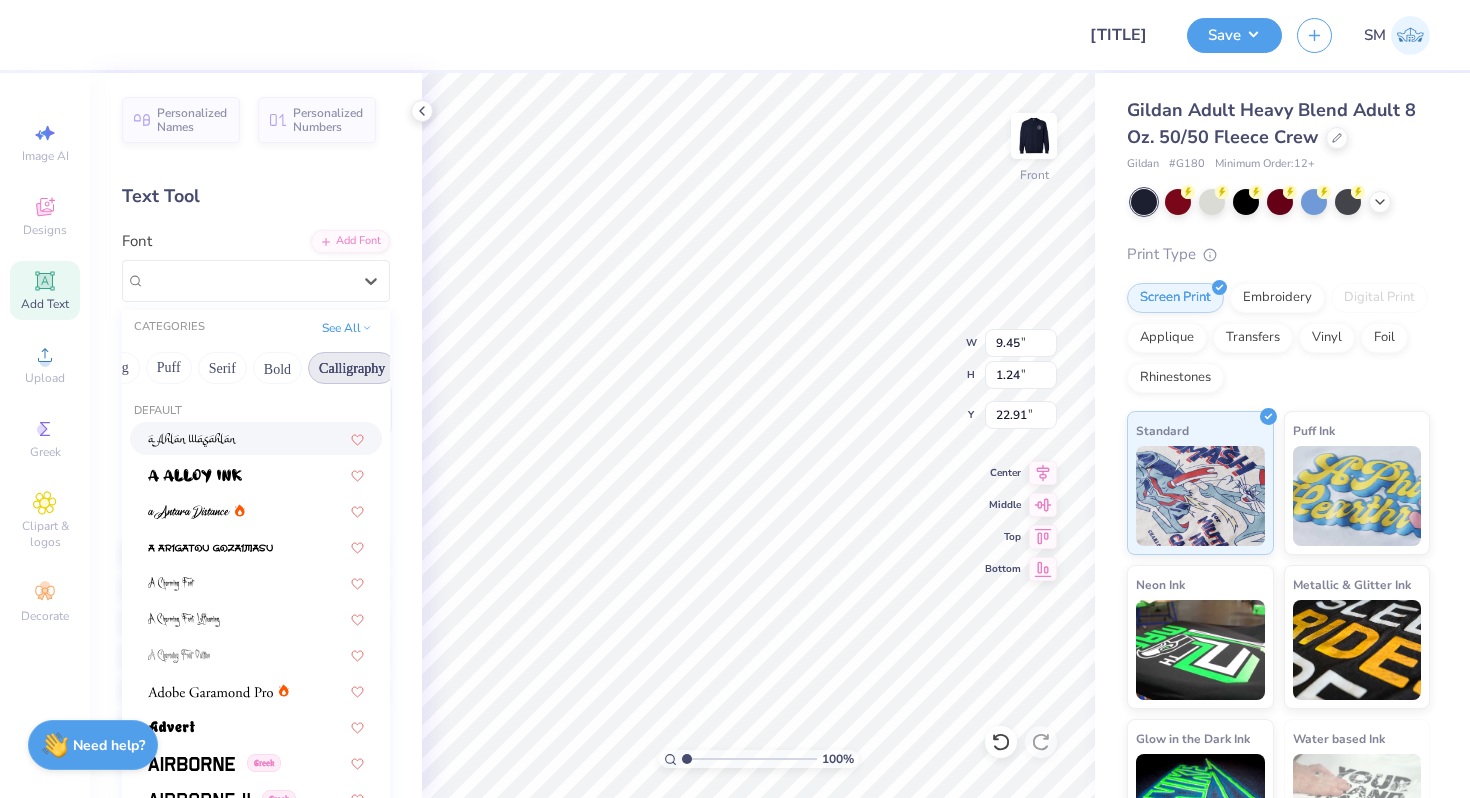 click on "Calligraphy" at bounding box center [352, 368] 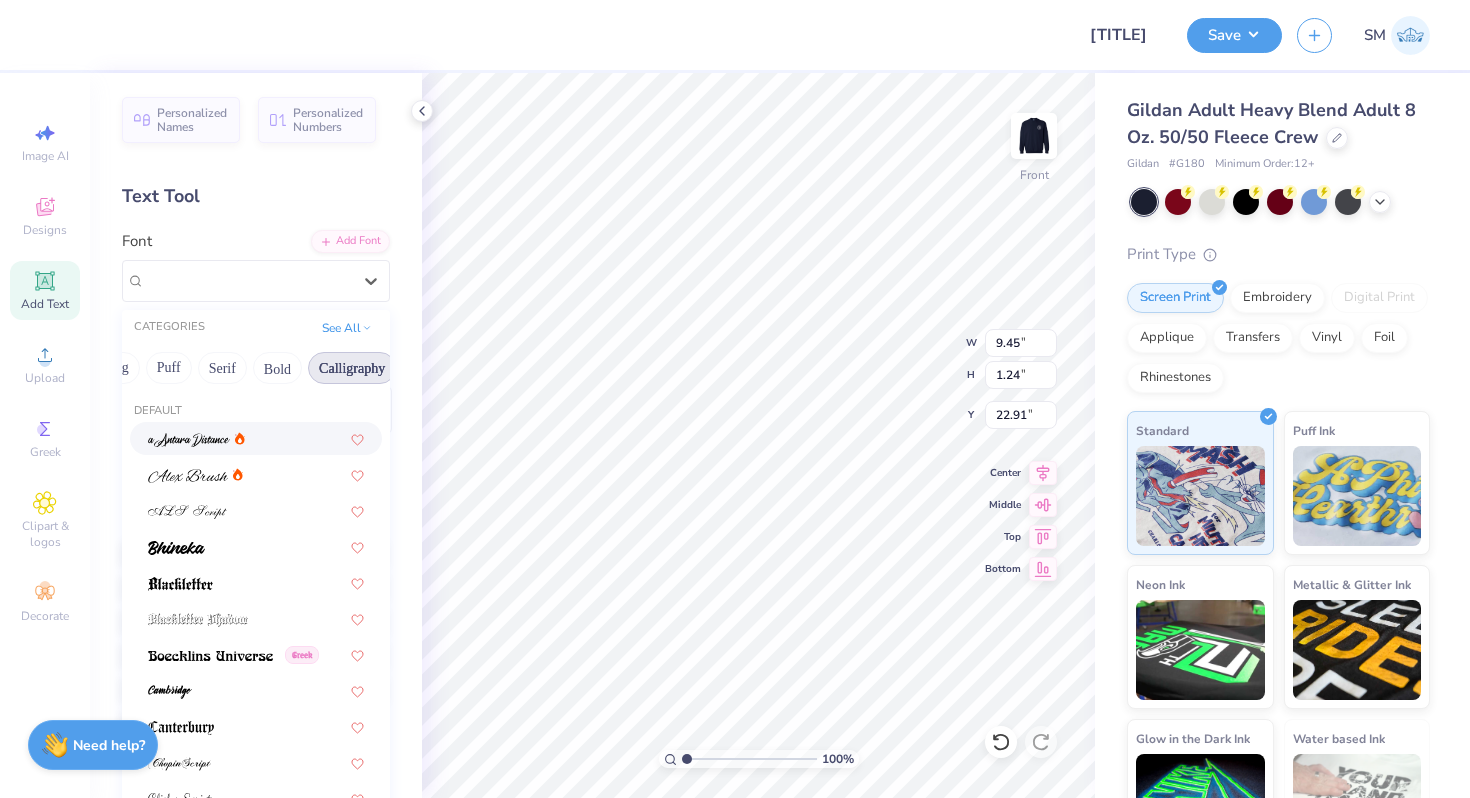 click at bounding box center [256, 438] 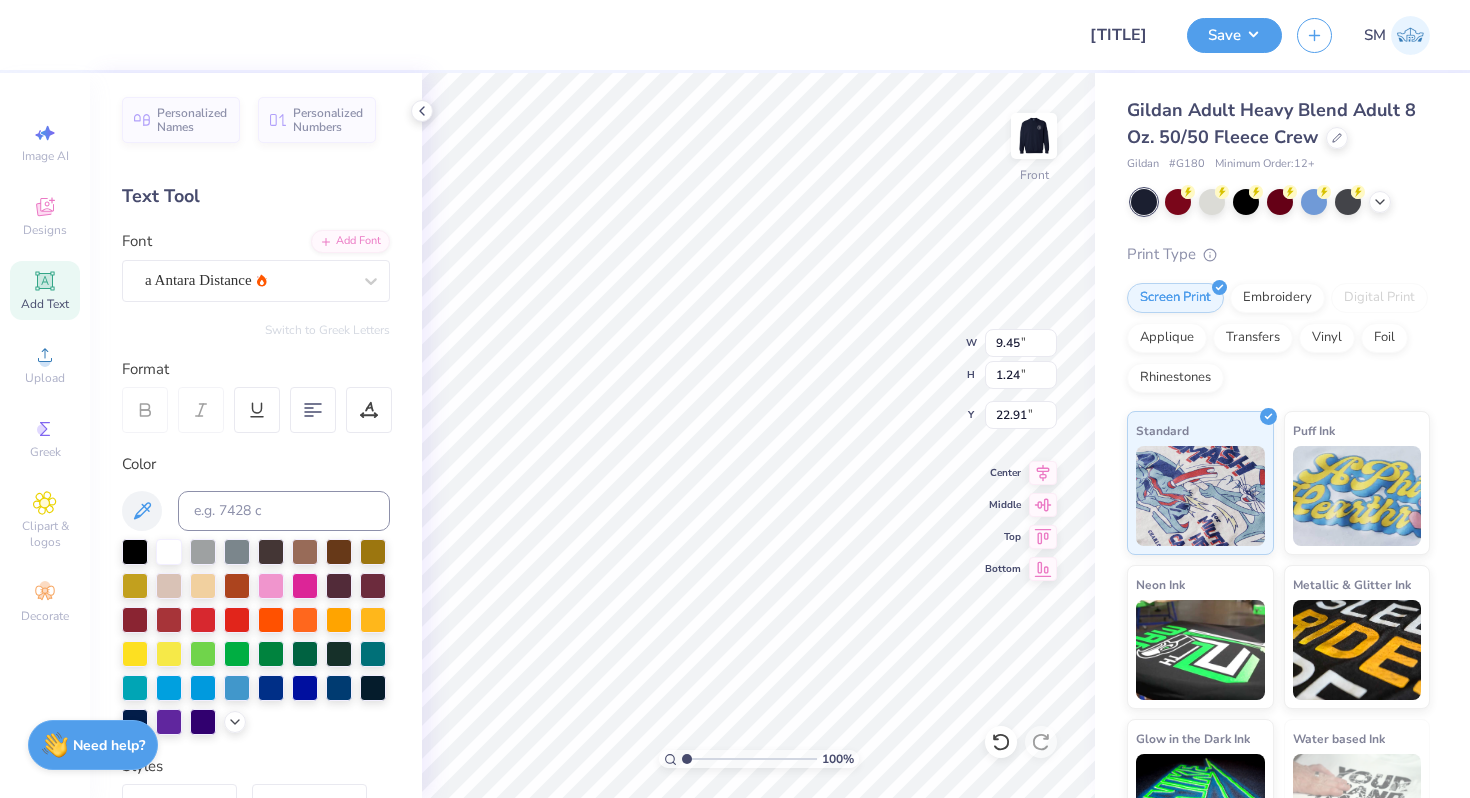type on "6.25" 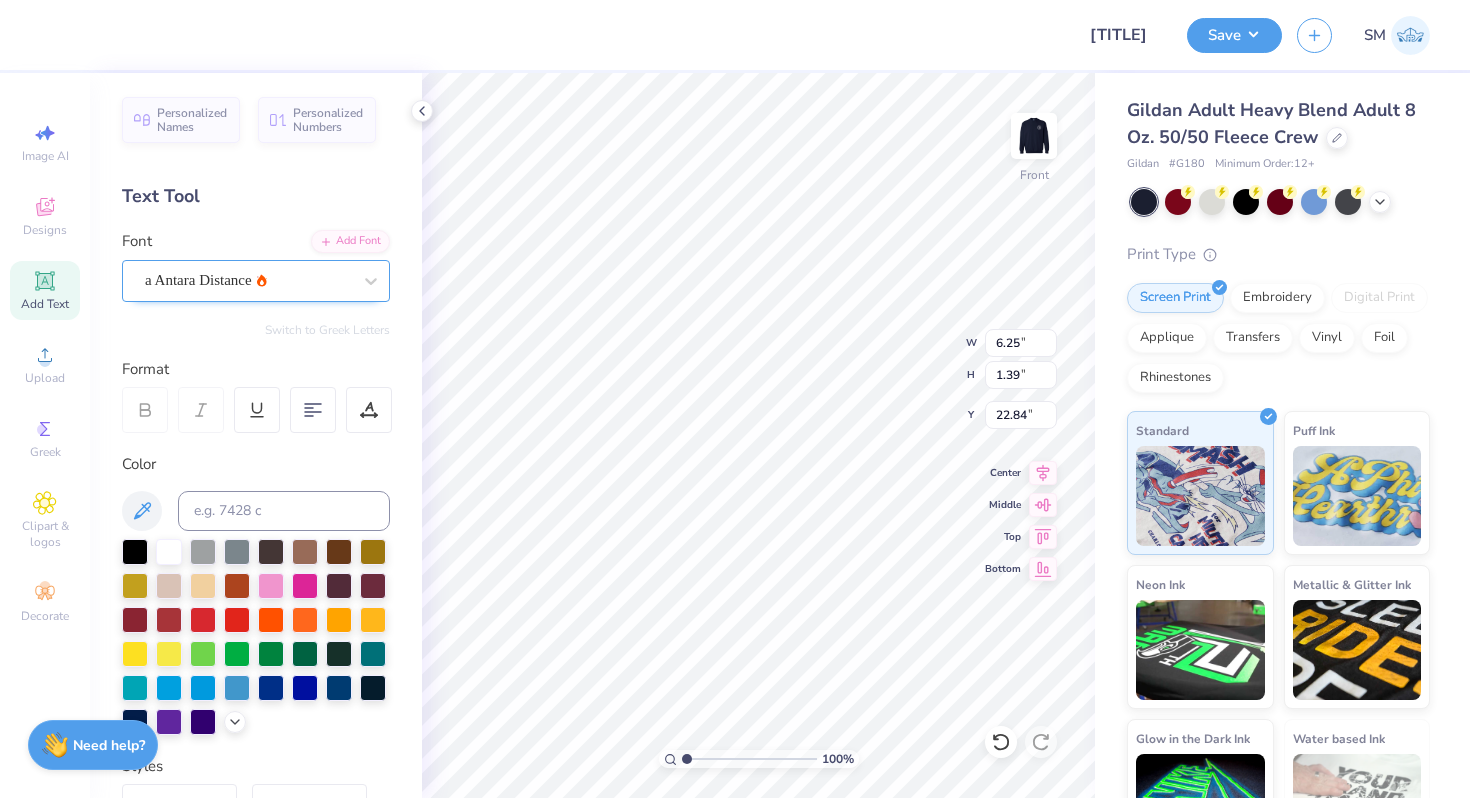 click on "a Antara Distance" at bounding box center (248, 280) 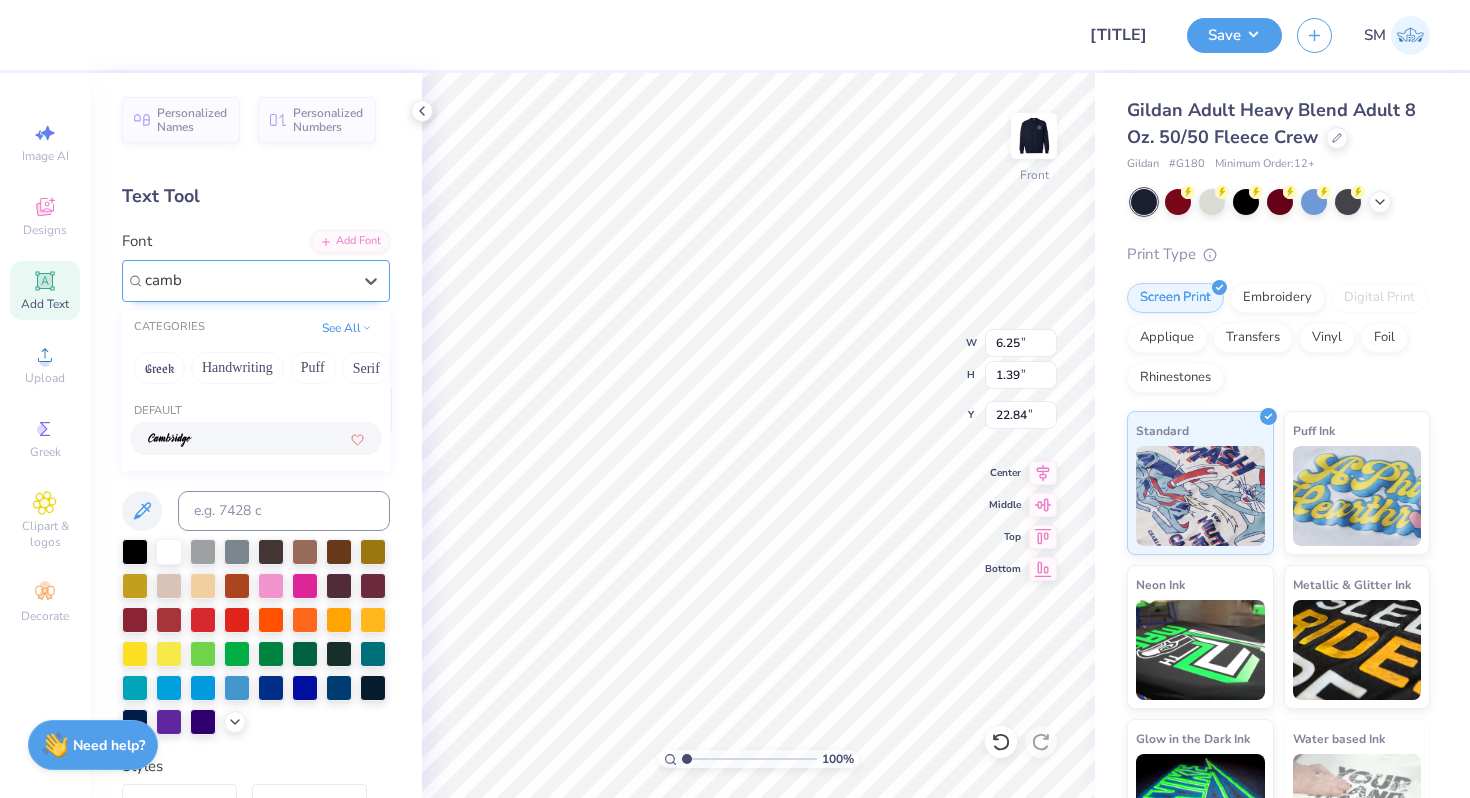 click at bounding box center [256, 438] 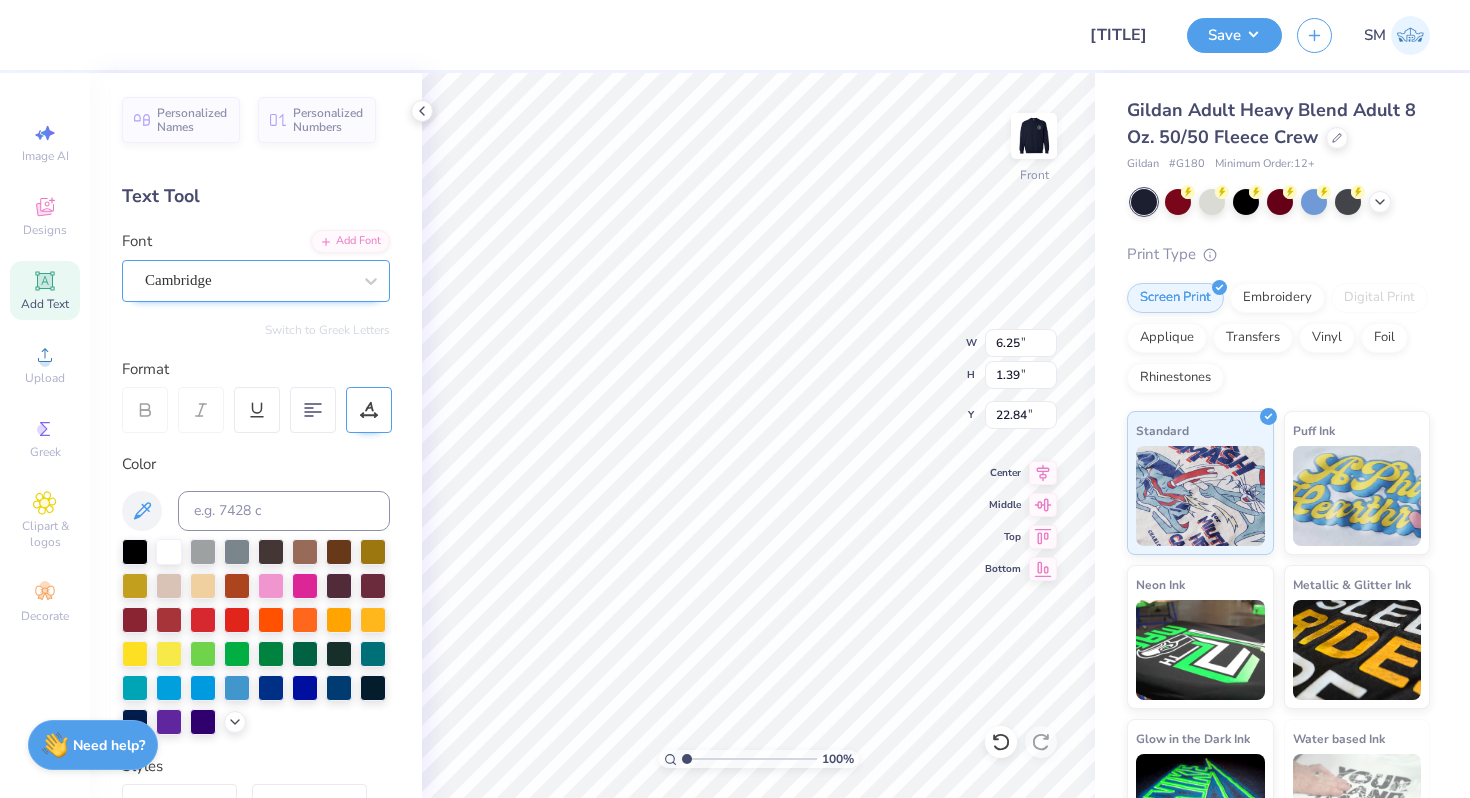 type on "7.78" 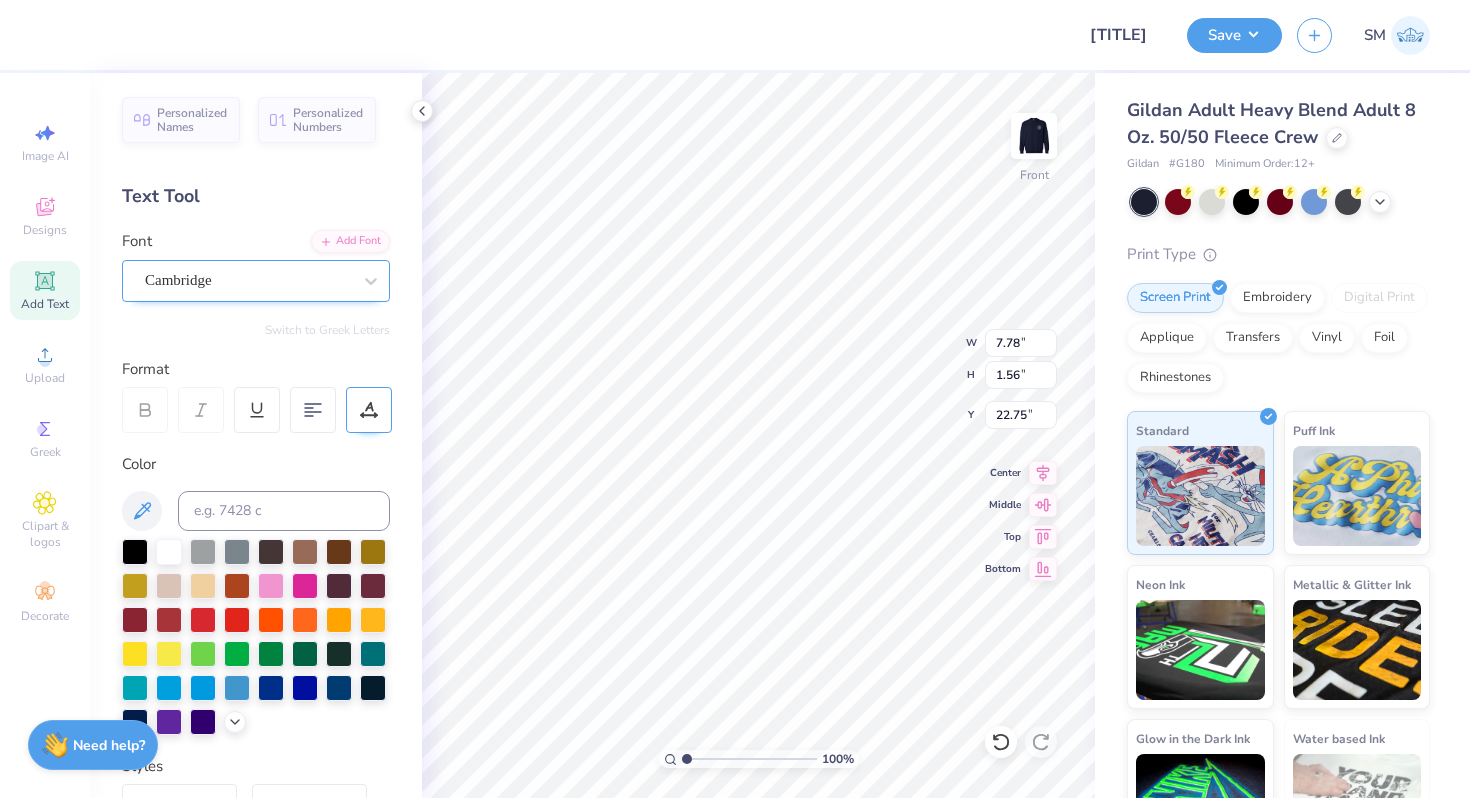 type on "8.65" 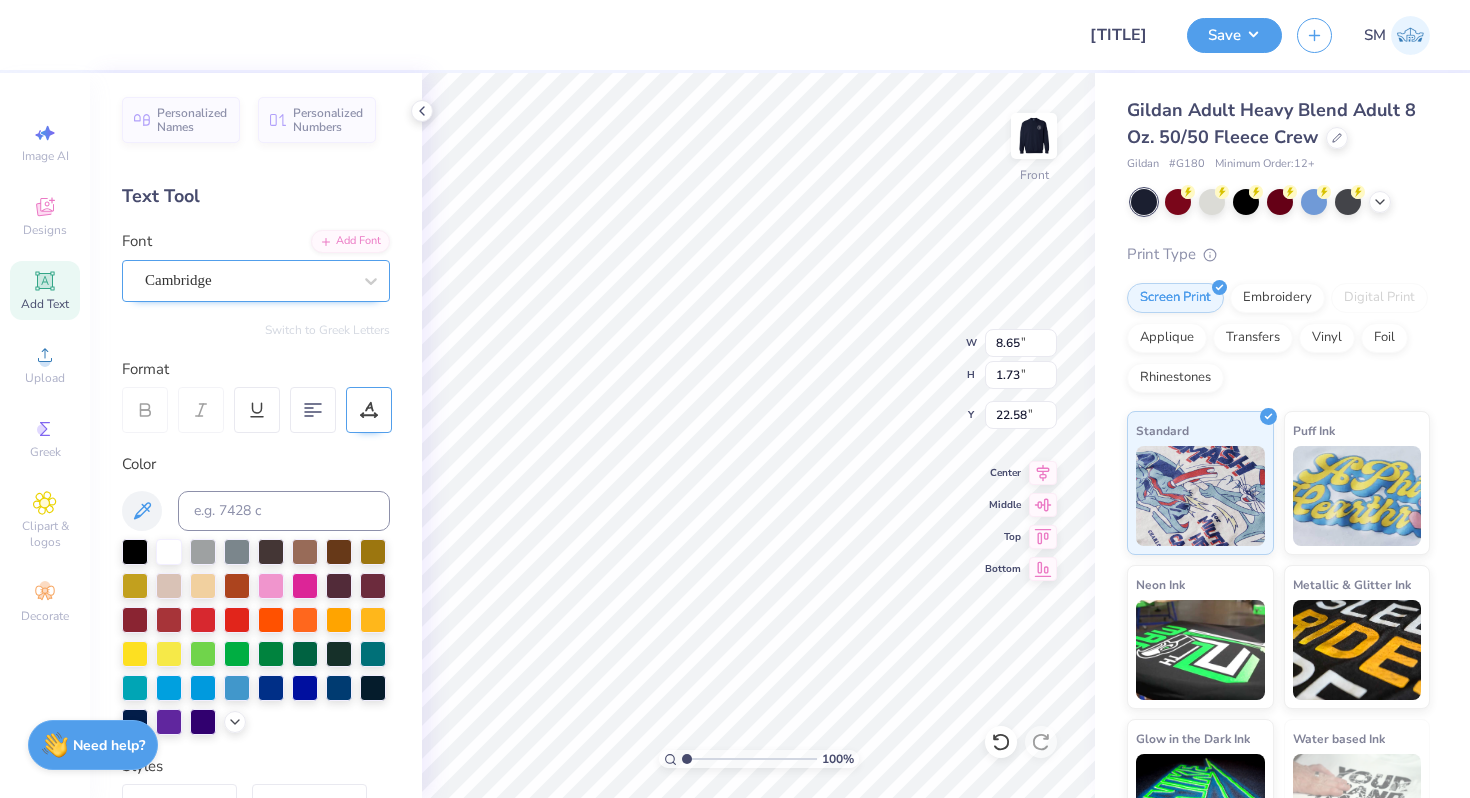 type on "22.52" 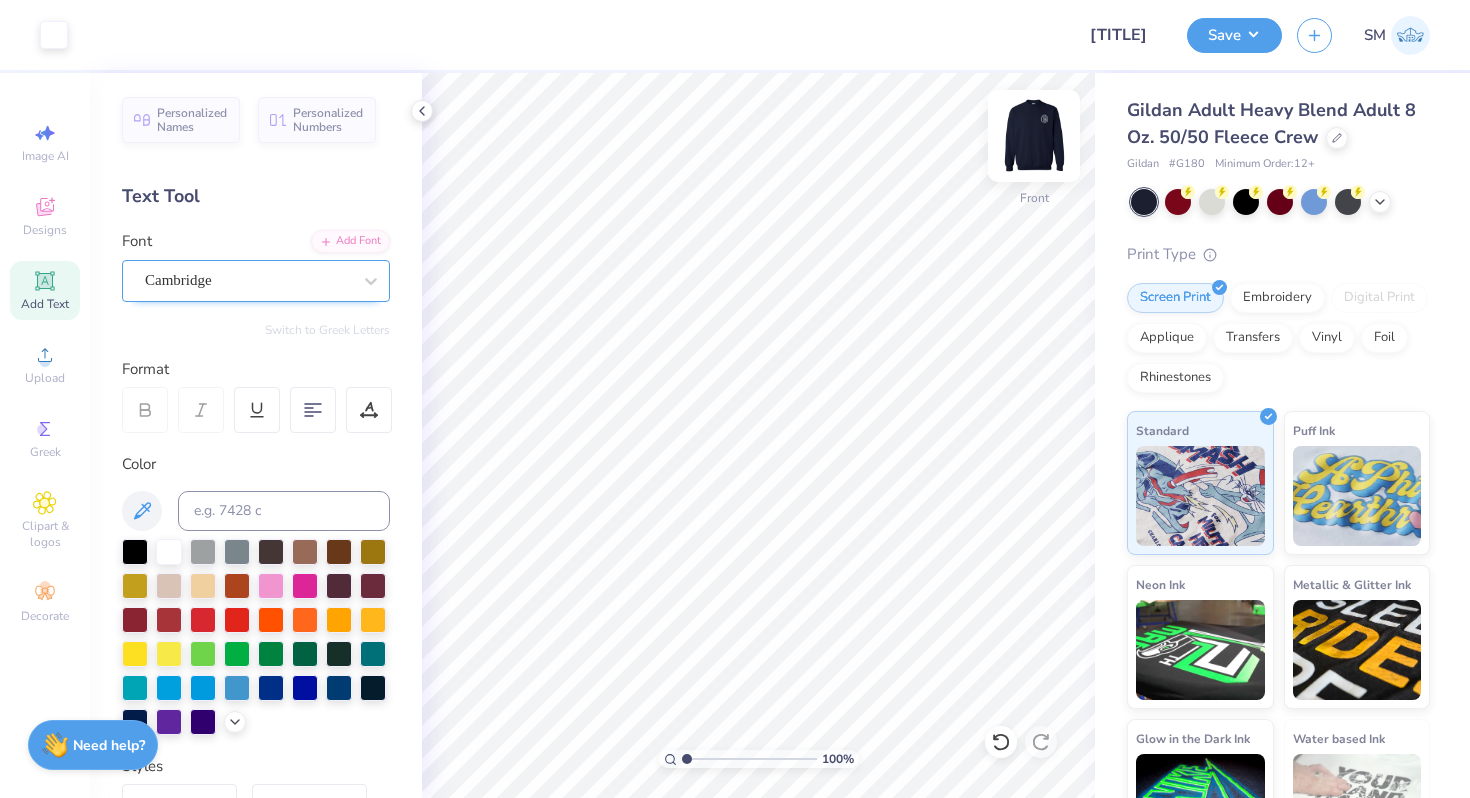 click at bounding box center (1034, 136) 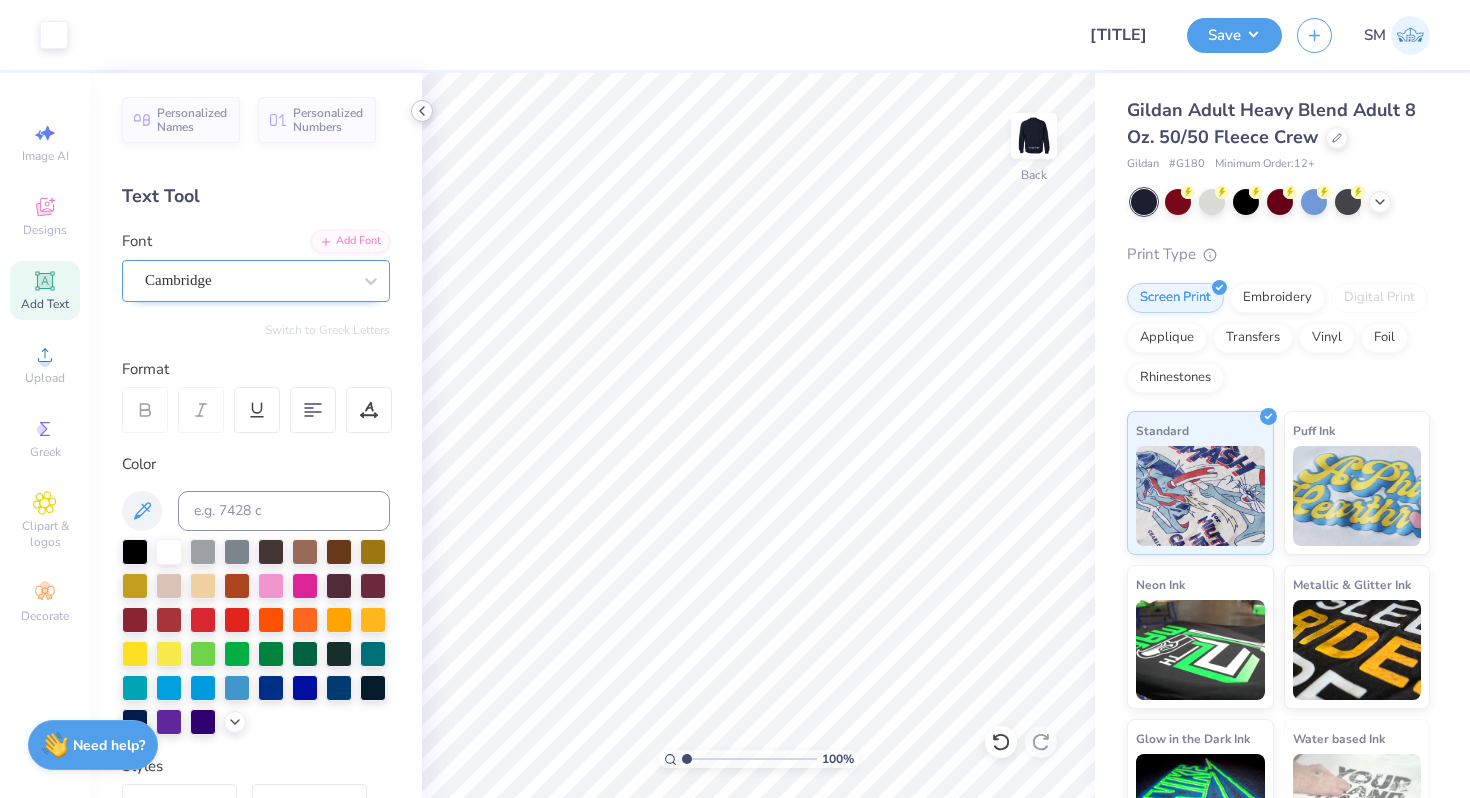 click 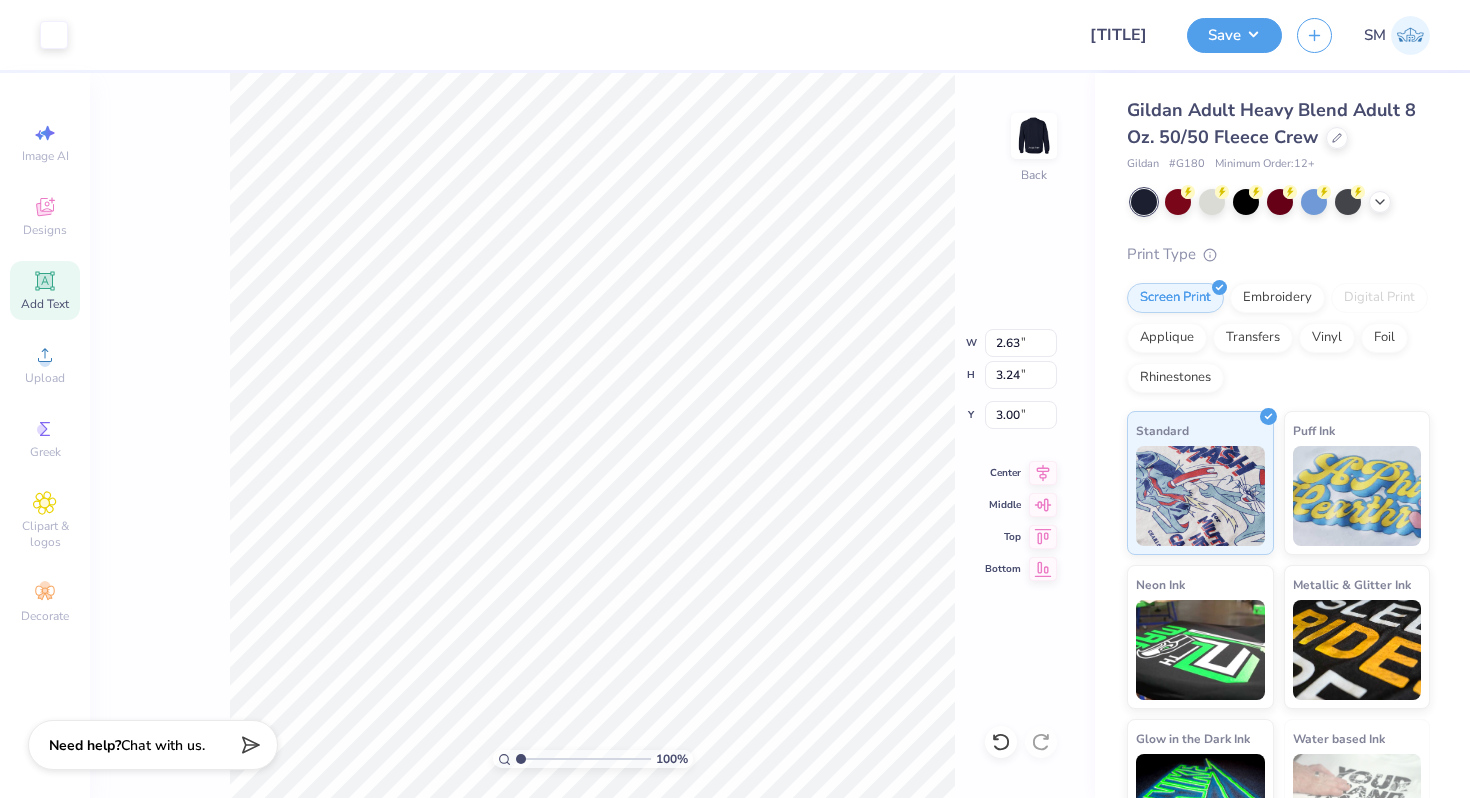 type on "2.52" 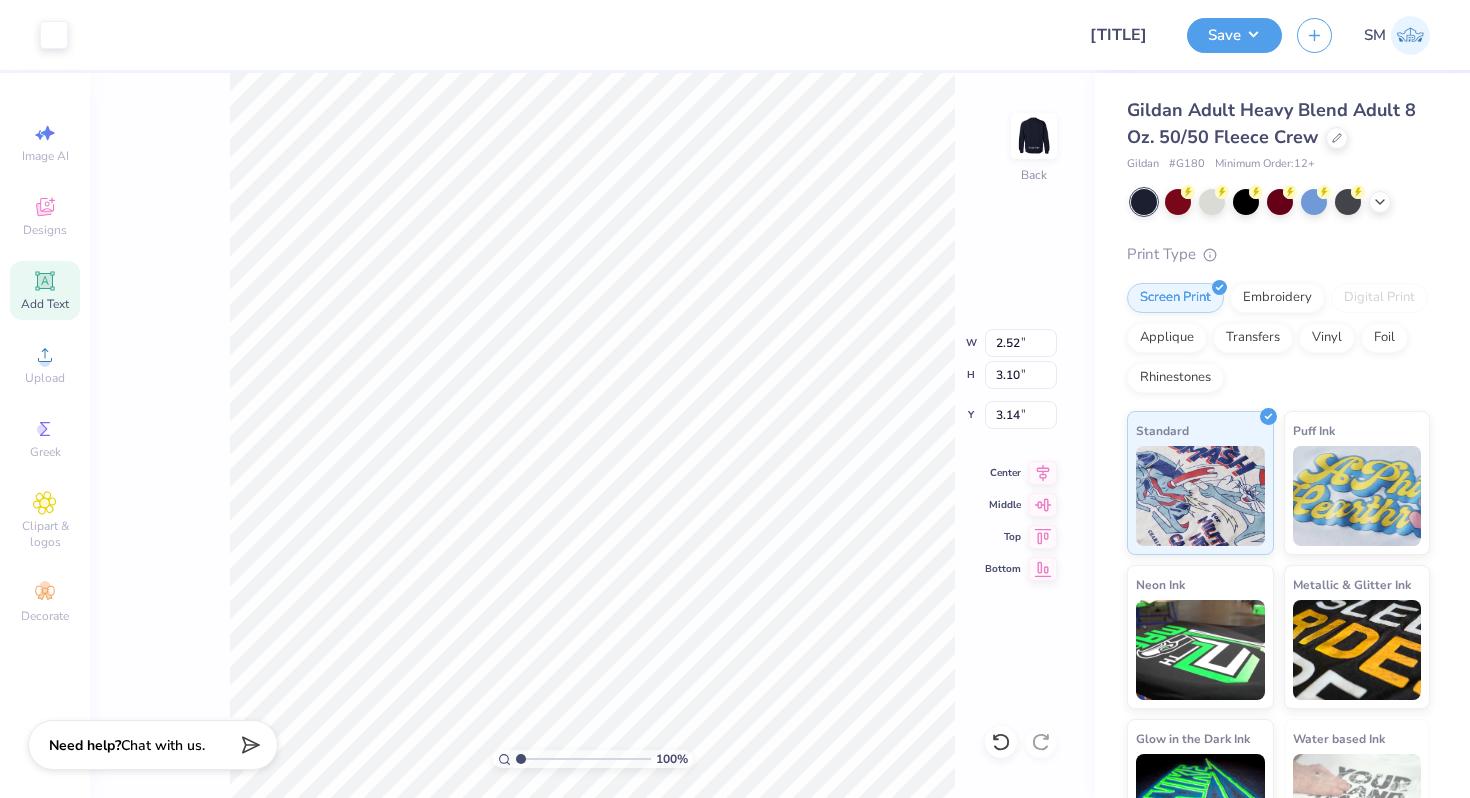 type on "3.00" 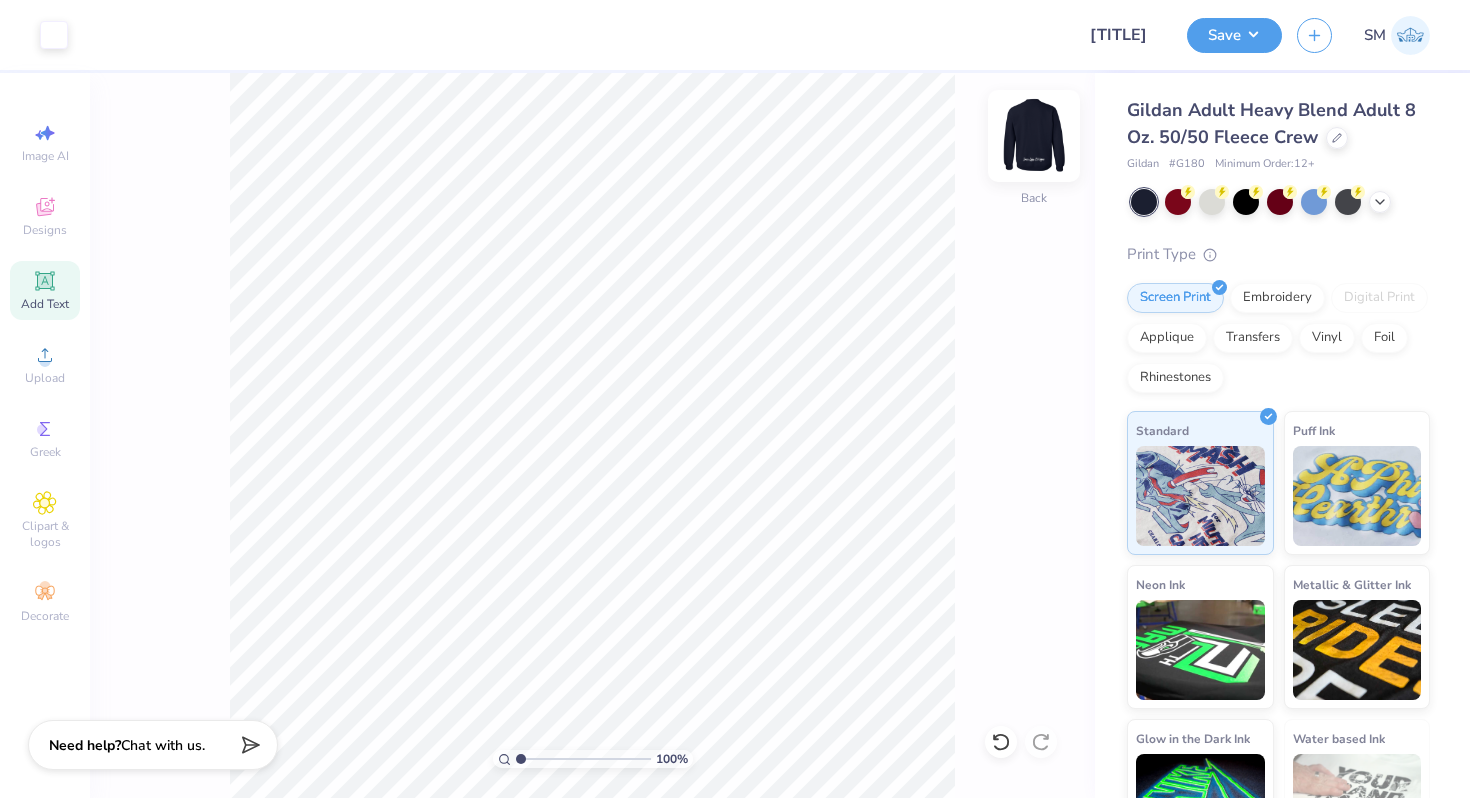 click at bounding box center [1034, 136] 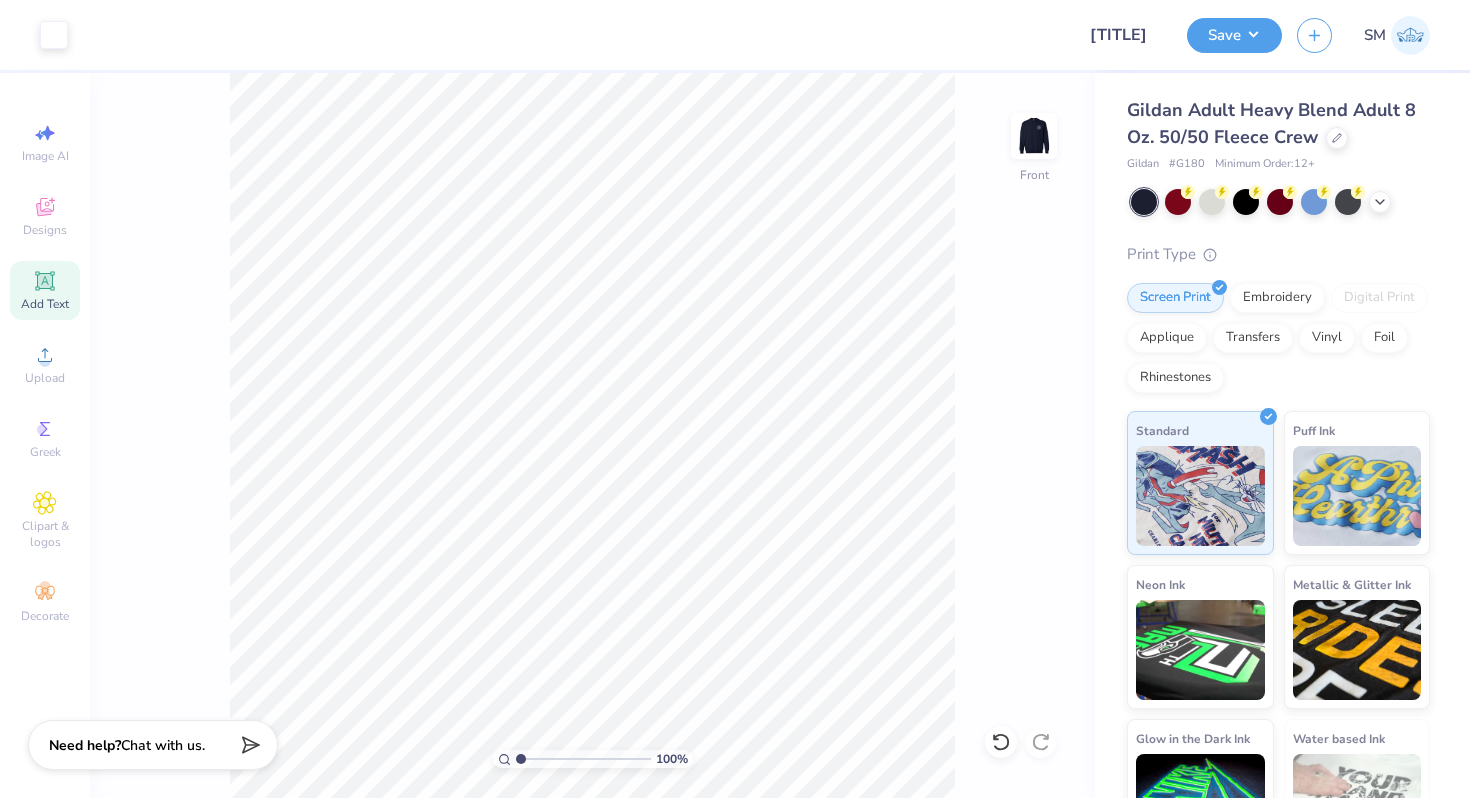 click on "100  % Front" at bounding box center [592, 435] 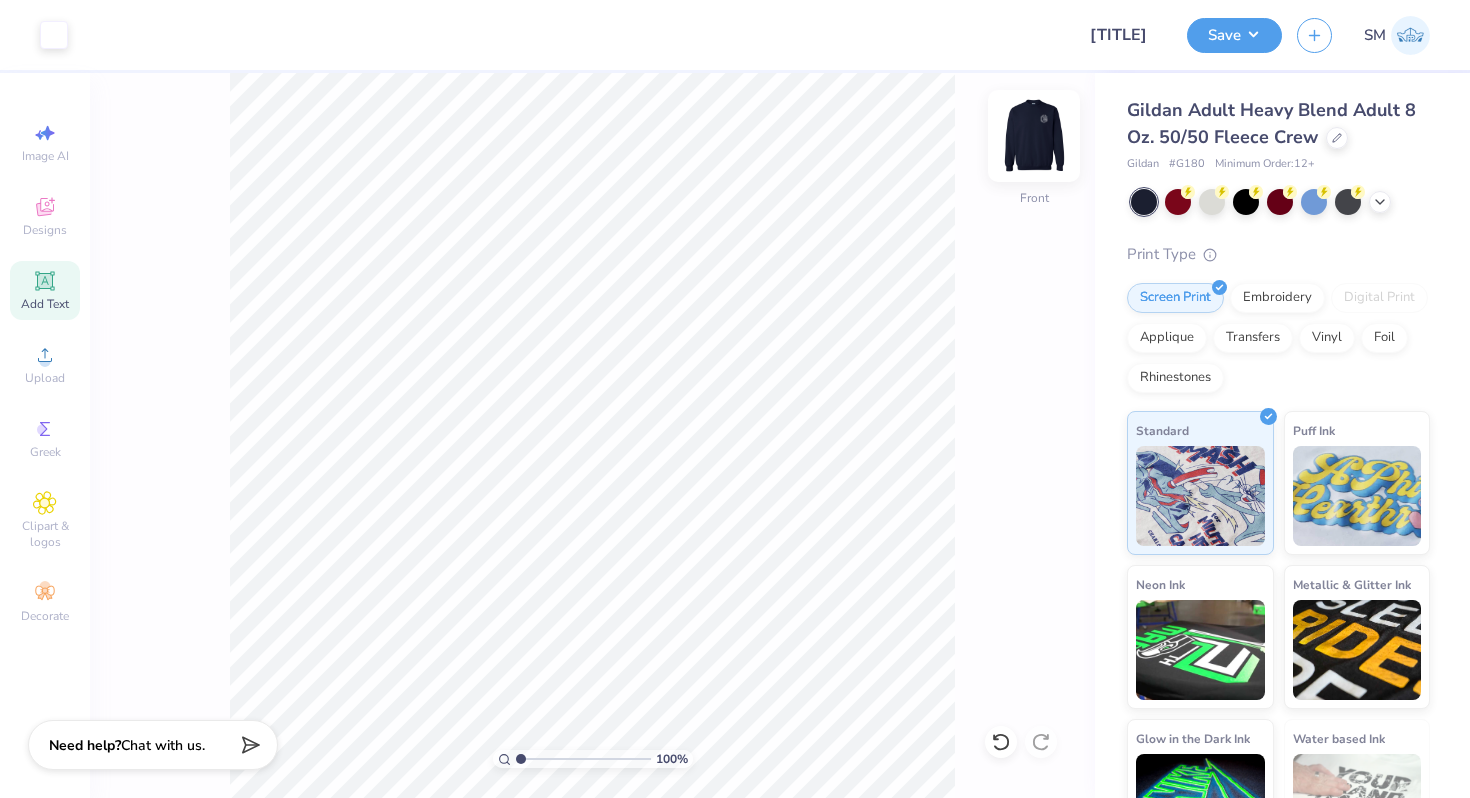 click at bounding box center [1034, 136] 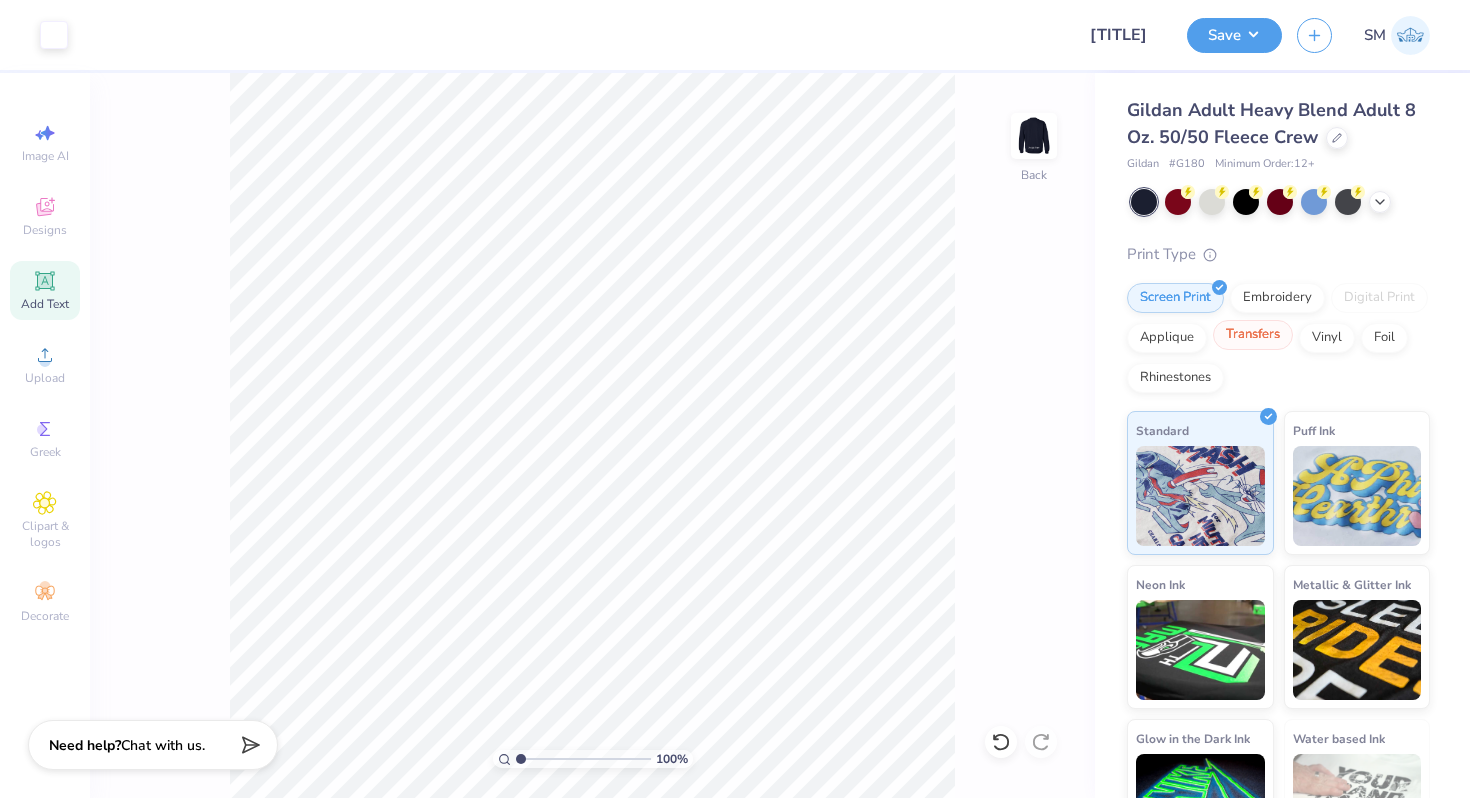 scroll, scrollTop: 65, scrollLeft: 0, axis: vertical 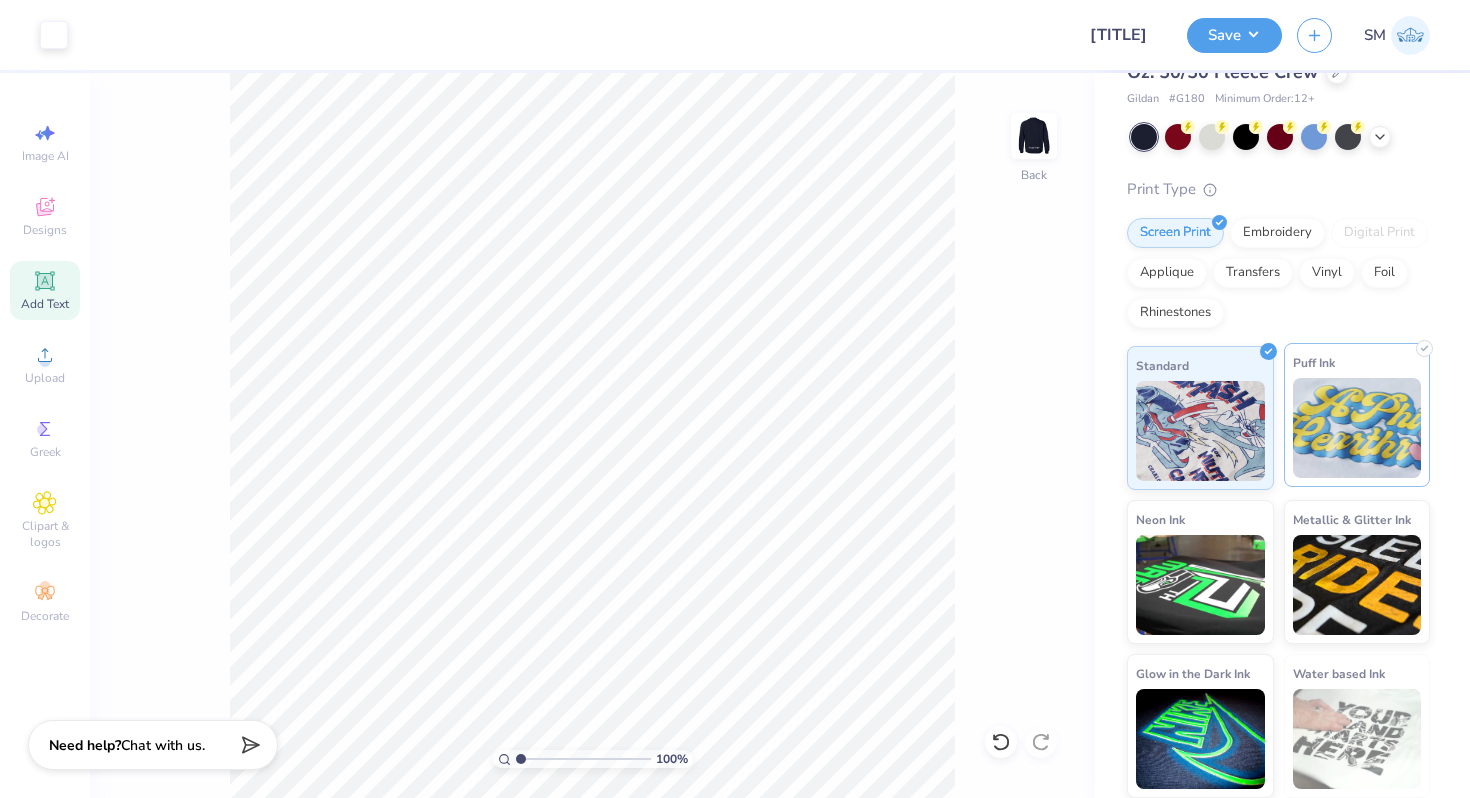 click at bounding box center (1357, 428) 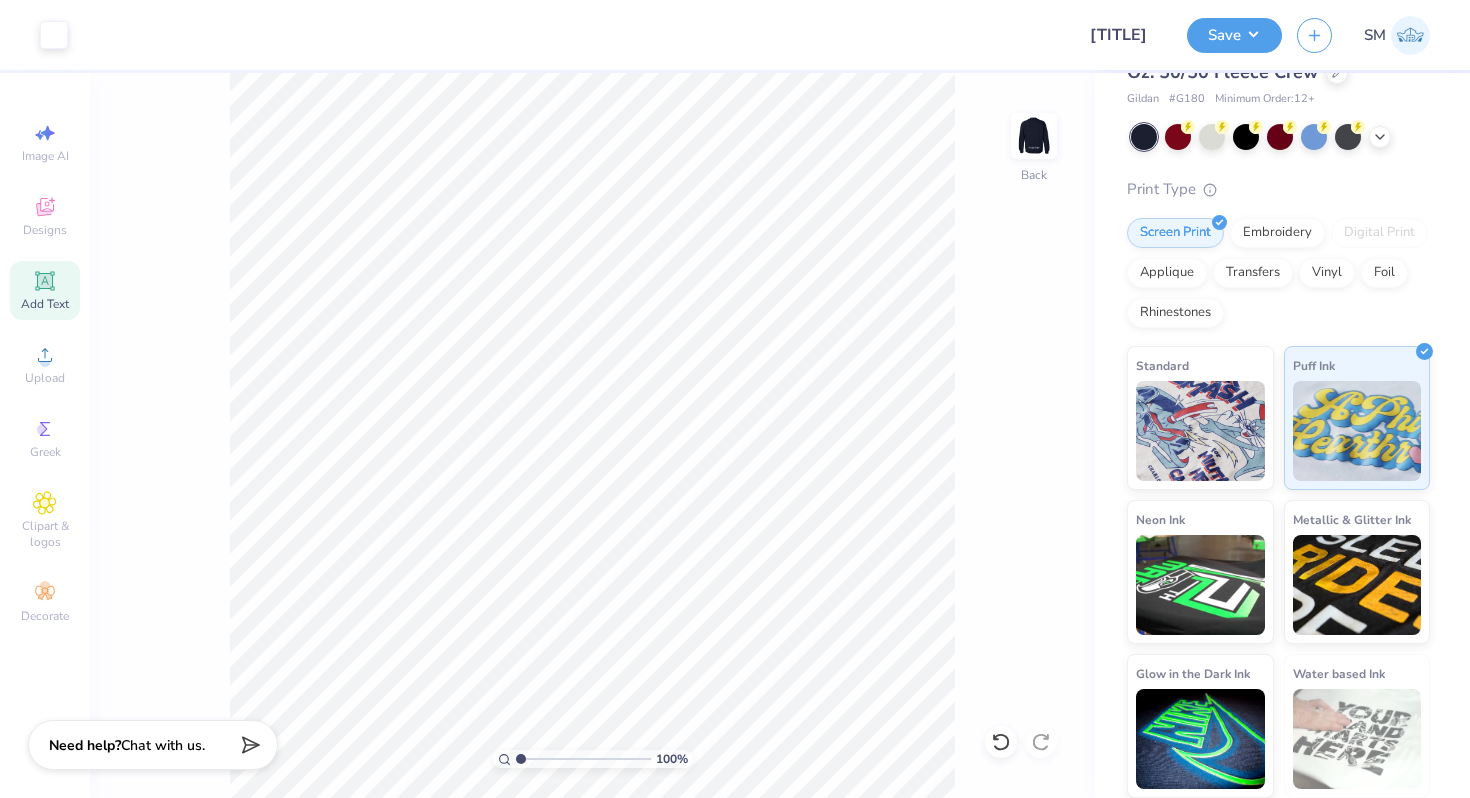 click at bounding box center [571, 35] 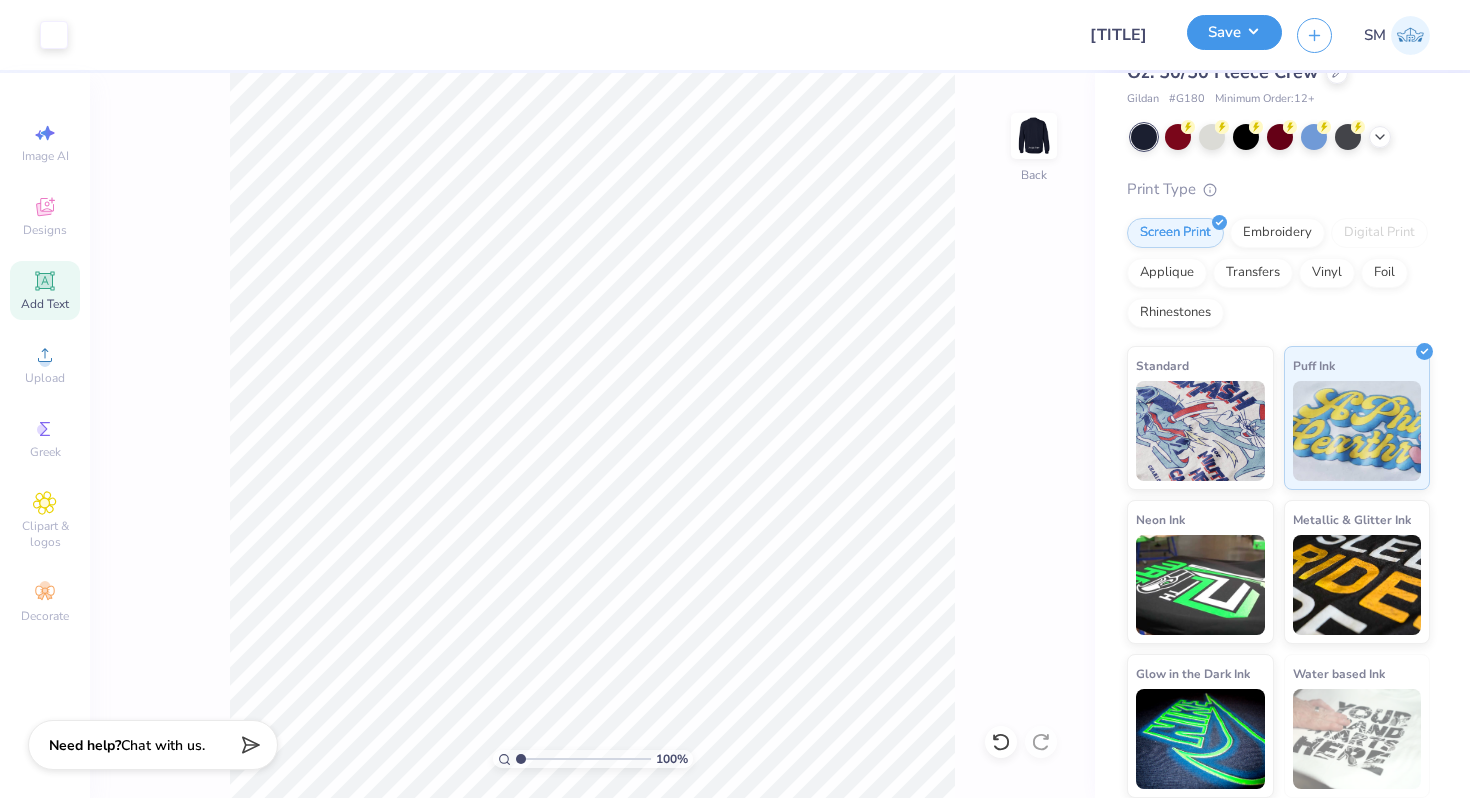 click on "Save" at bounding box center (1234, 32) 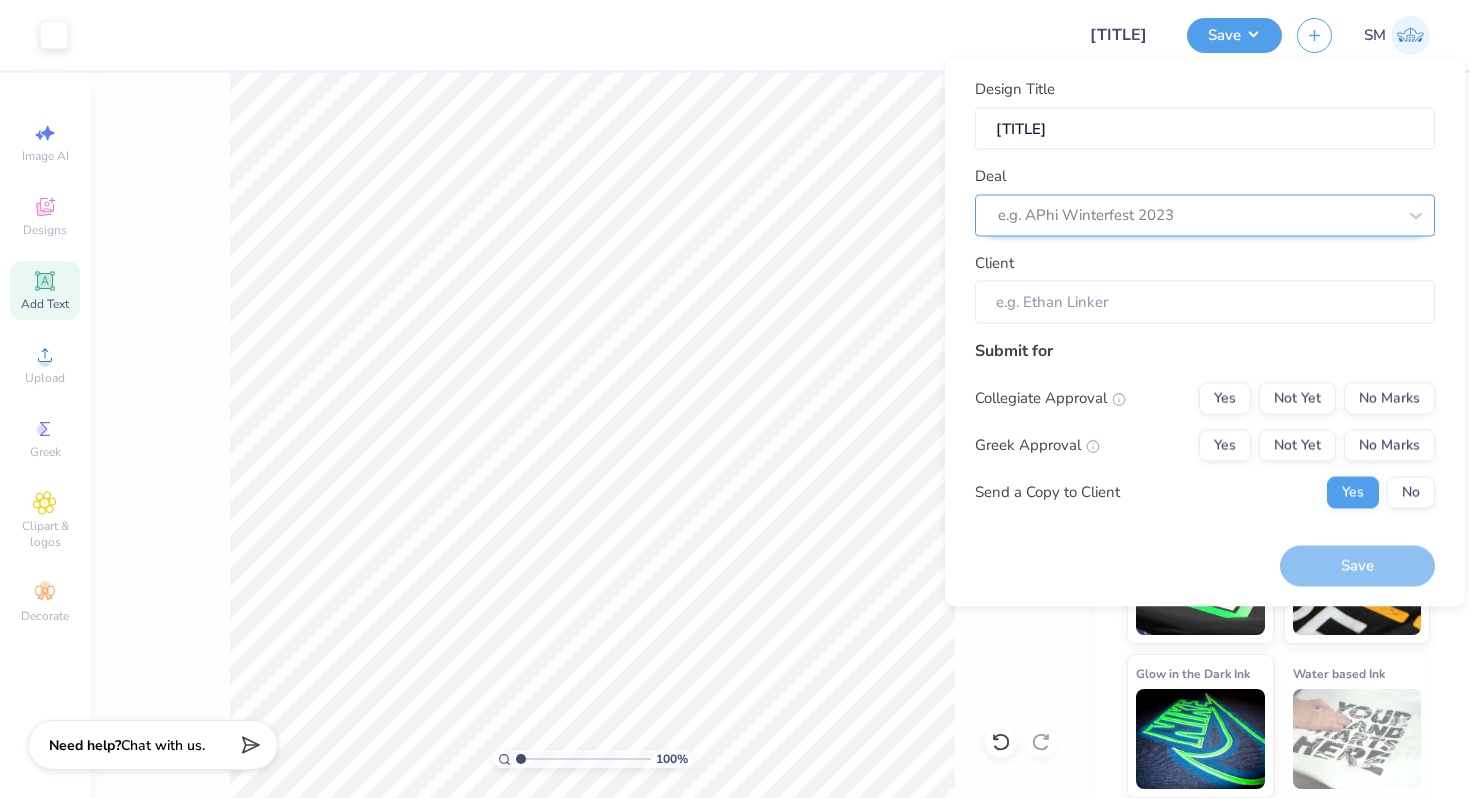 click at bounding box center (1197, 215) 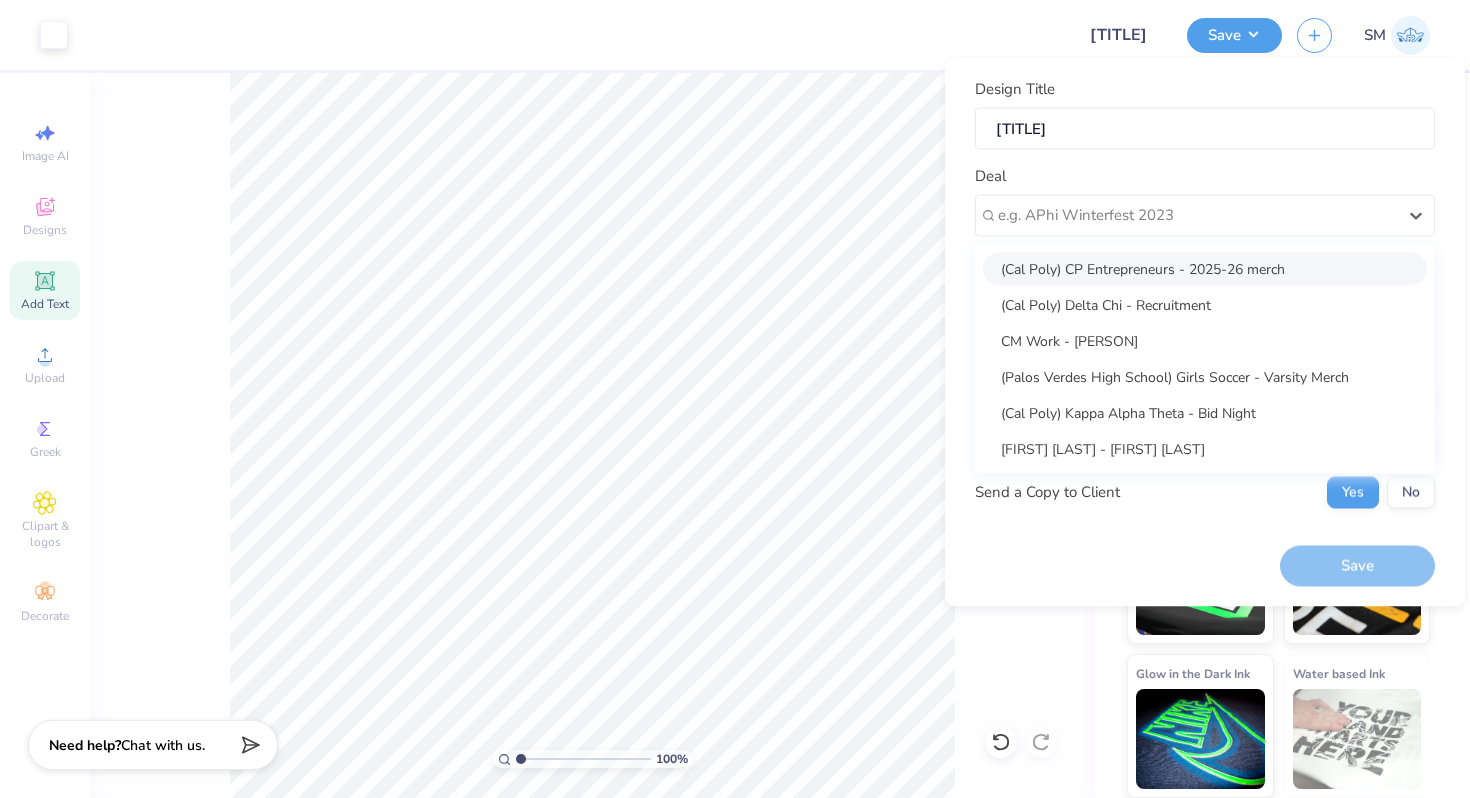 click on "(Cal Poly) CP Entrepreneurs - 2025-26 merch" at bounding box center [1205, 268] 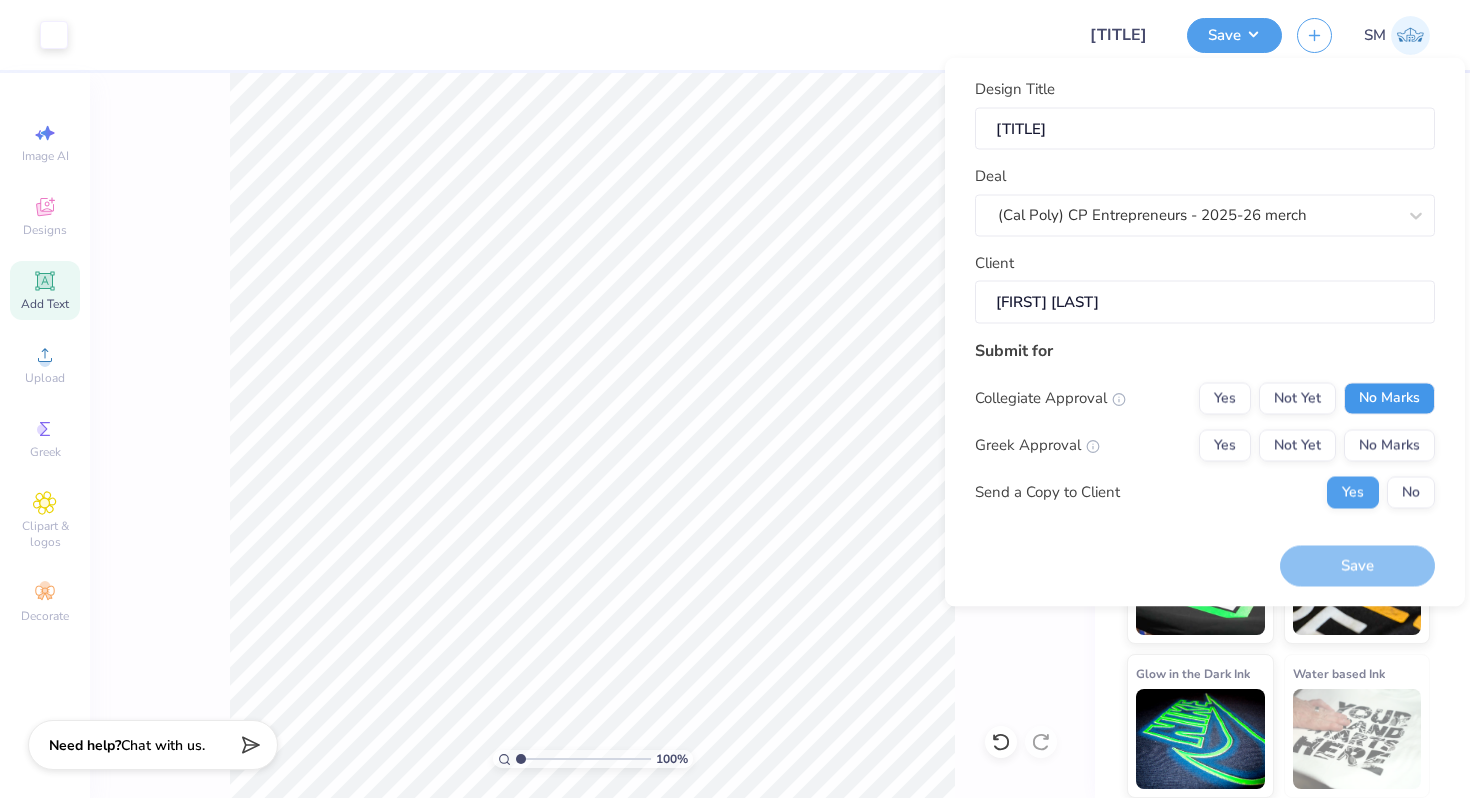 click on "No Marks" at bounding box center [1389, 398] 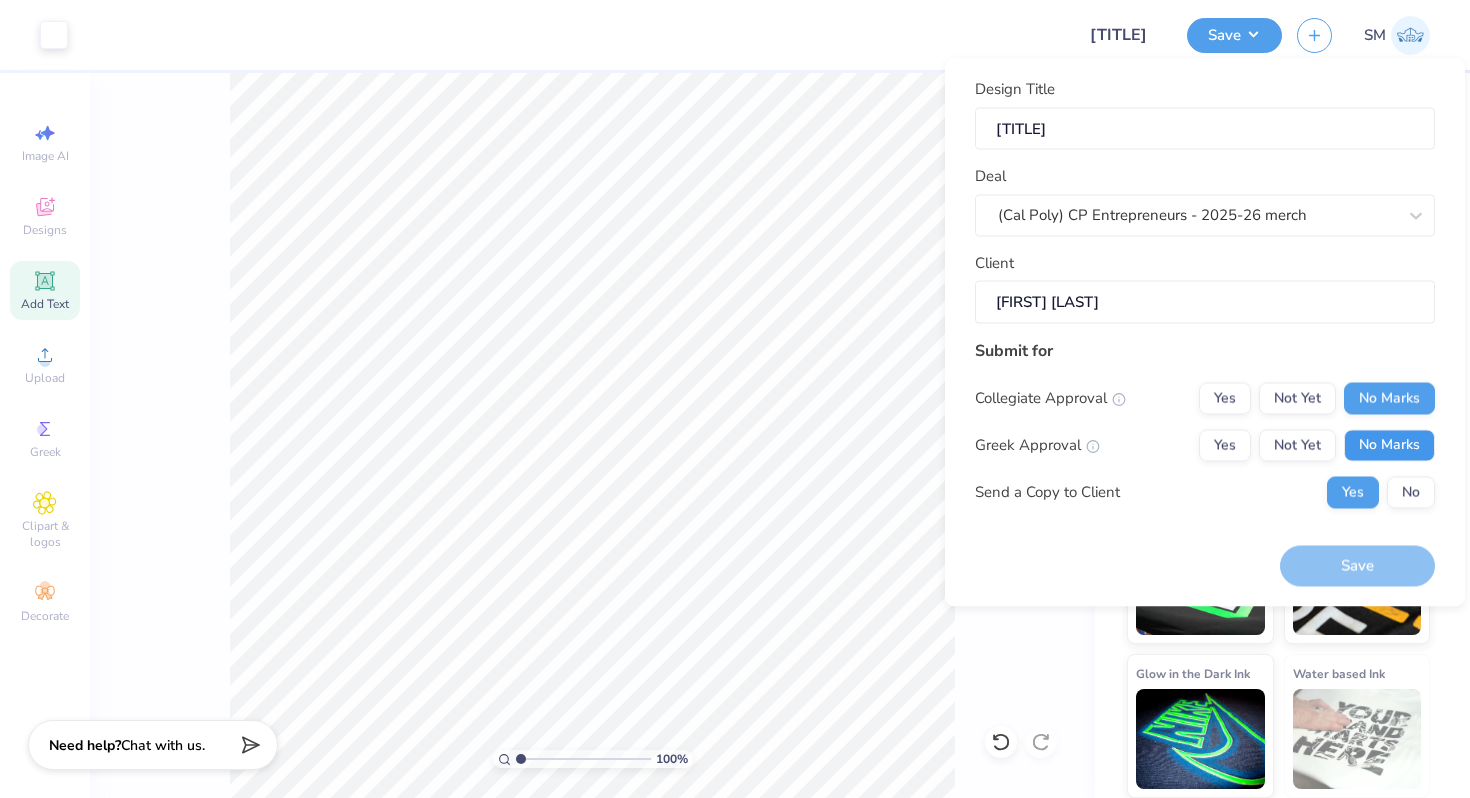 click on "No Marks" at bounding box center [1389, 445] 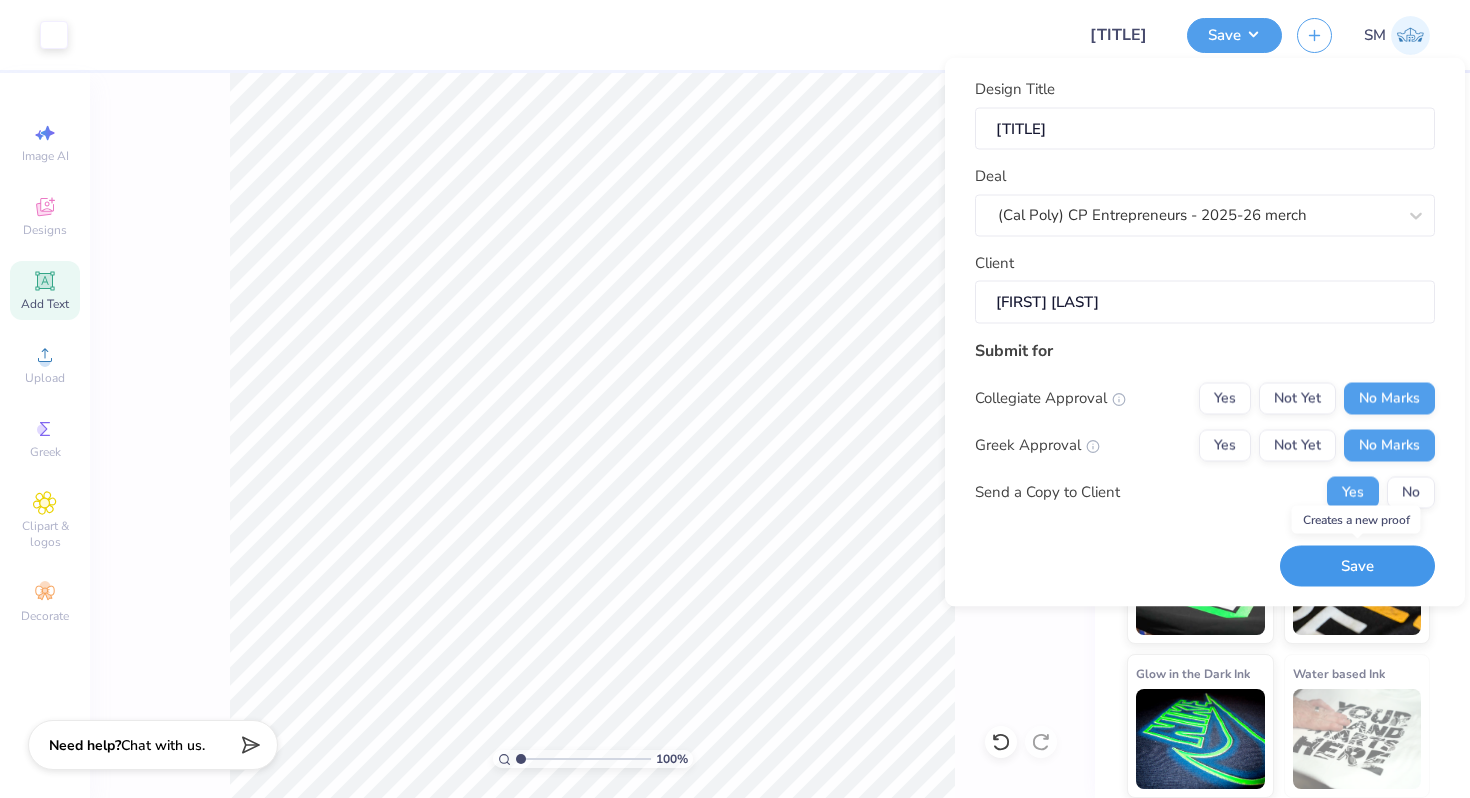 click on "Save" at bounding box center [1357, 566] 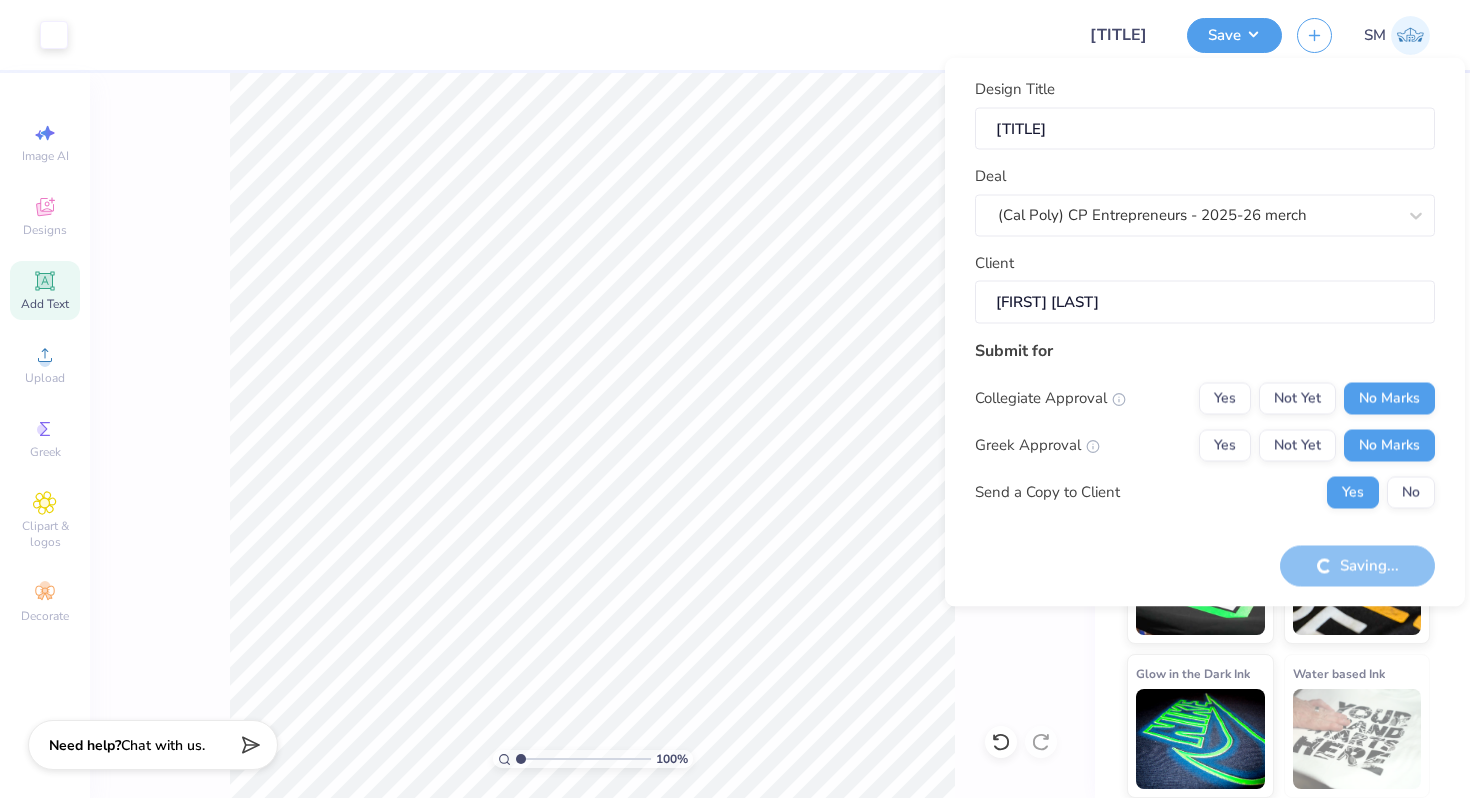 scroll, scrollTop: 98, scrollLeft: 0, axis: vertical 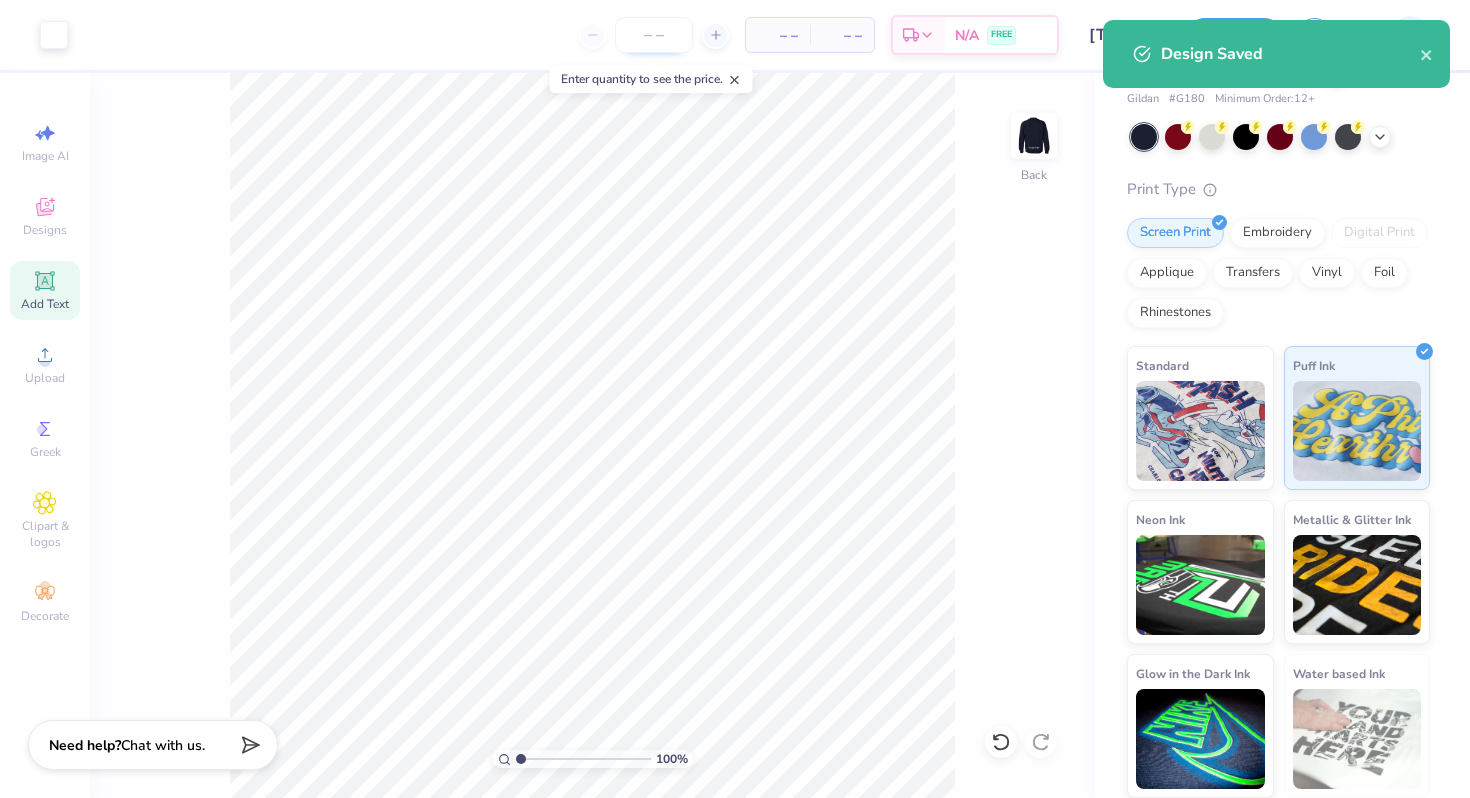 click at bounding box center (654, 35) 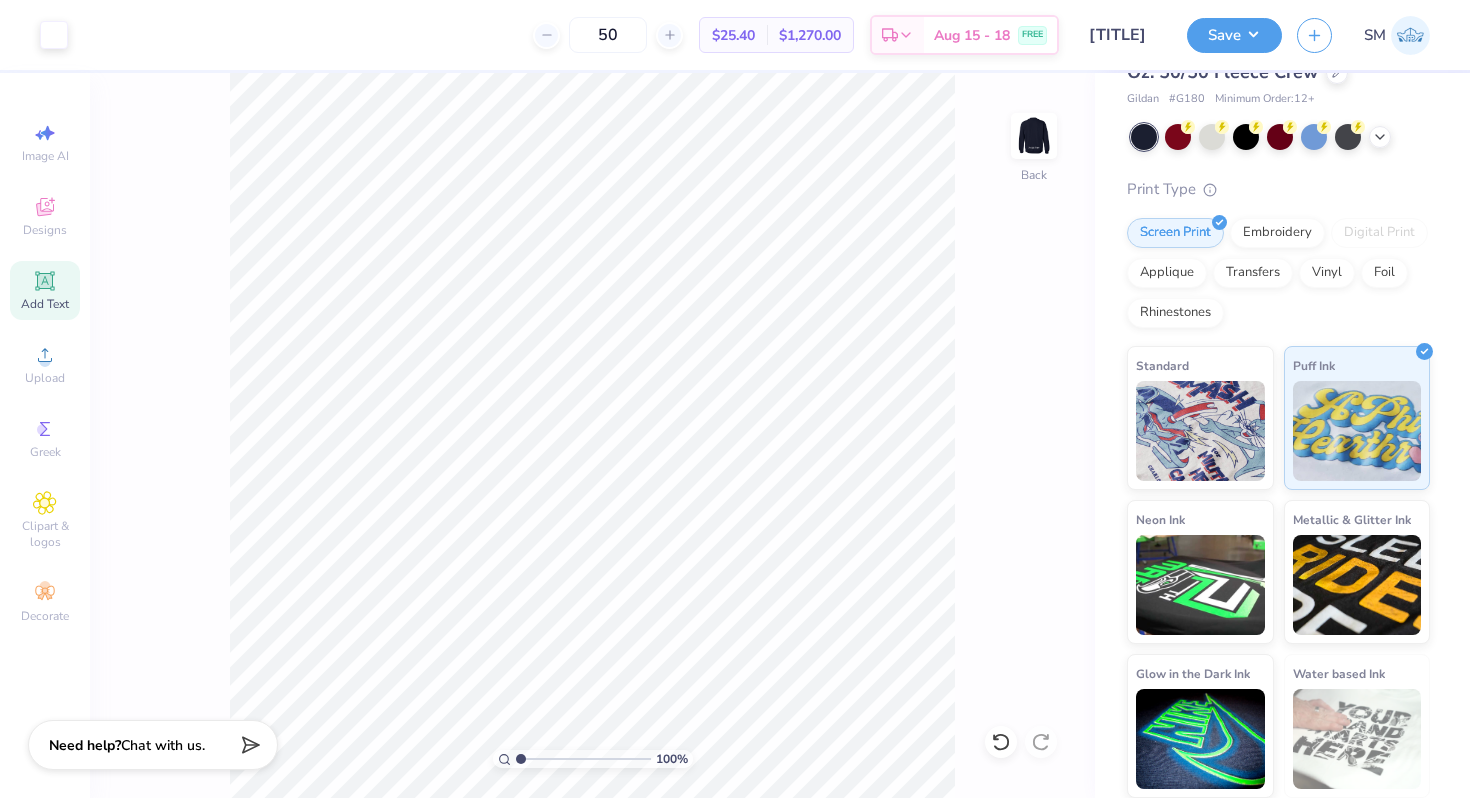 type on "50" 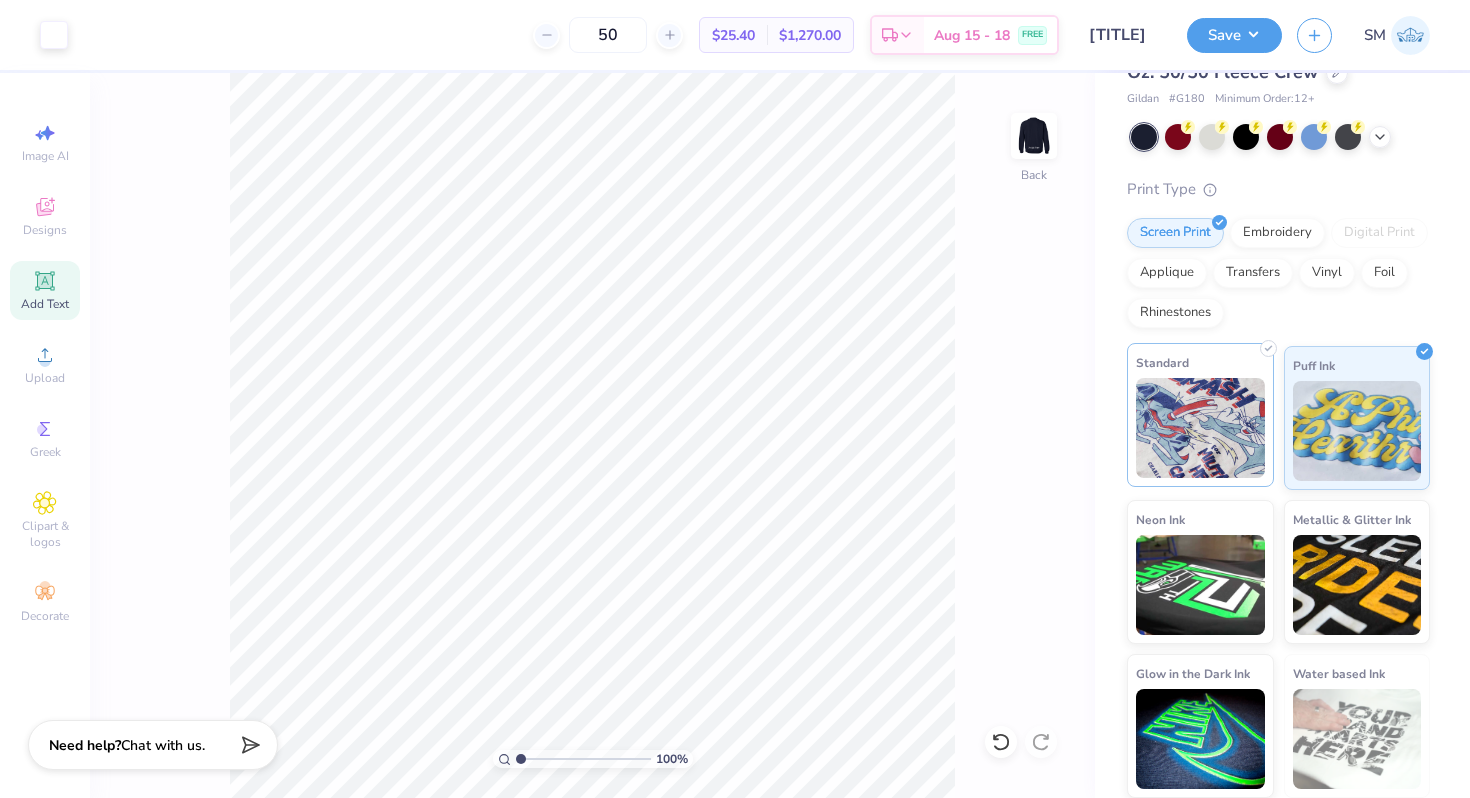 scroll, scrollTop: 0, scrollLeft: 0, axis: both 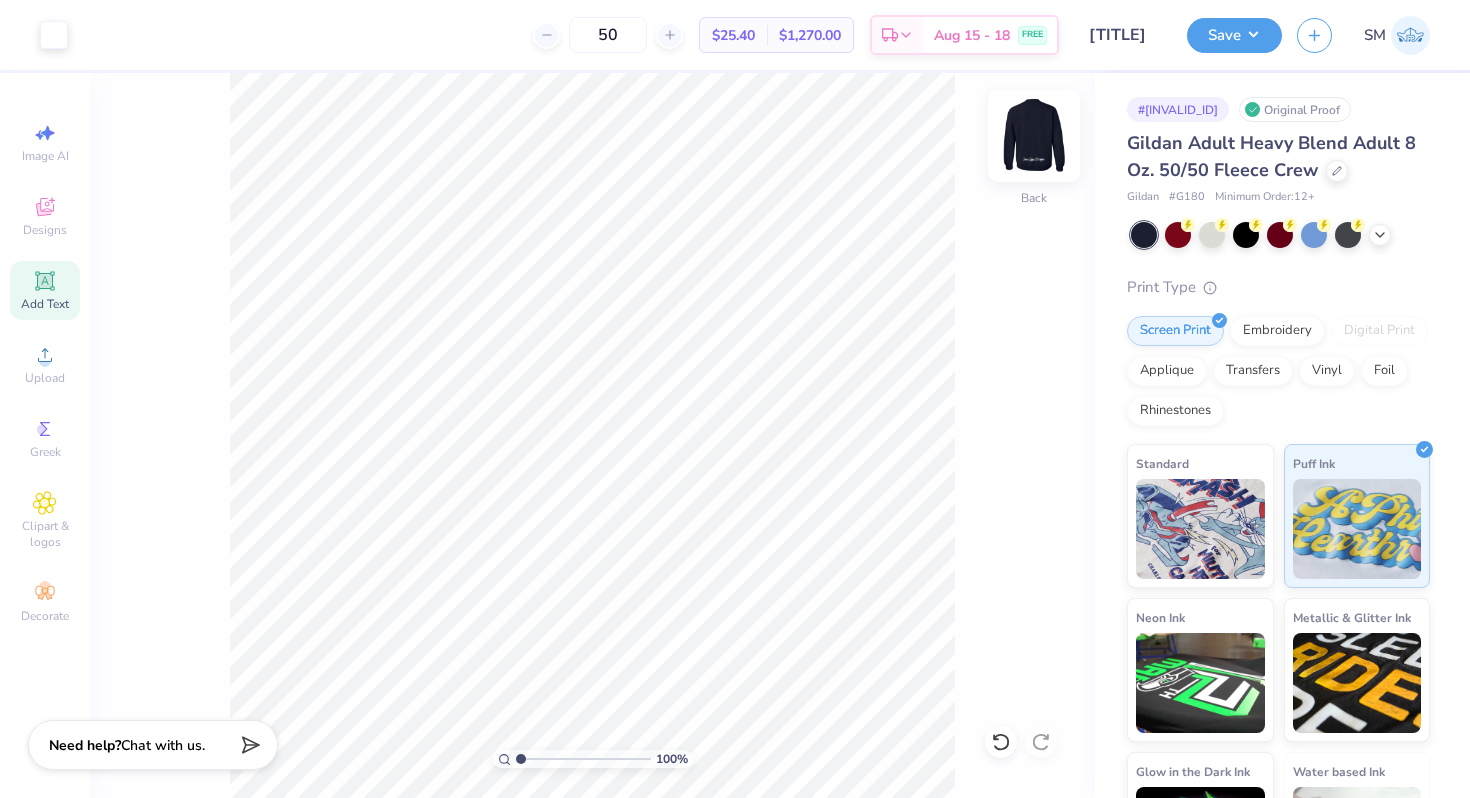 click at bounding box center [1034, 136] 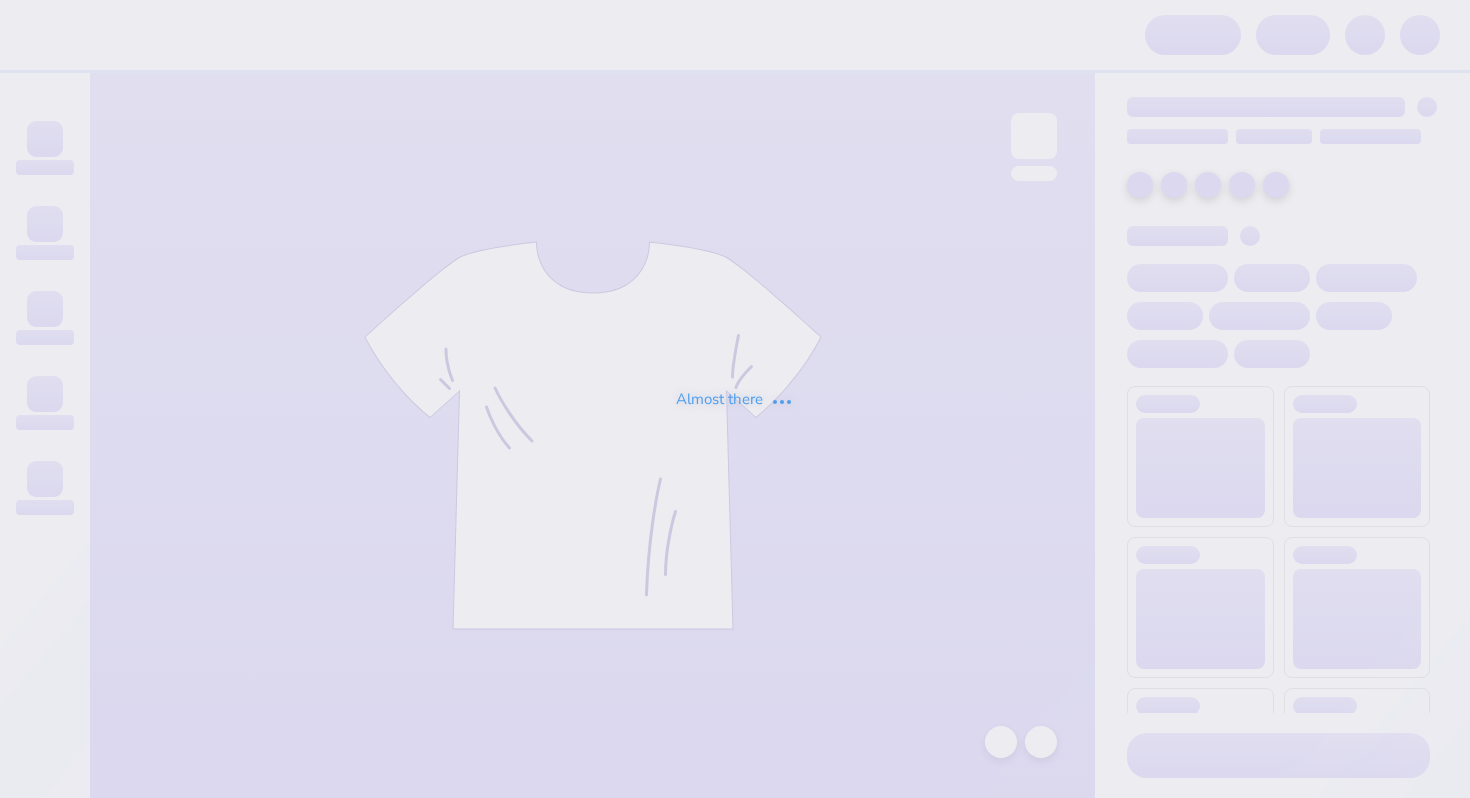 scroll, scrollTop: 0, scrollLeft: 0, axis: both 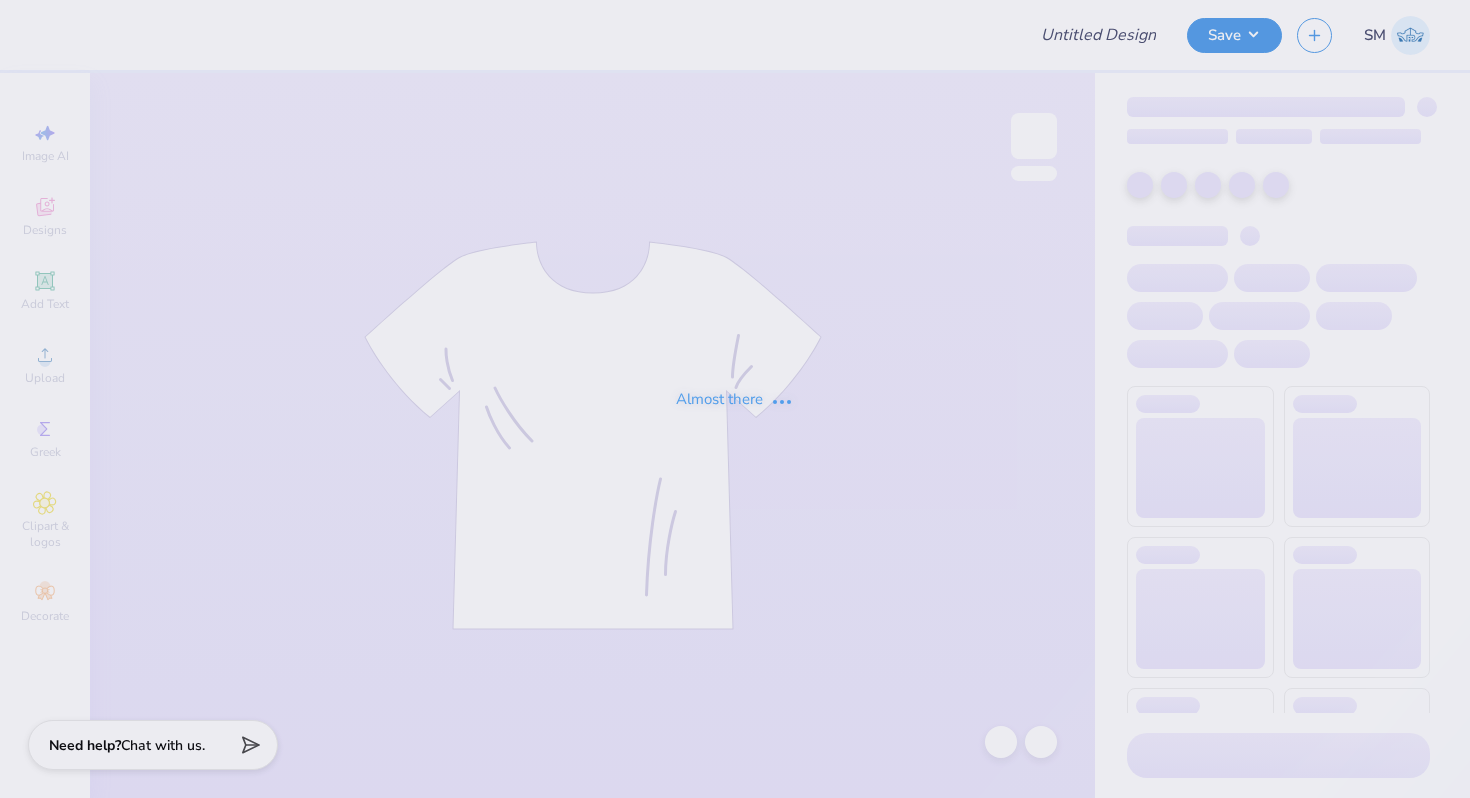 type on "Entreprenur" 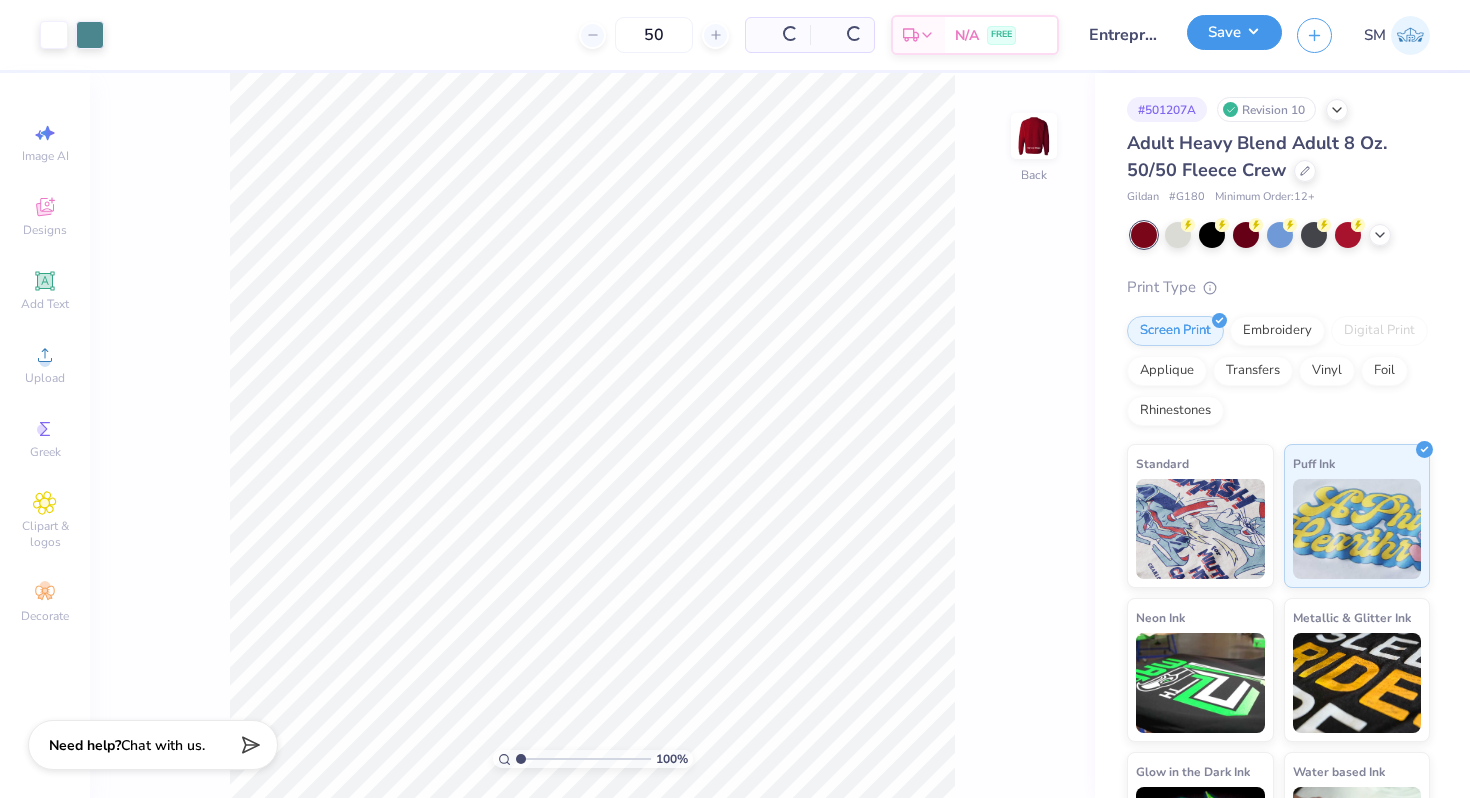 click on "Save" at bounding box center [1234, 32] 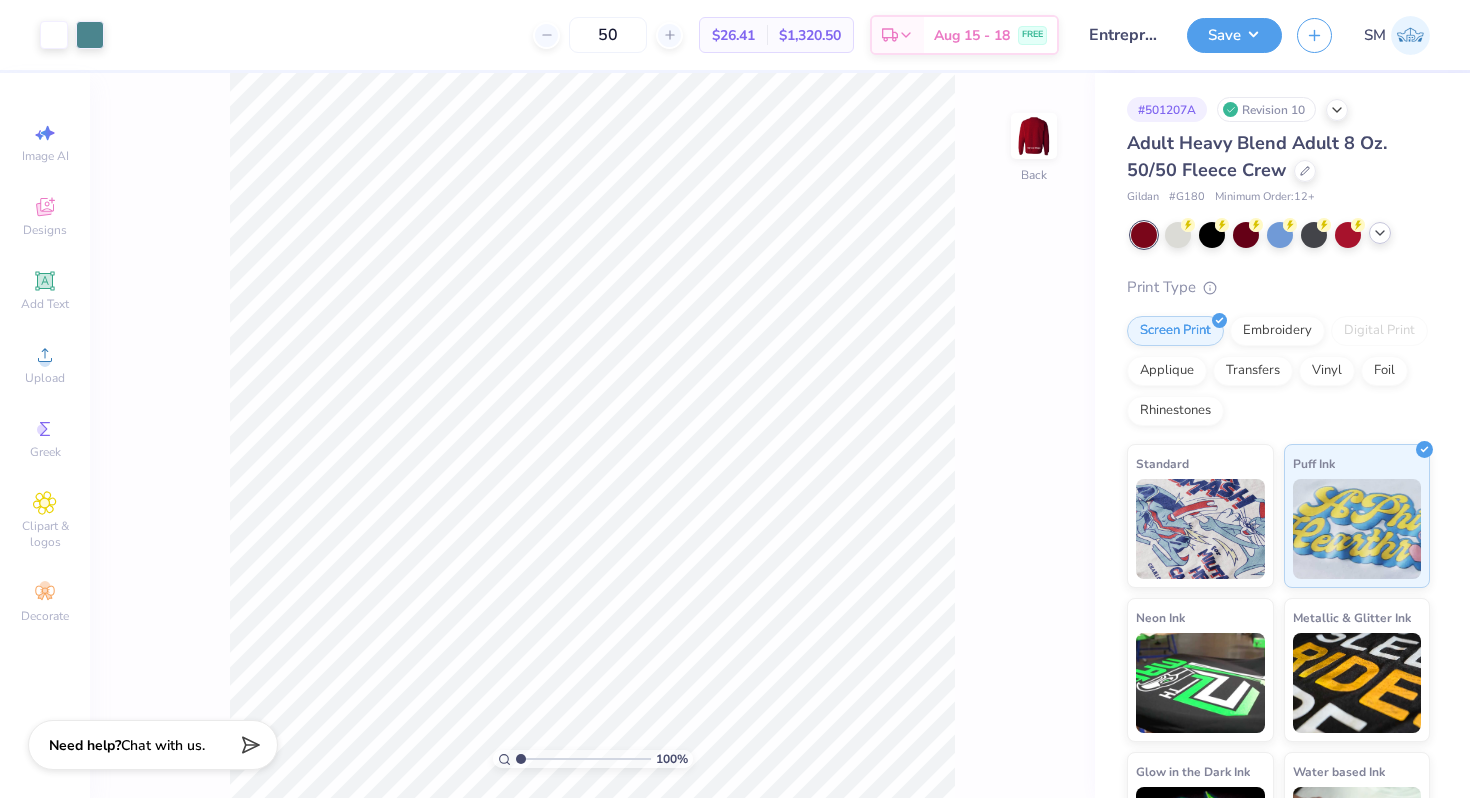 click 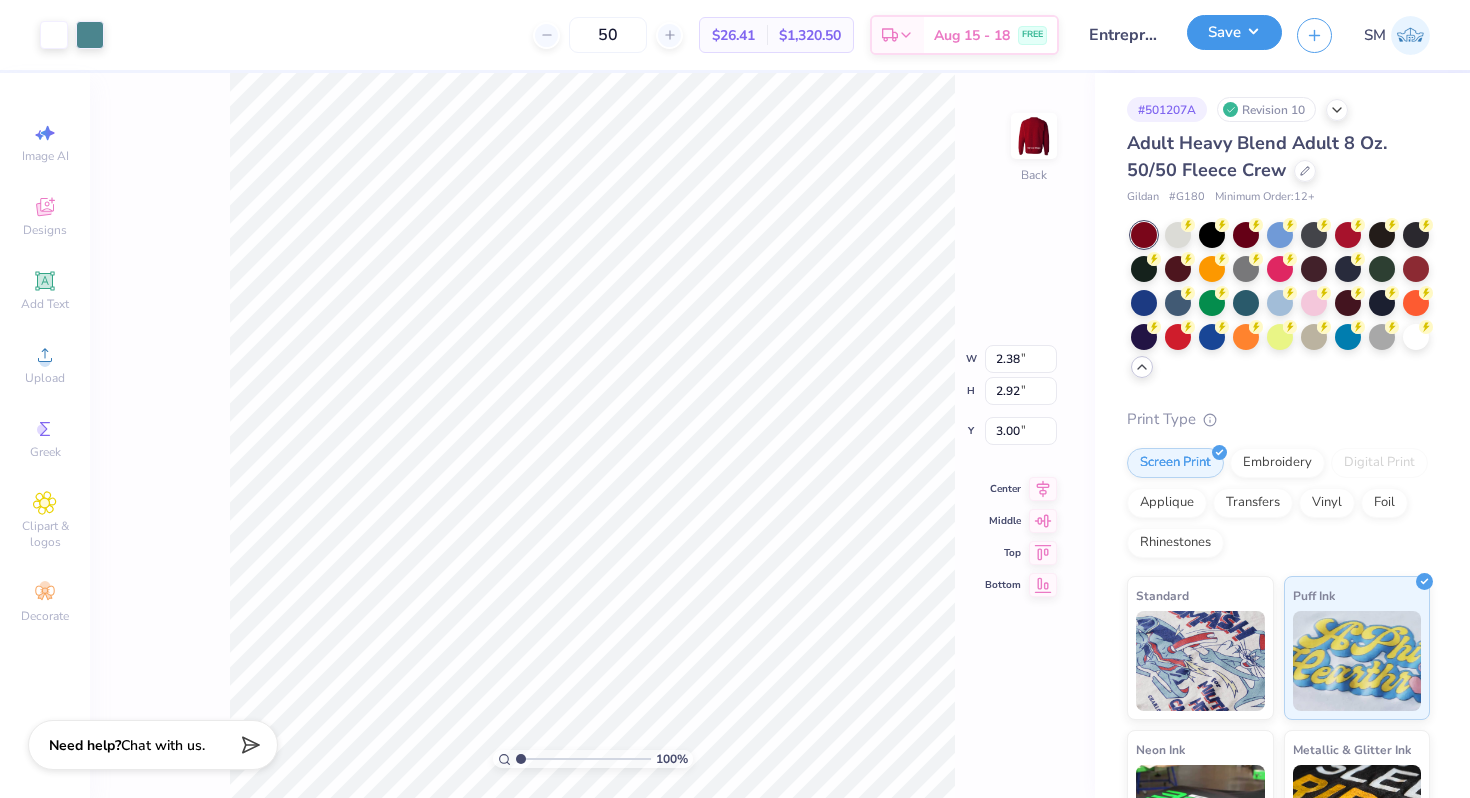 click on "Save" at bounding box center [1234, 32] 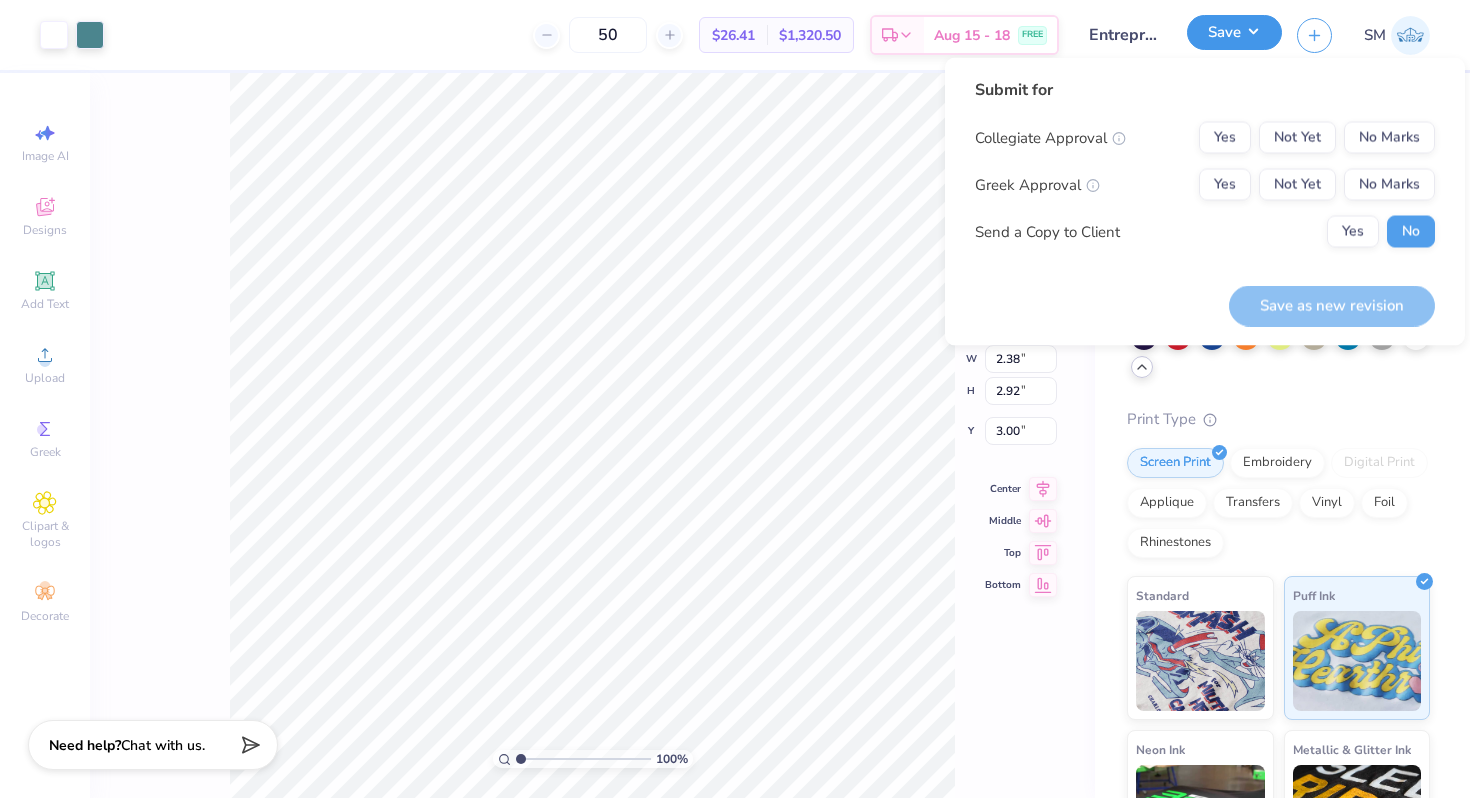 click on "Save" at bounding box center [1234, 32] 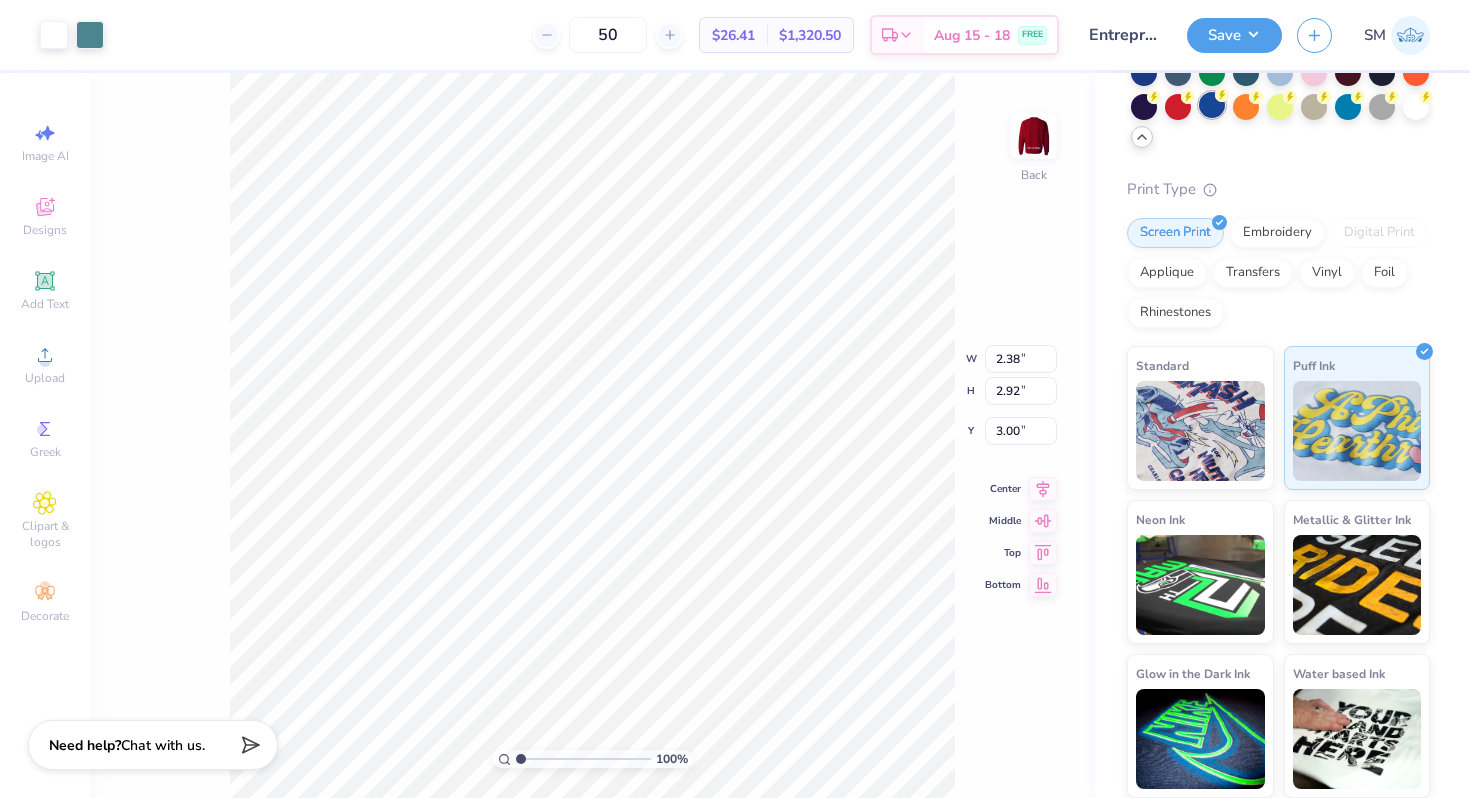 scroll, scrollTop: 0, scrollLeft: 0, axis: both 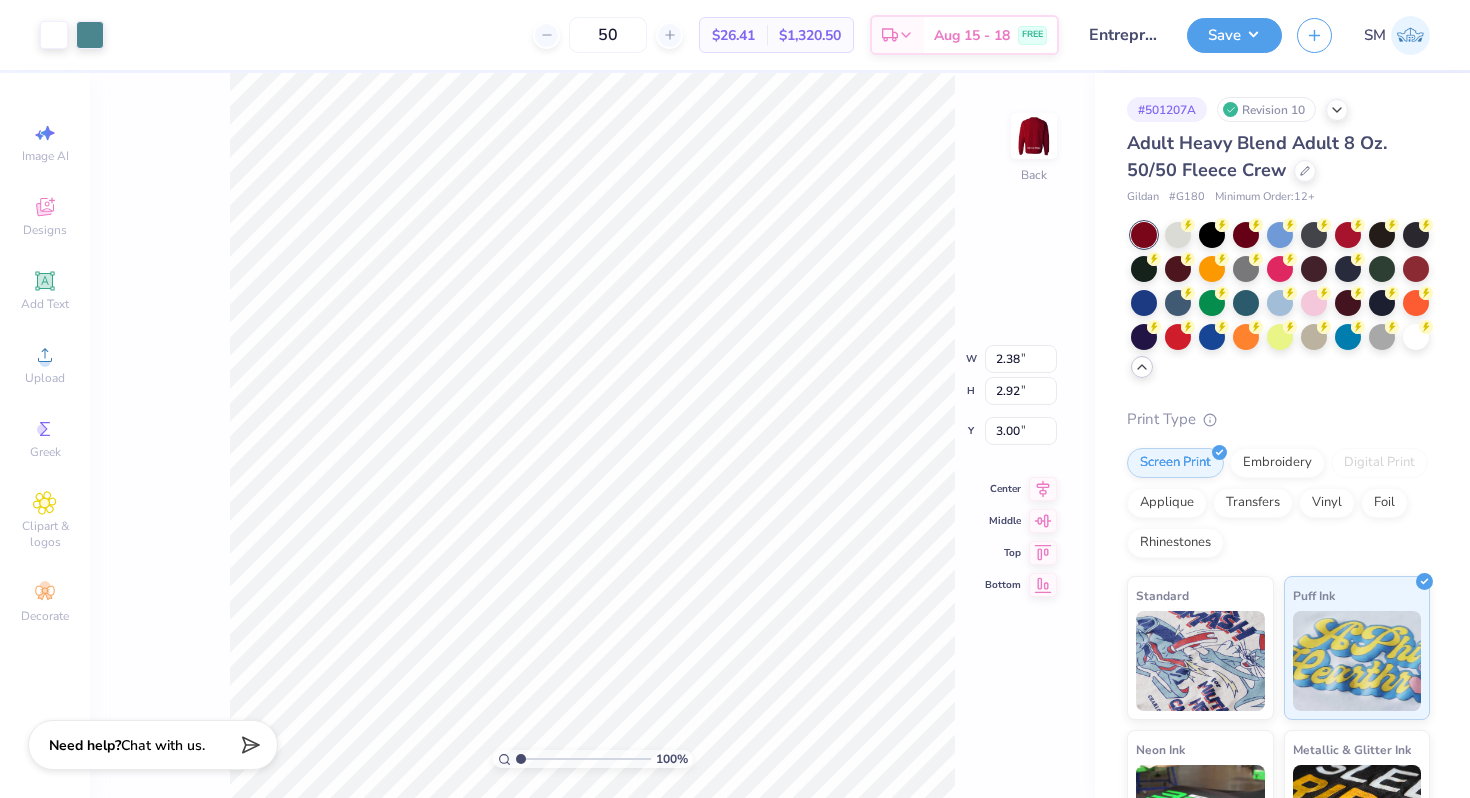 type on "8.25" 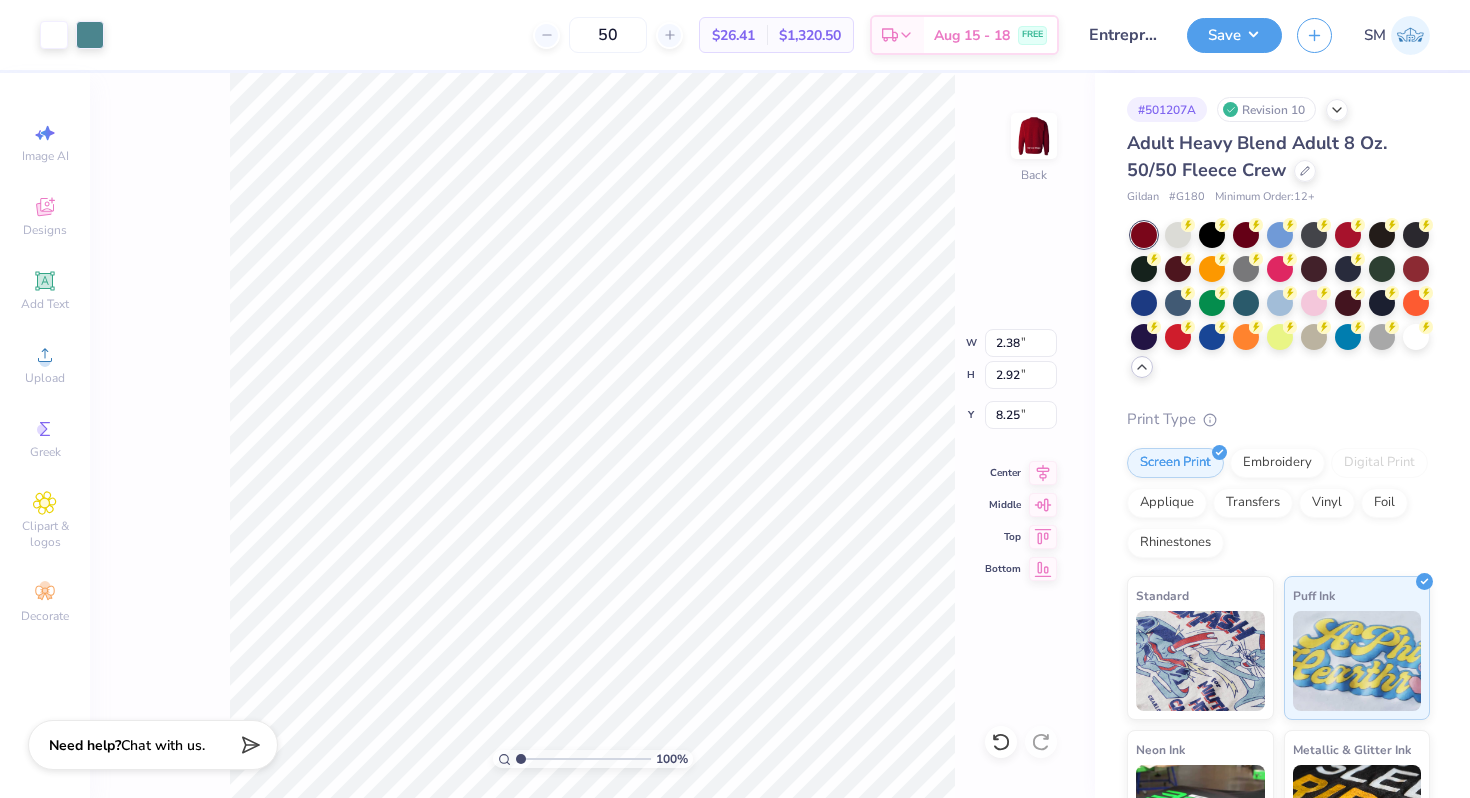 type on "7.62" 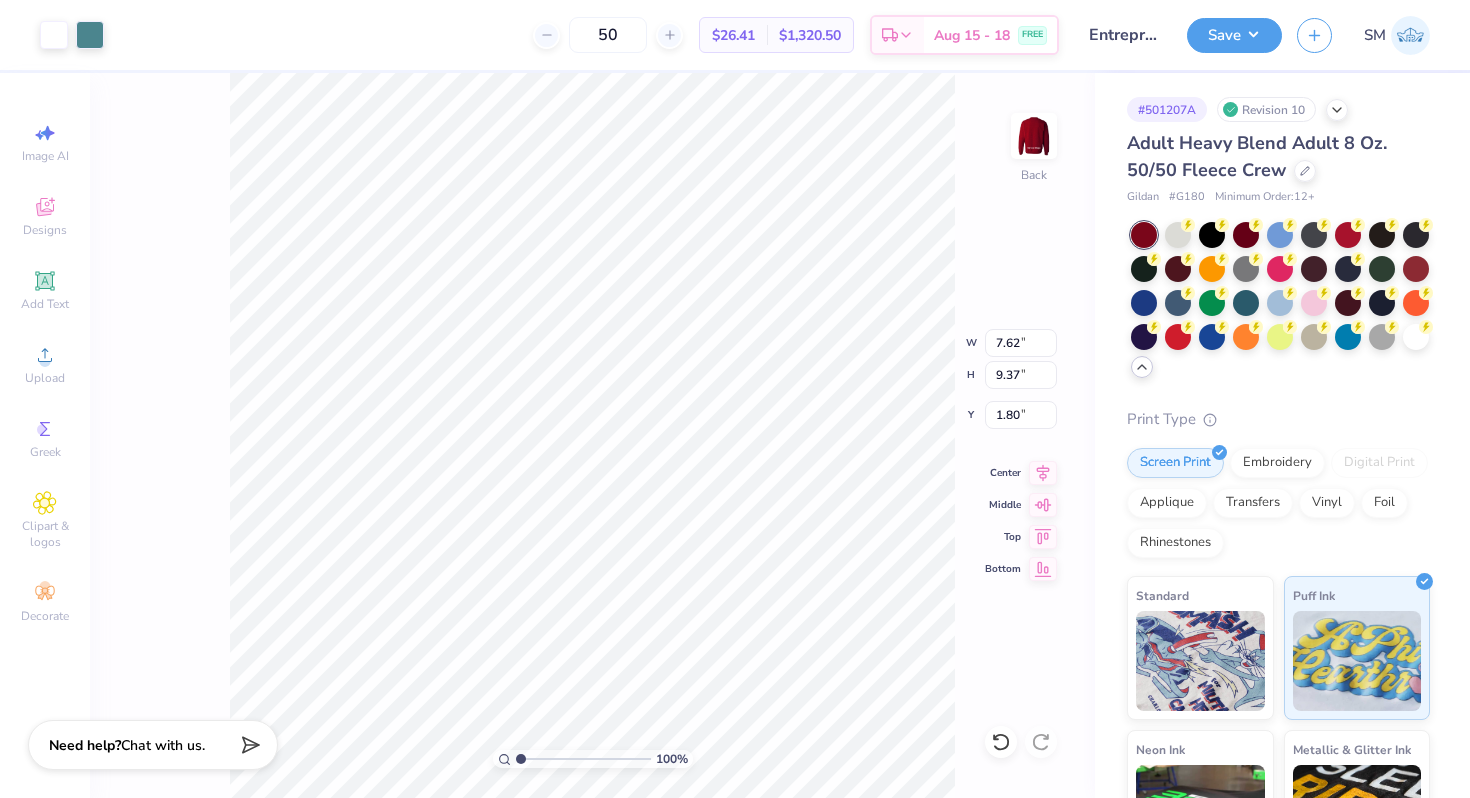 type on "3.00" 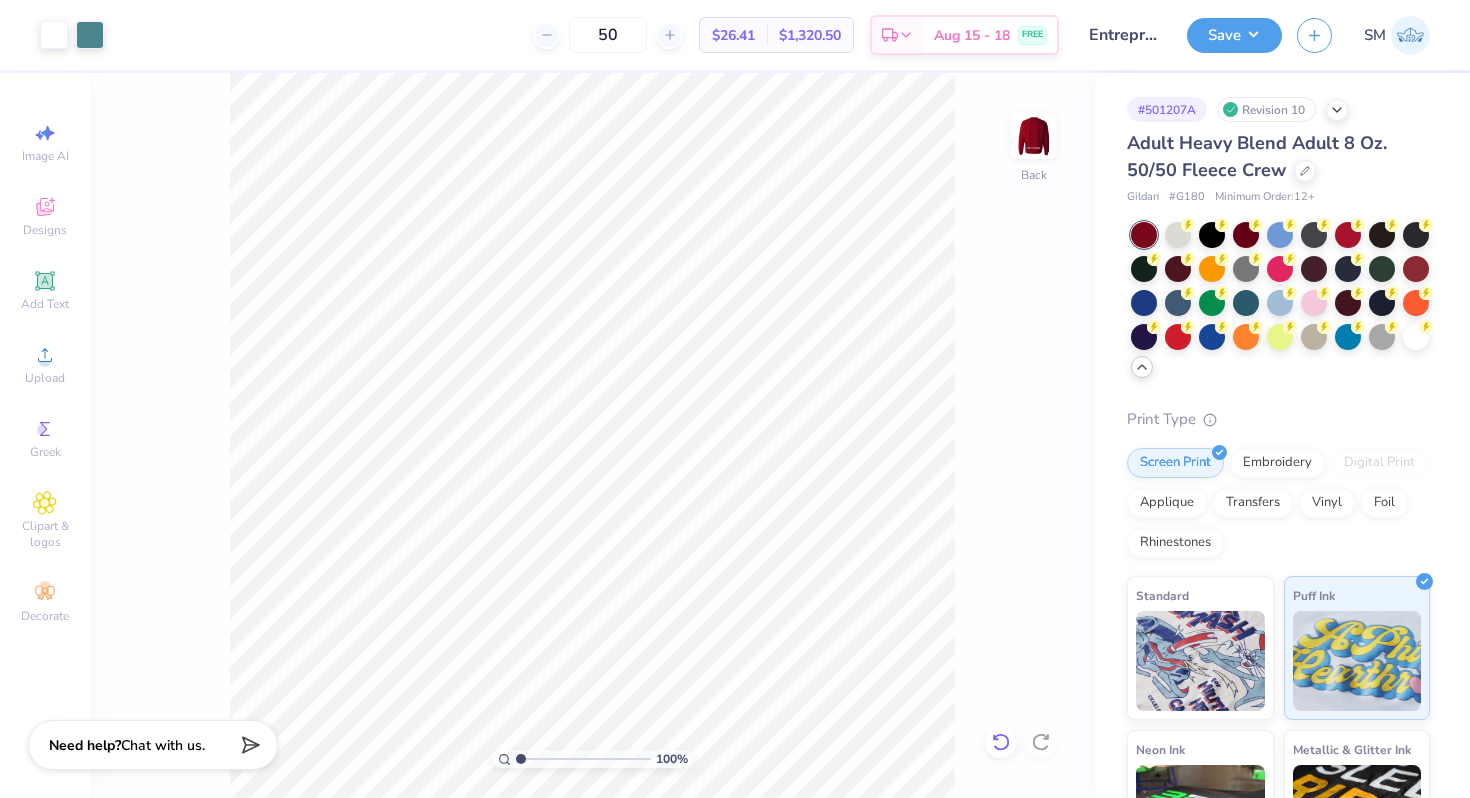 click at bounding box center [1001, 742] 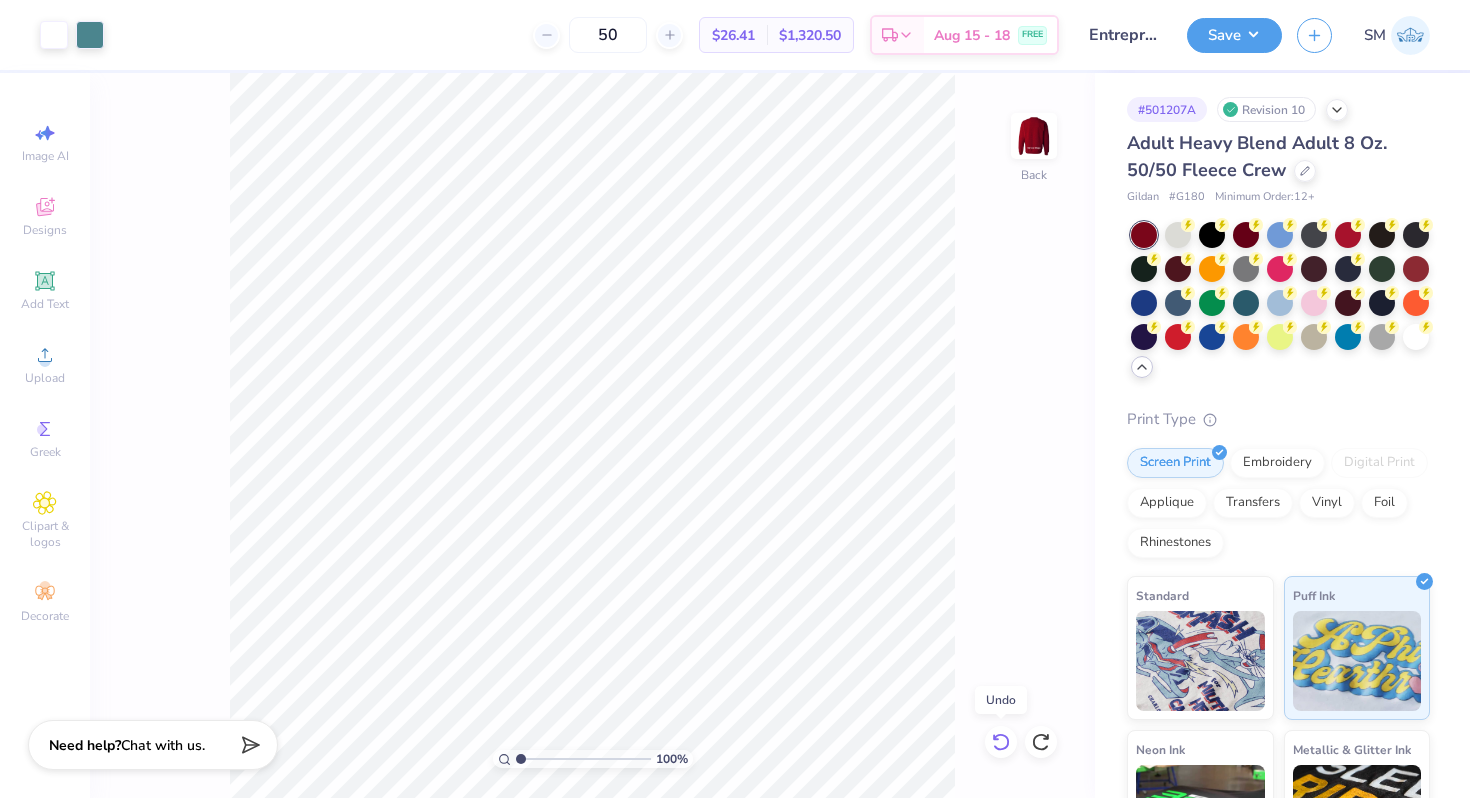 click at bounding box center (1001, 742) 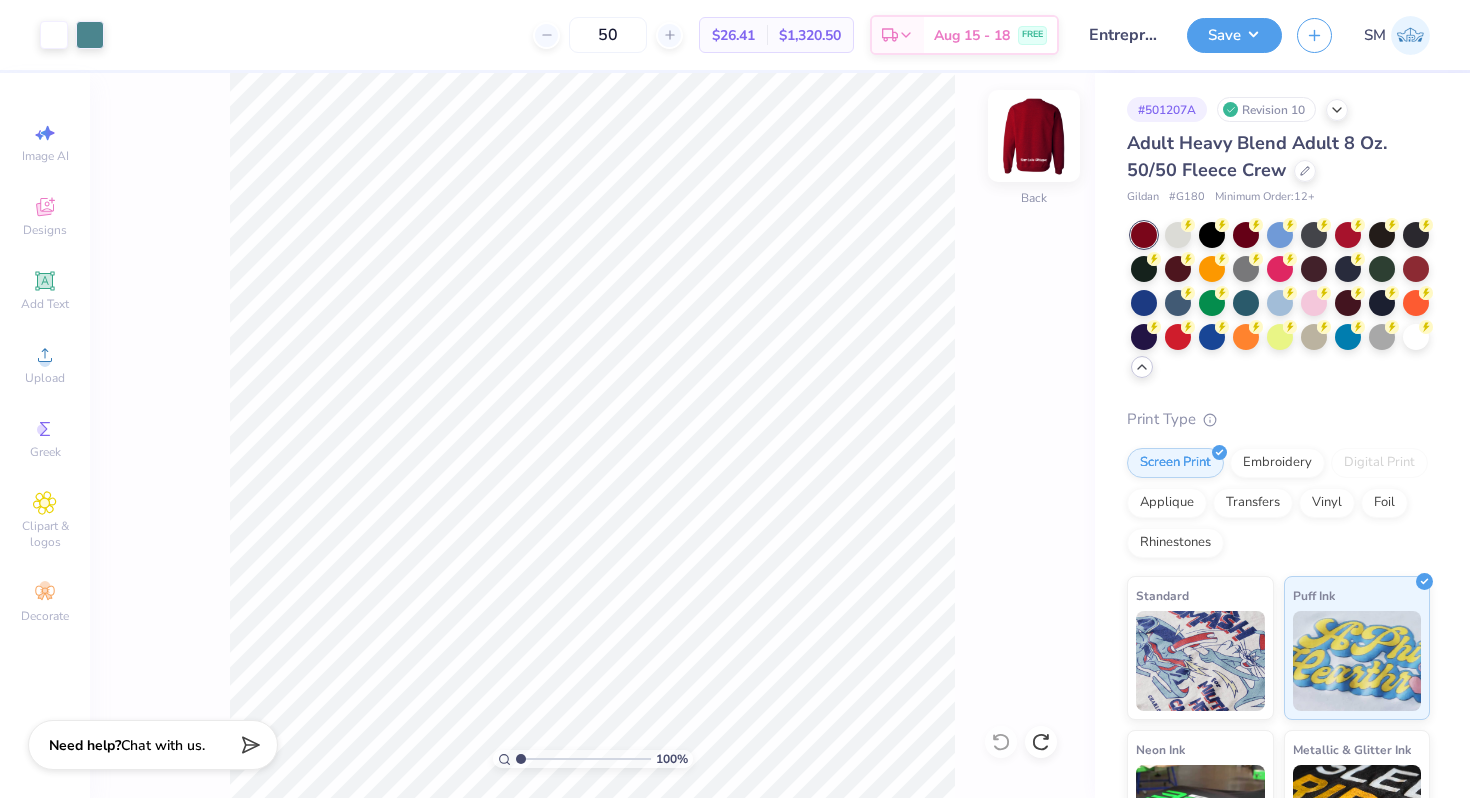 click at bounding box center [1034, 136] 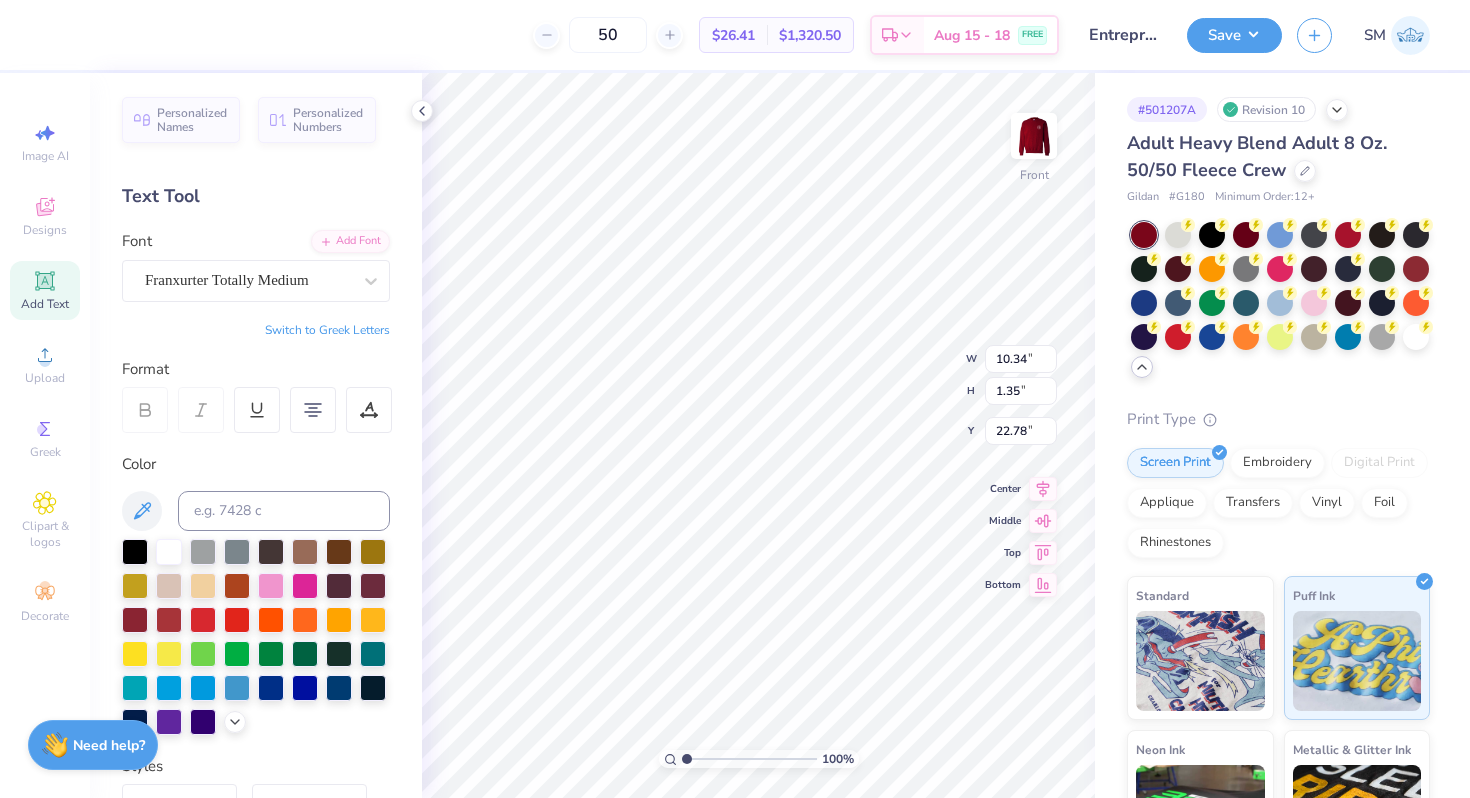 type on "22.79" 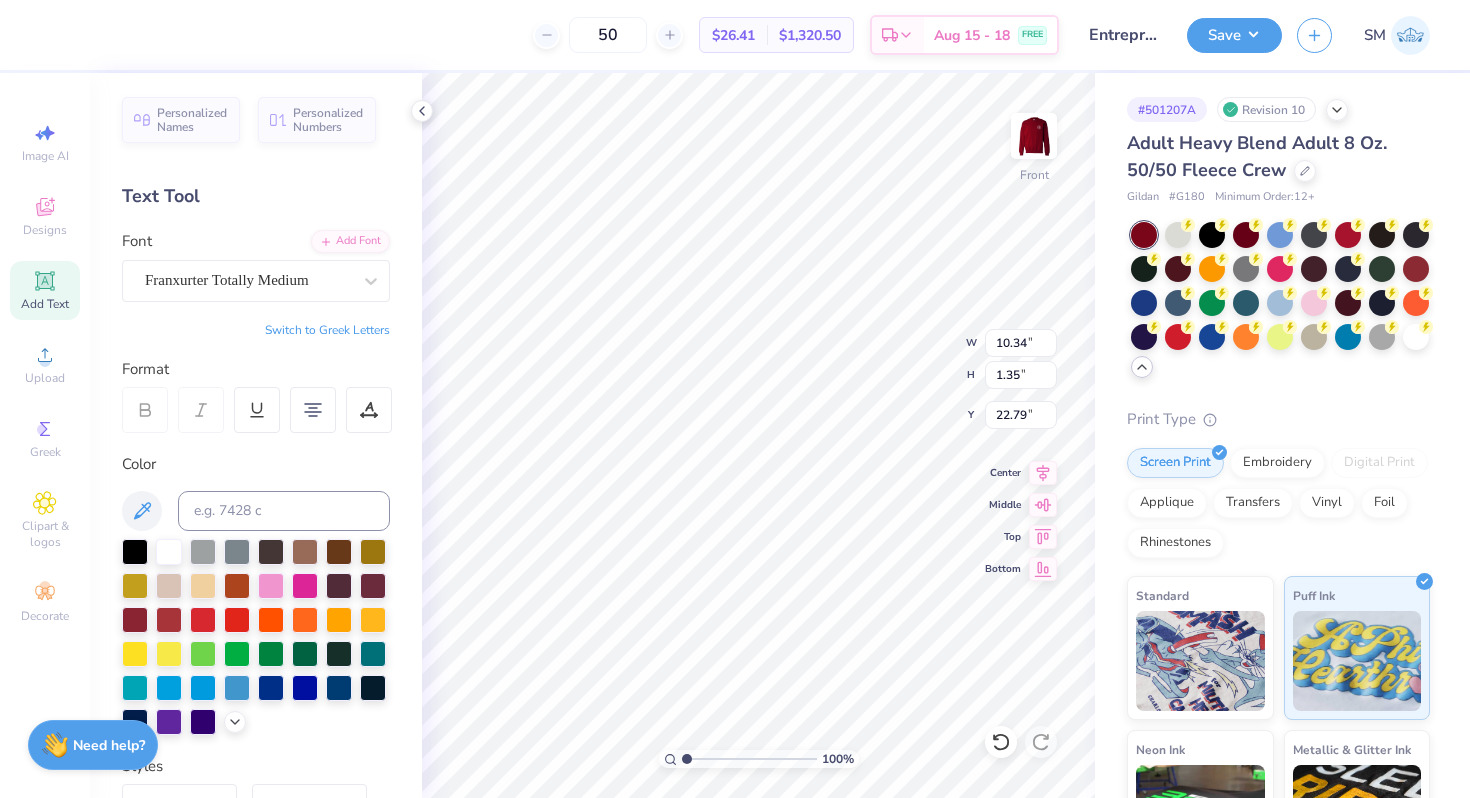 scroll, scrollTop: 0, scrollLeft: 5, axis: horizontal 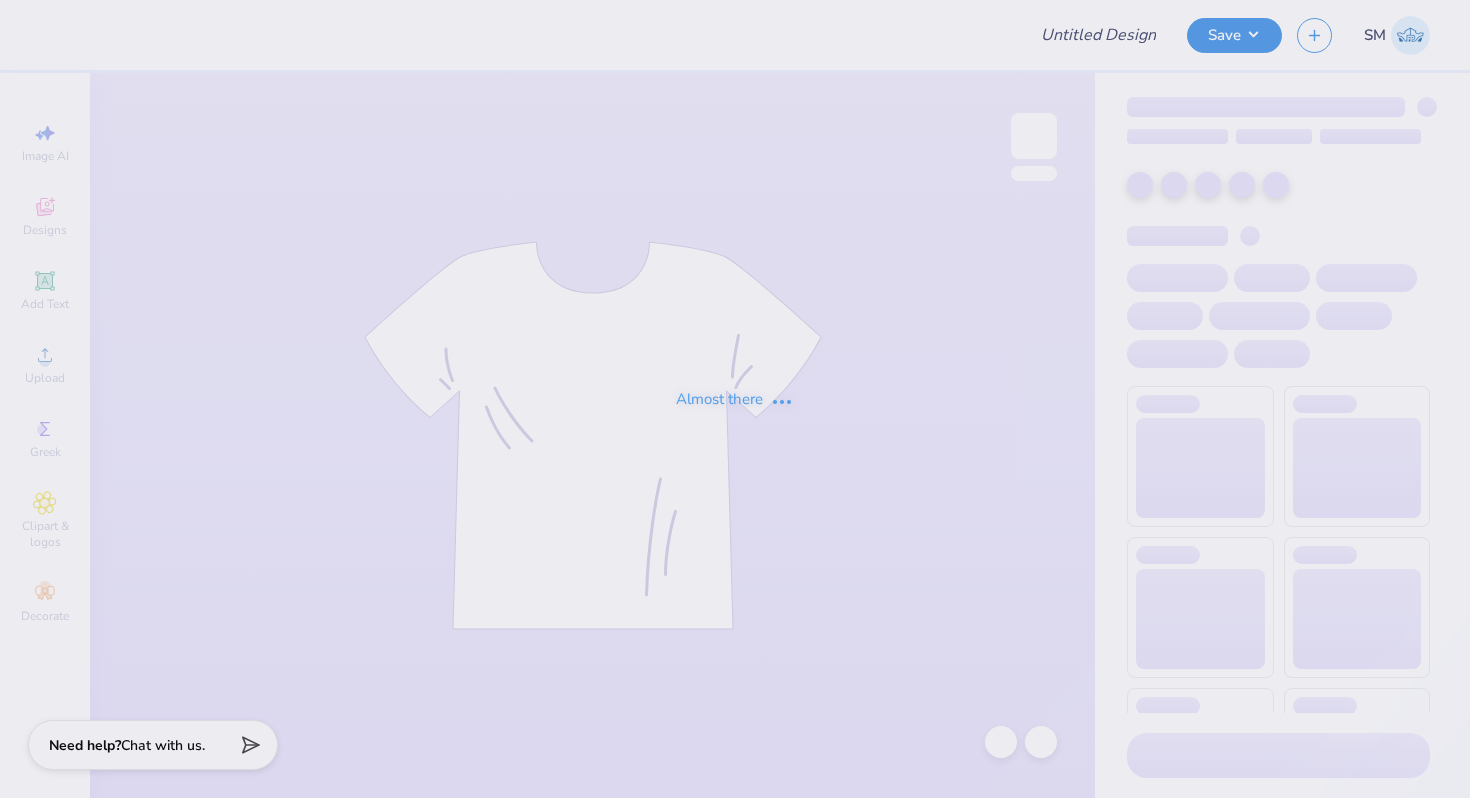 type on "Entreprenur" 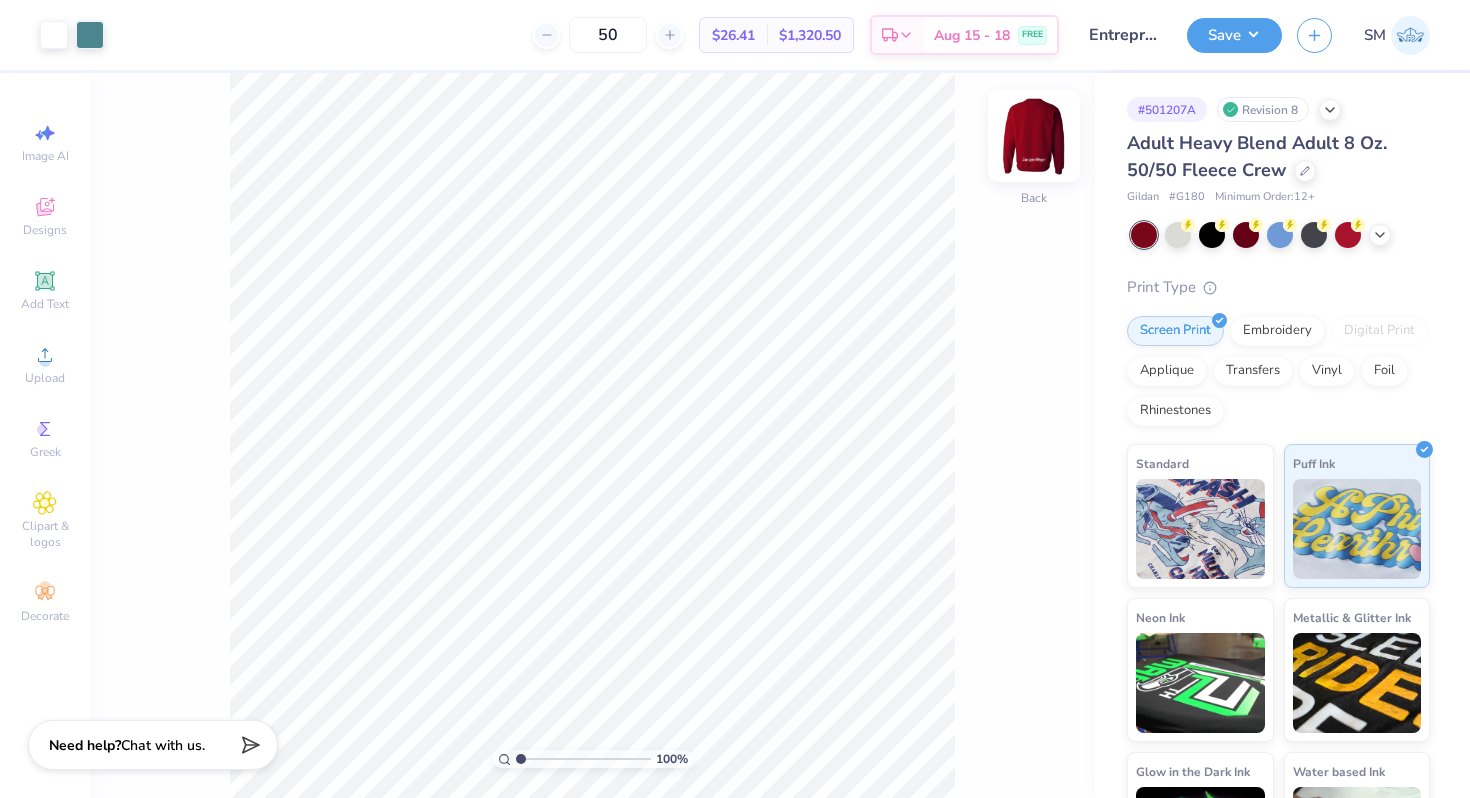 click at bounding box center (1034, 136) 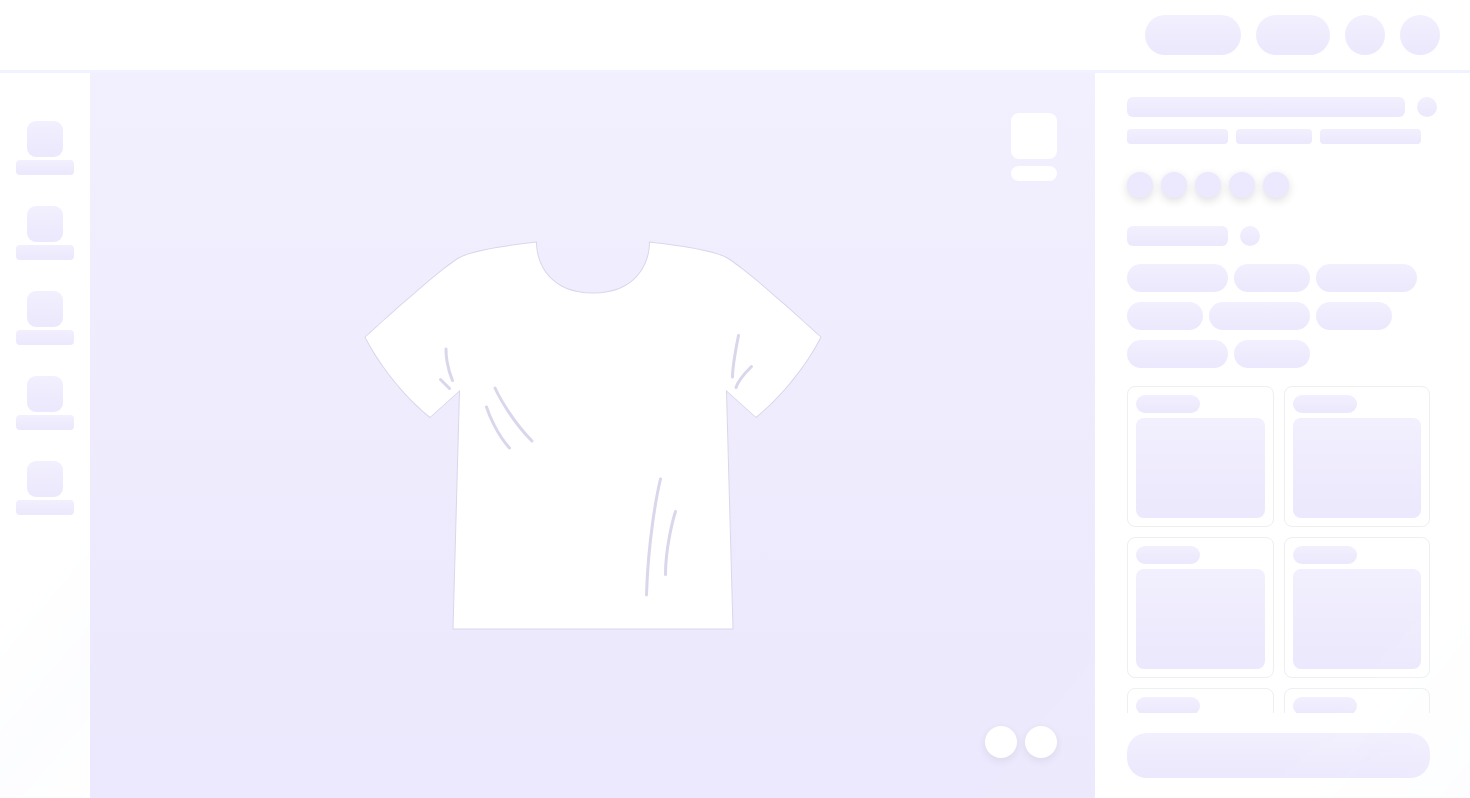 scroll, scrollTop: 0, scrollLeft: 0, axis: both 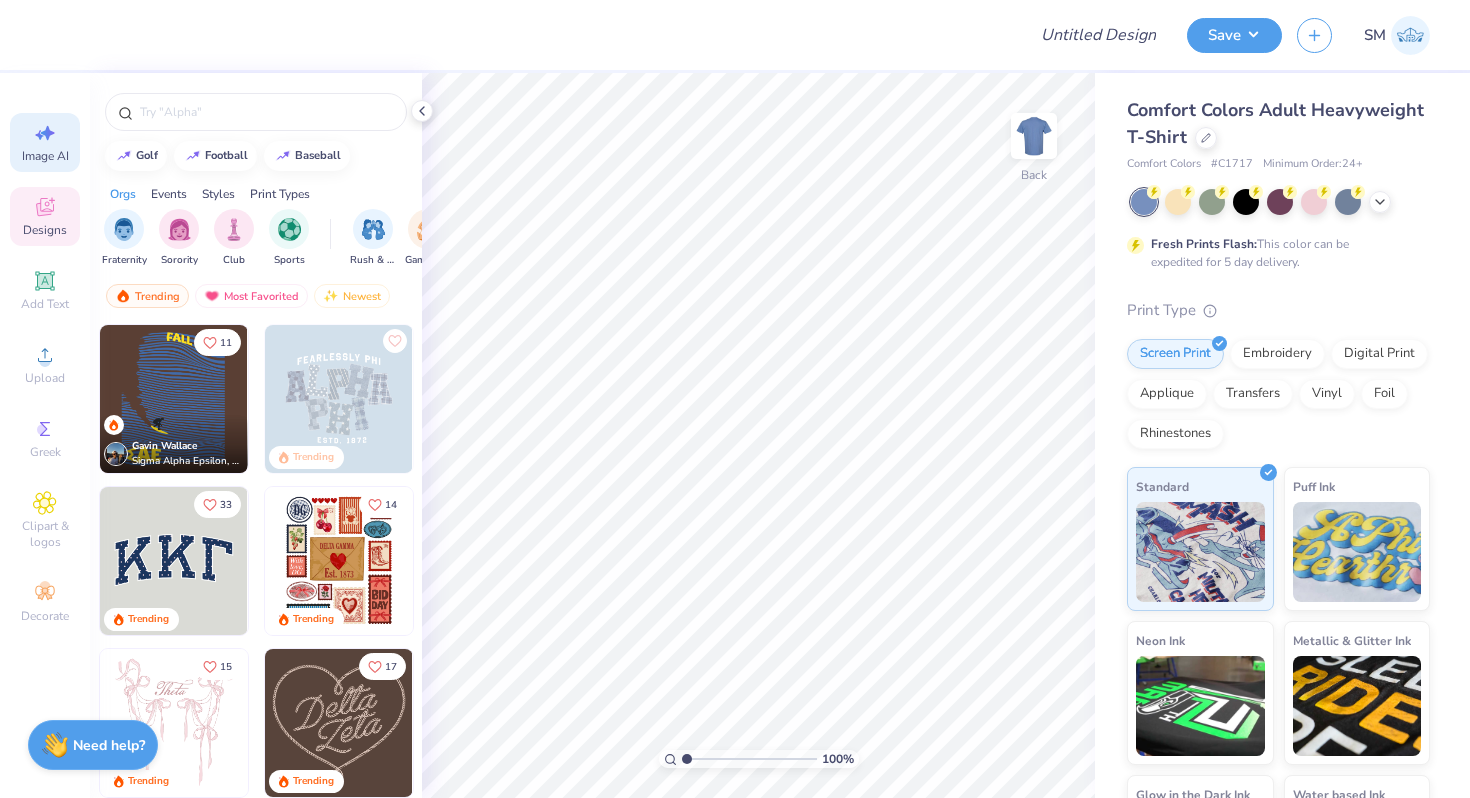 click 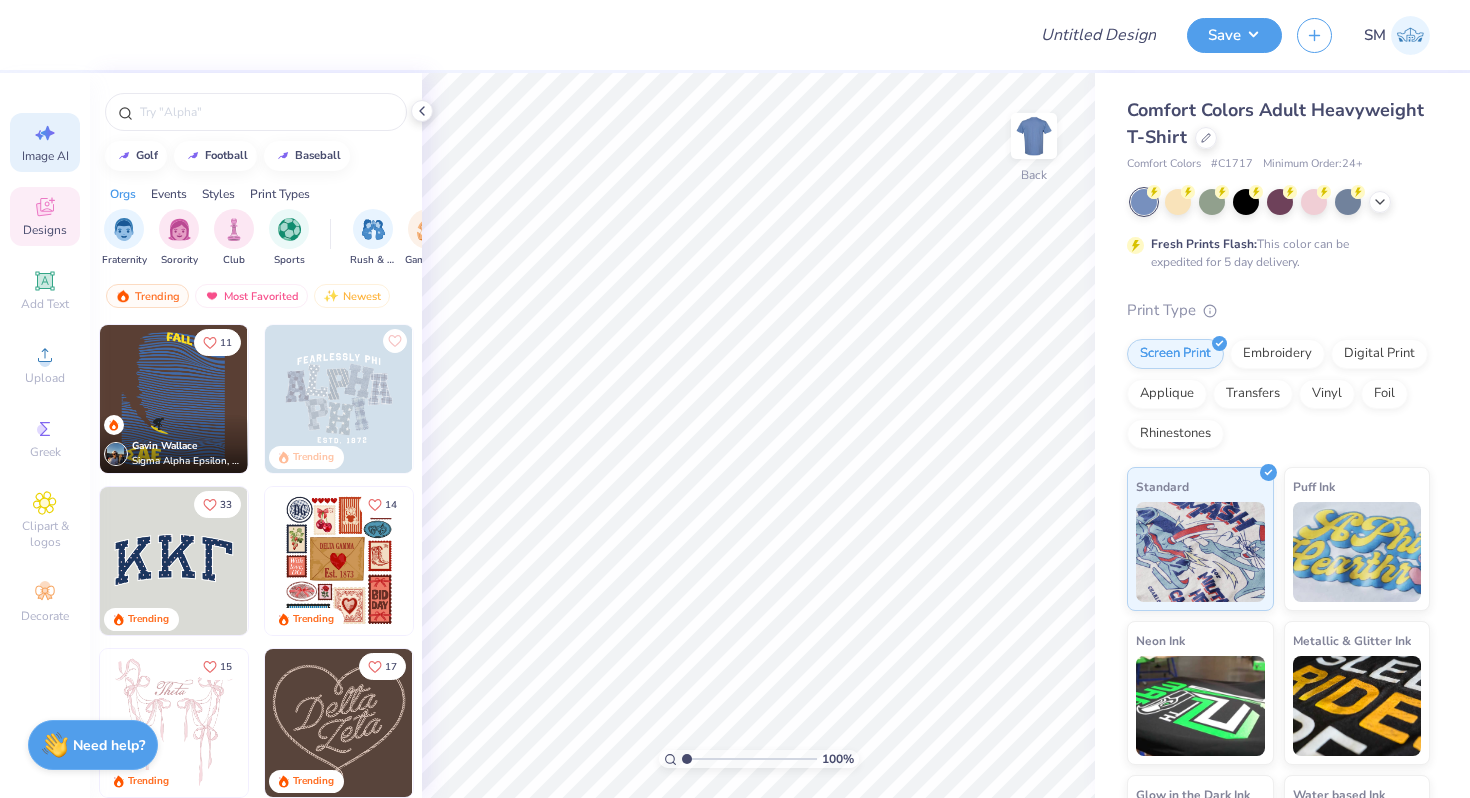 select on "4" 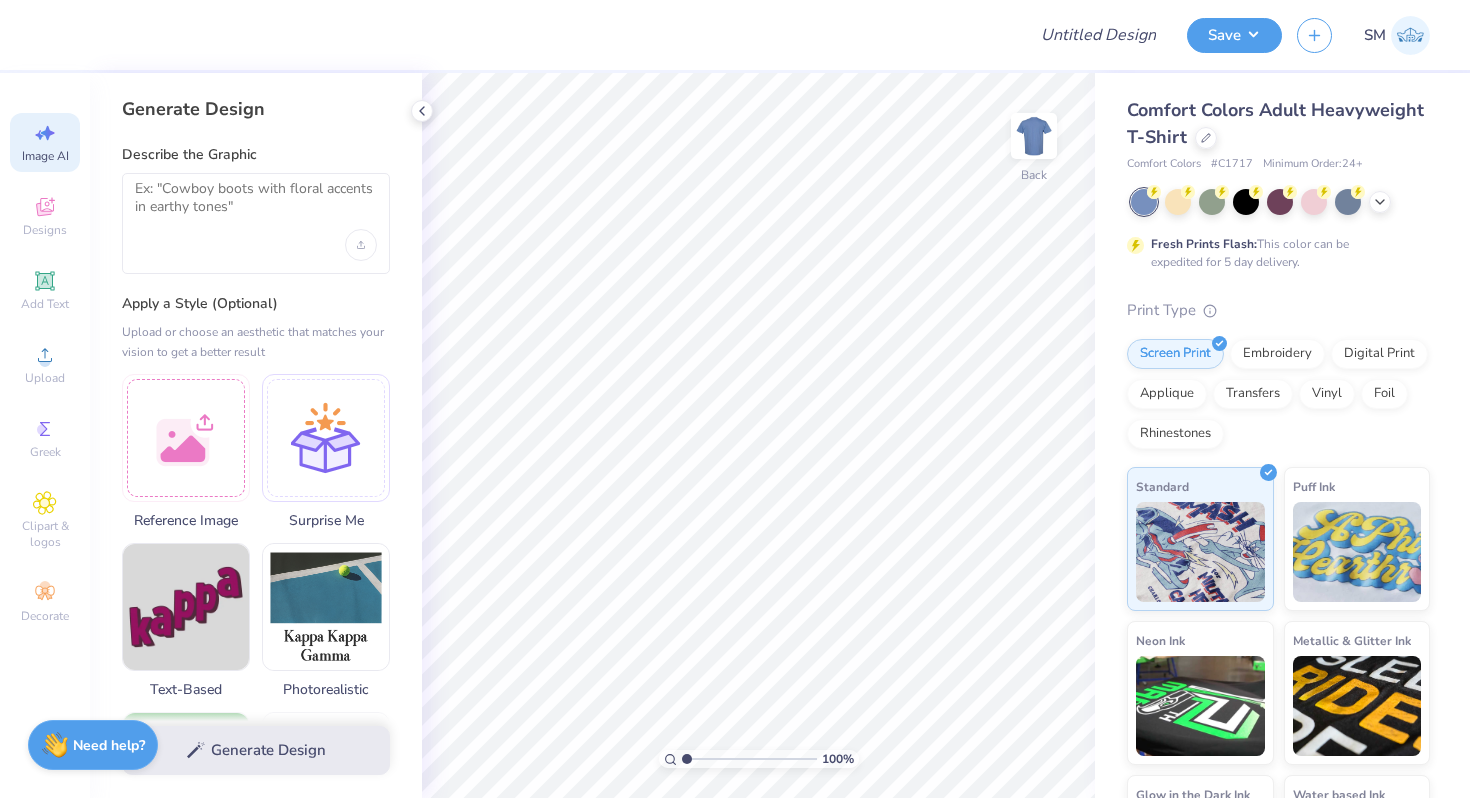 click at bounding box center [256, 223] 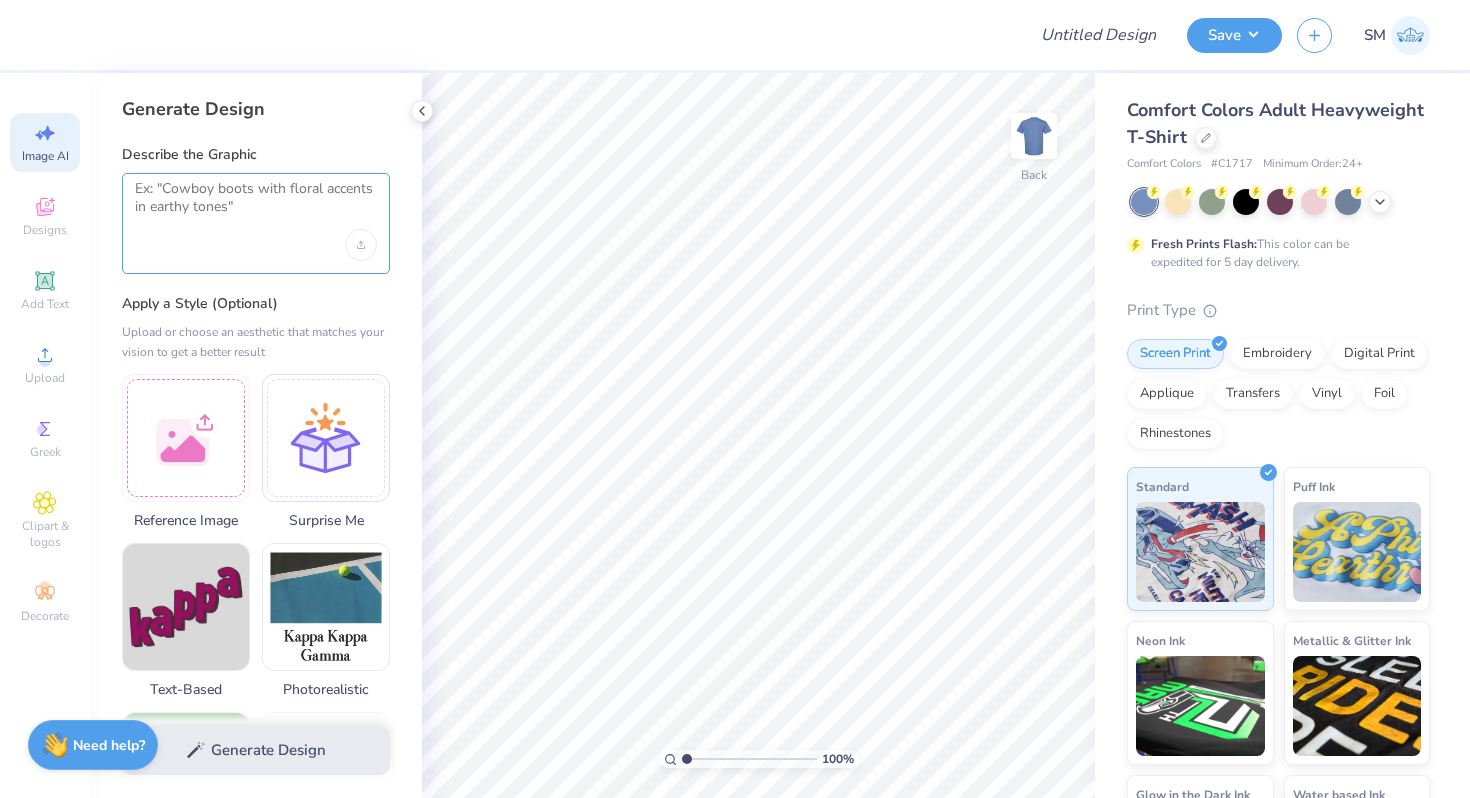 click at bounding box center (256, 205) 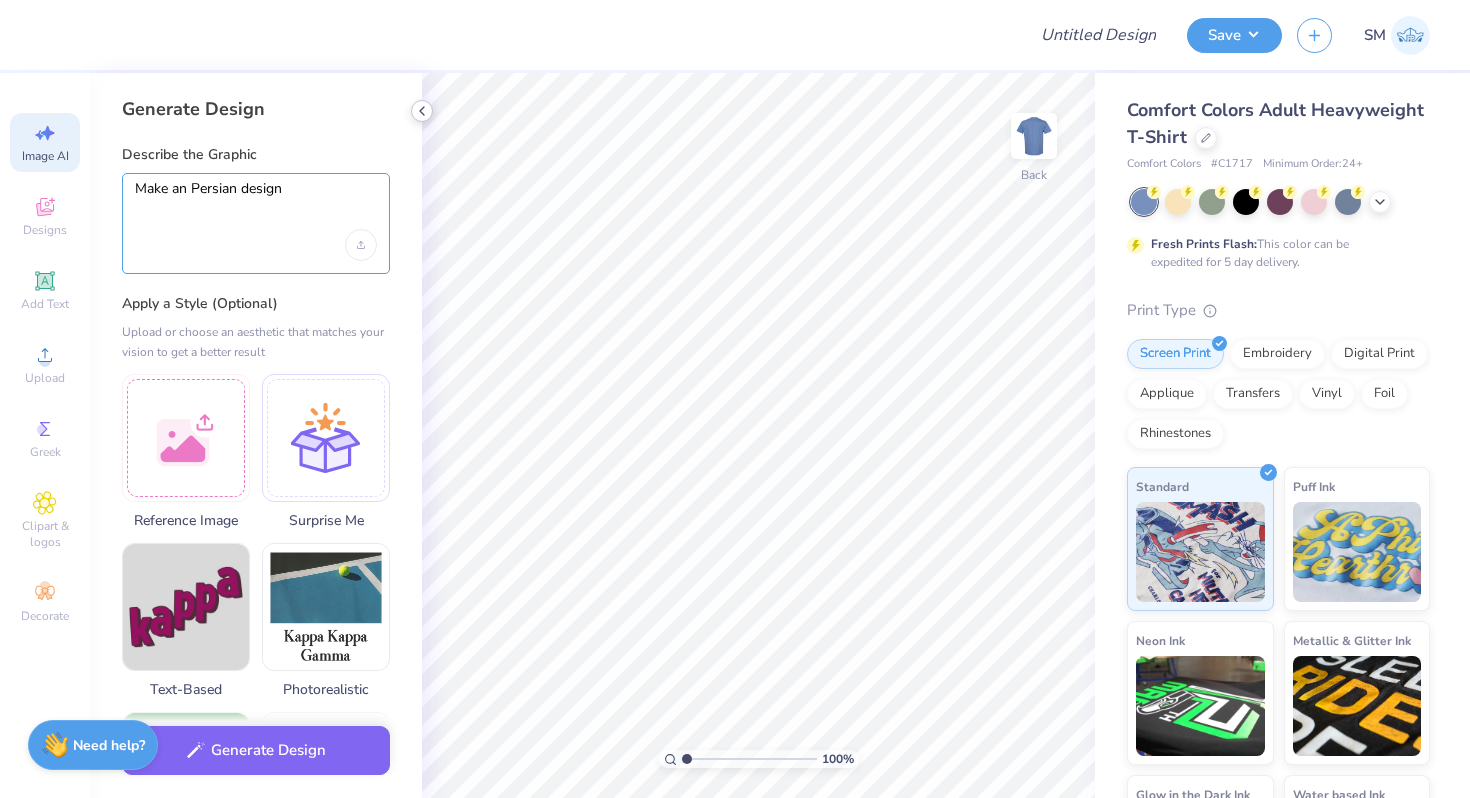 type on "Make an Persian design" 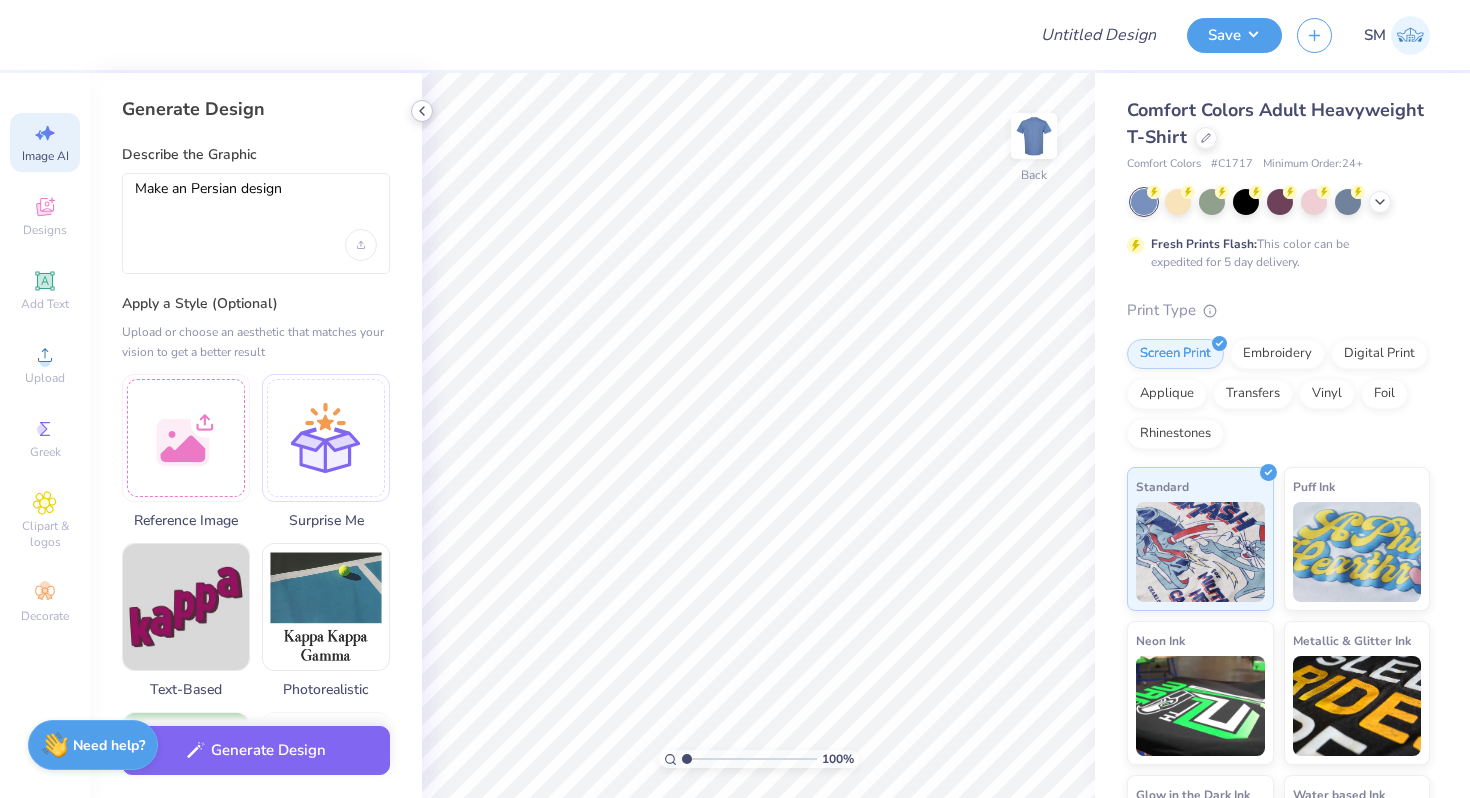 click 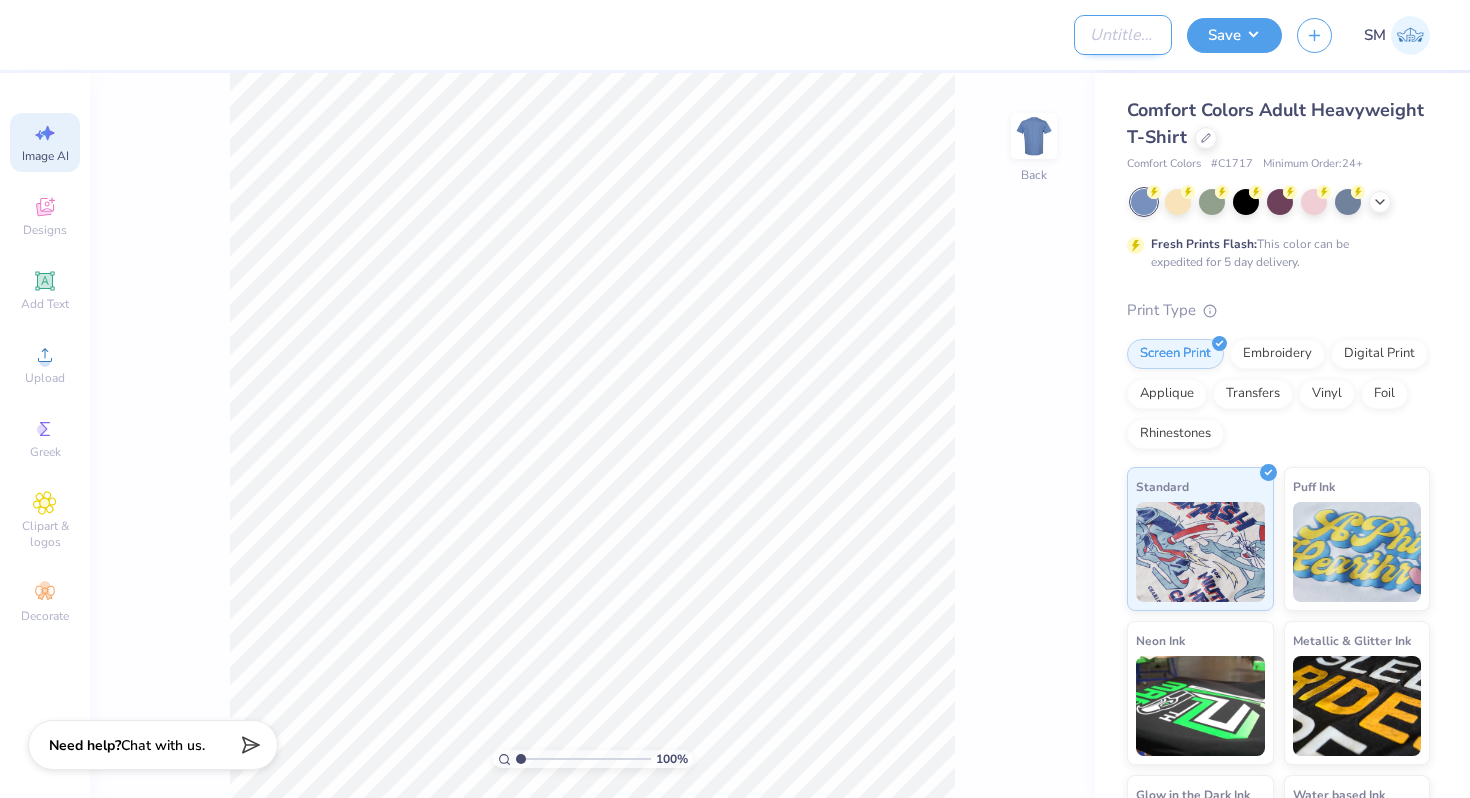 click on "Design Title" at bounding box center (1123, 35) 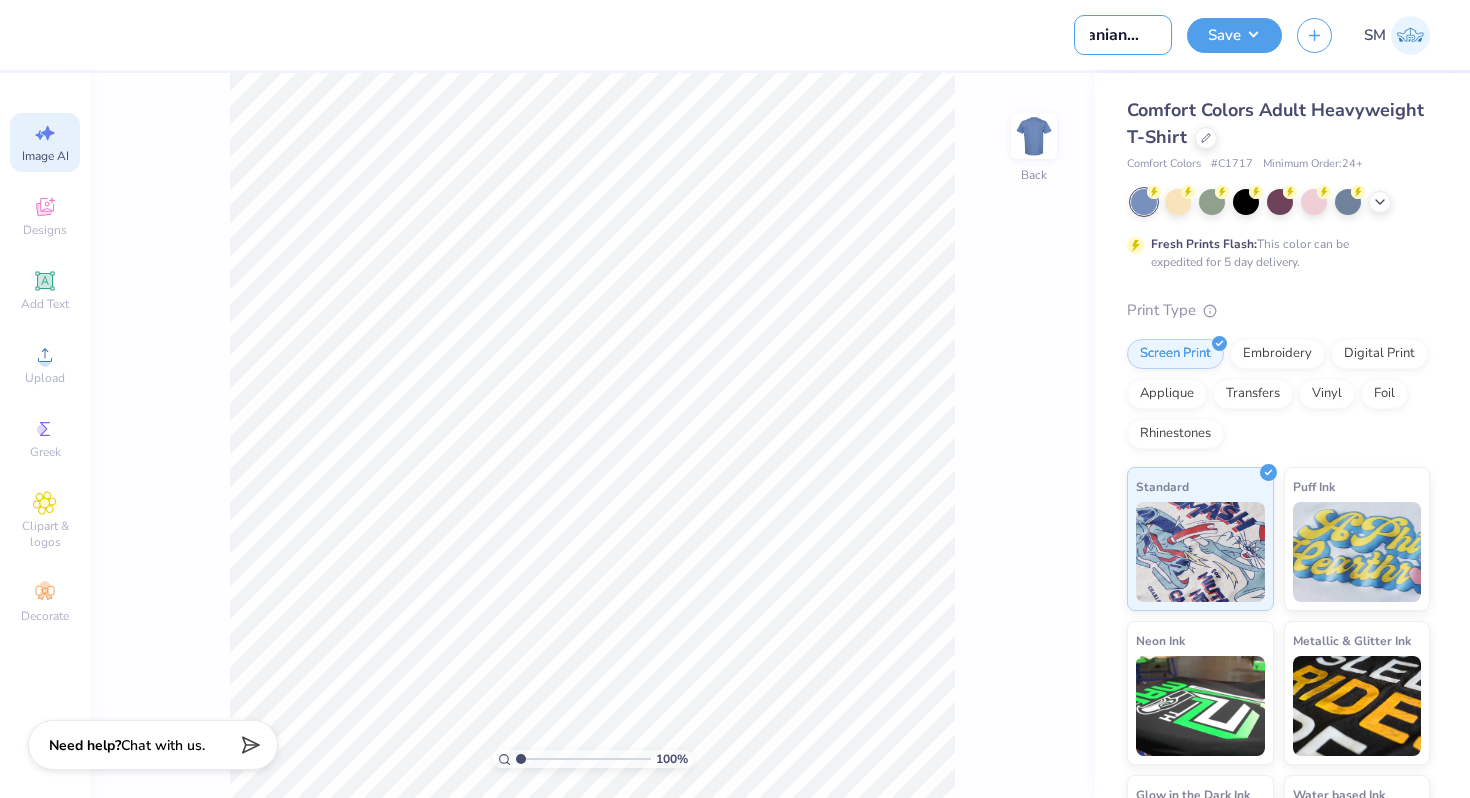 scroll, scrollTop: 0, scrollLeft: 24, axis: horizontal 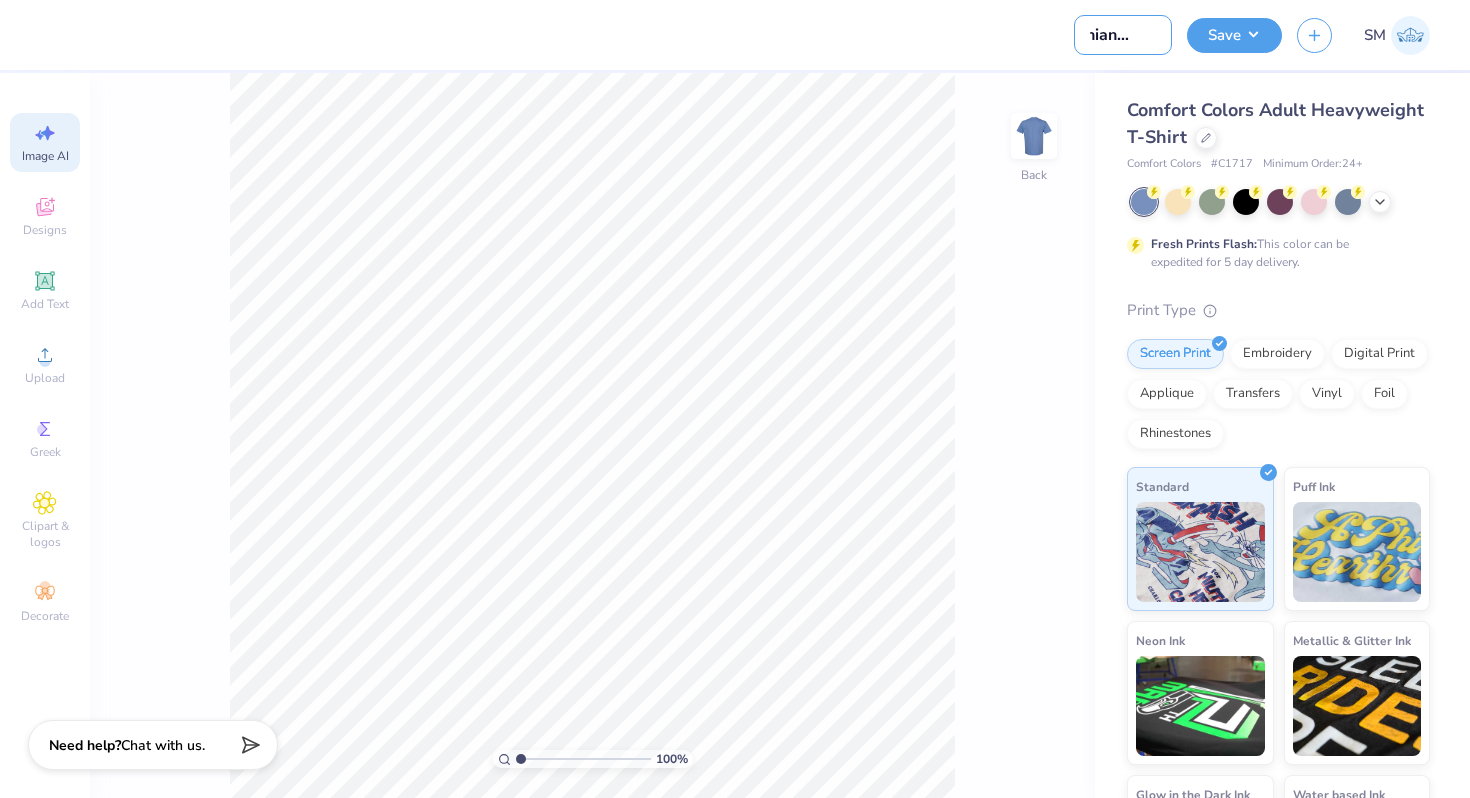 type on "Iranian Club" 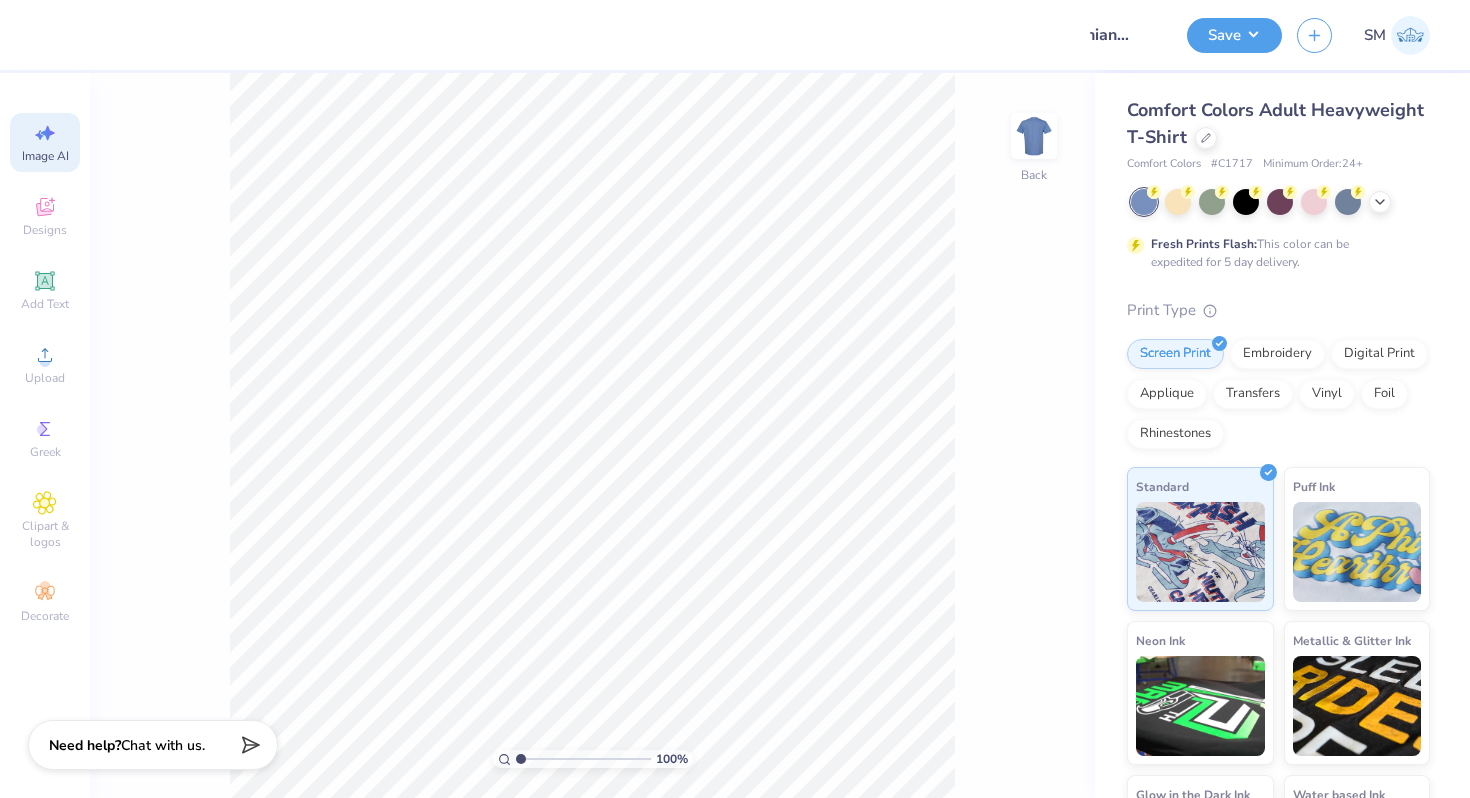 click on "Comfort Colors Adult Heavyweight T-Shirt" at bounding box center [1278, 124] 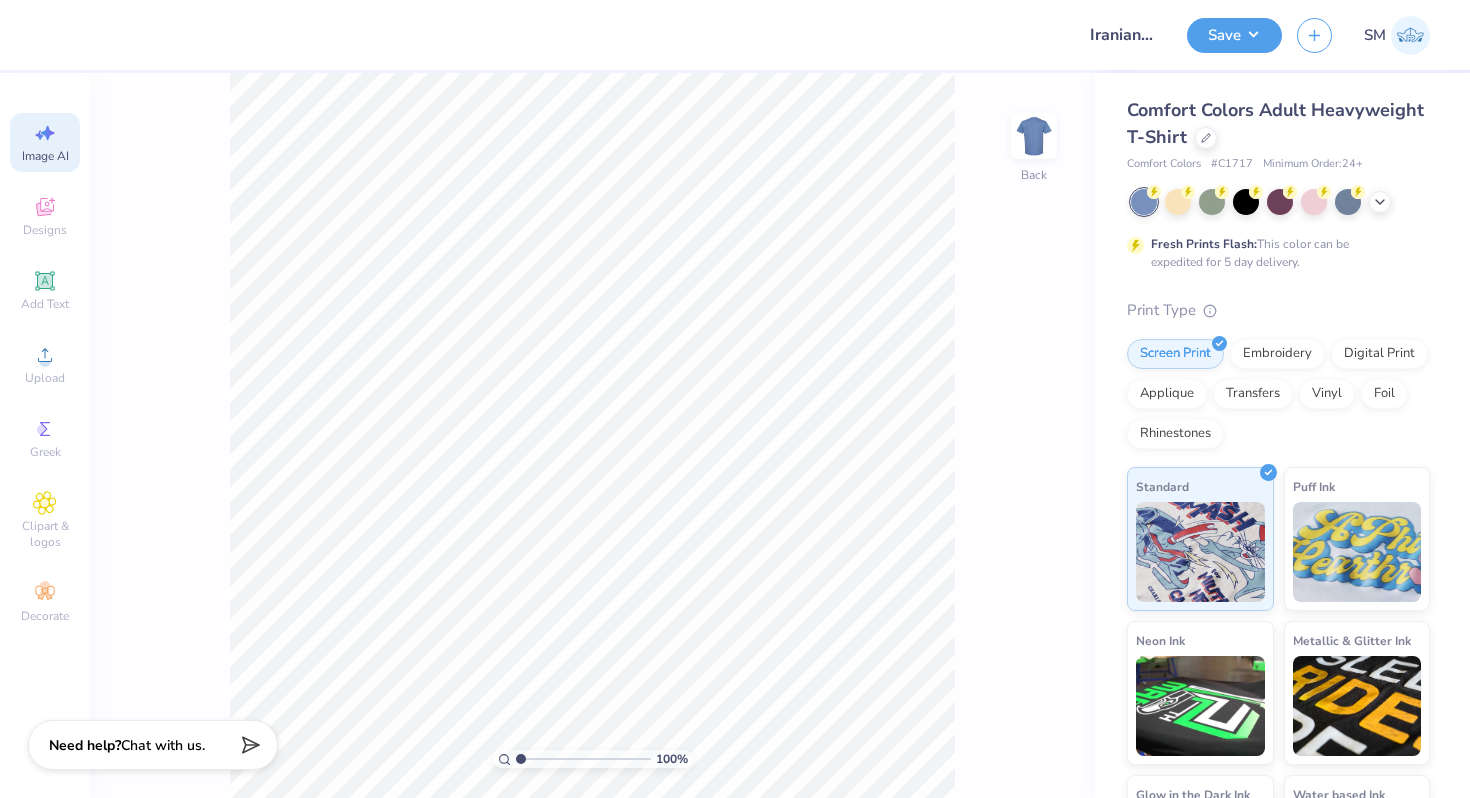 click on "Comfort Colors Adult Heavyweight T-Shirt" at bounding box center (1278, 124) 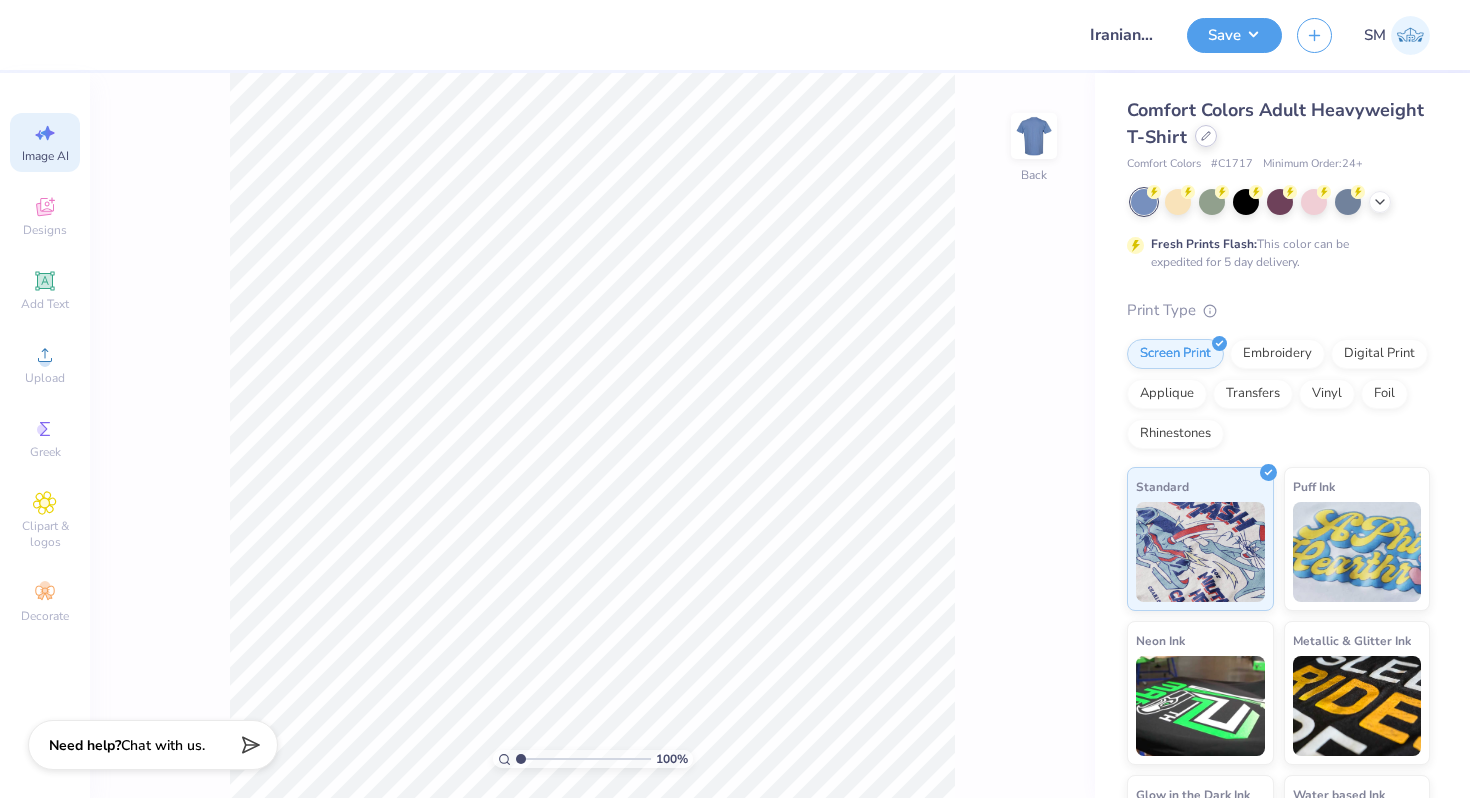 click 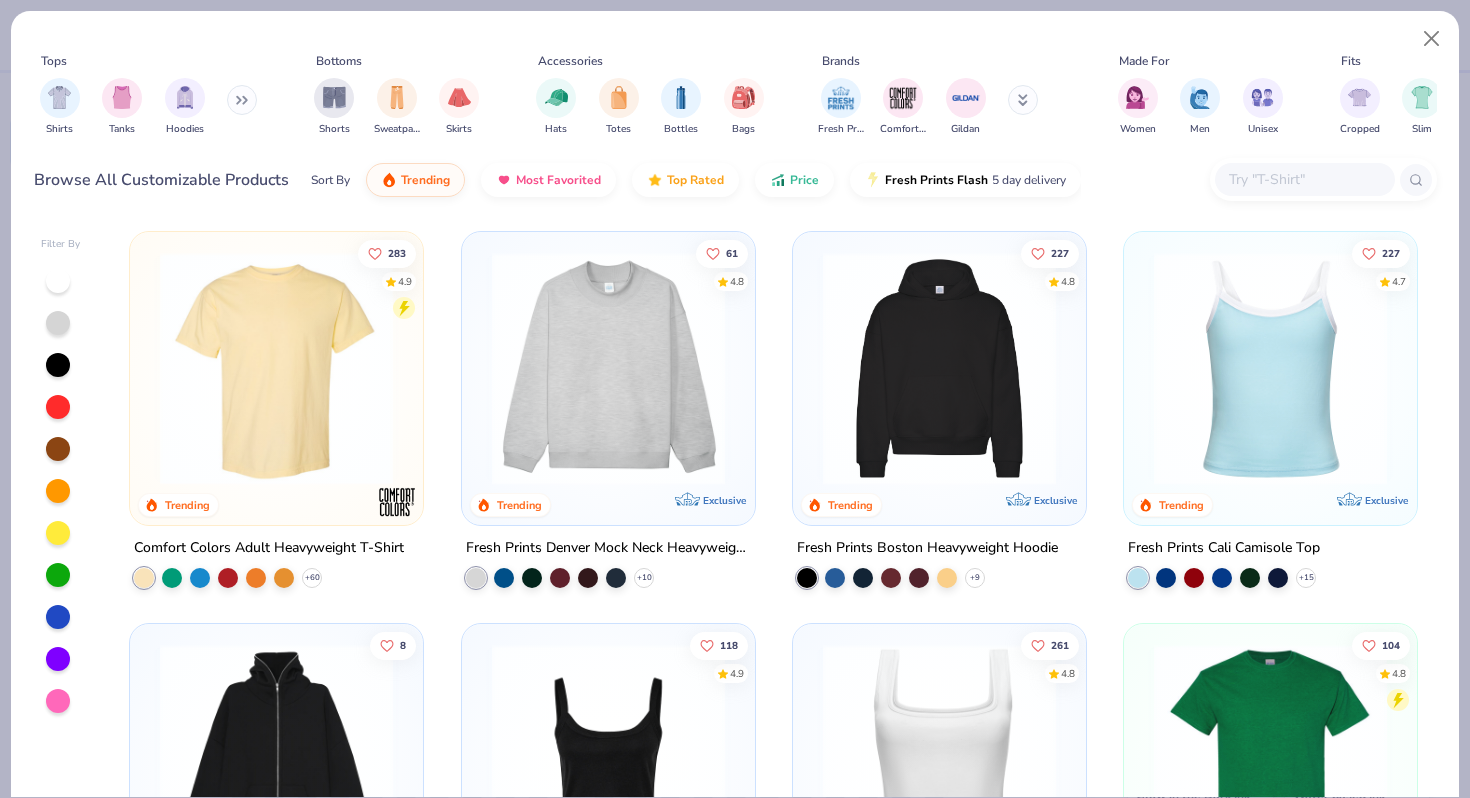 click 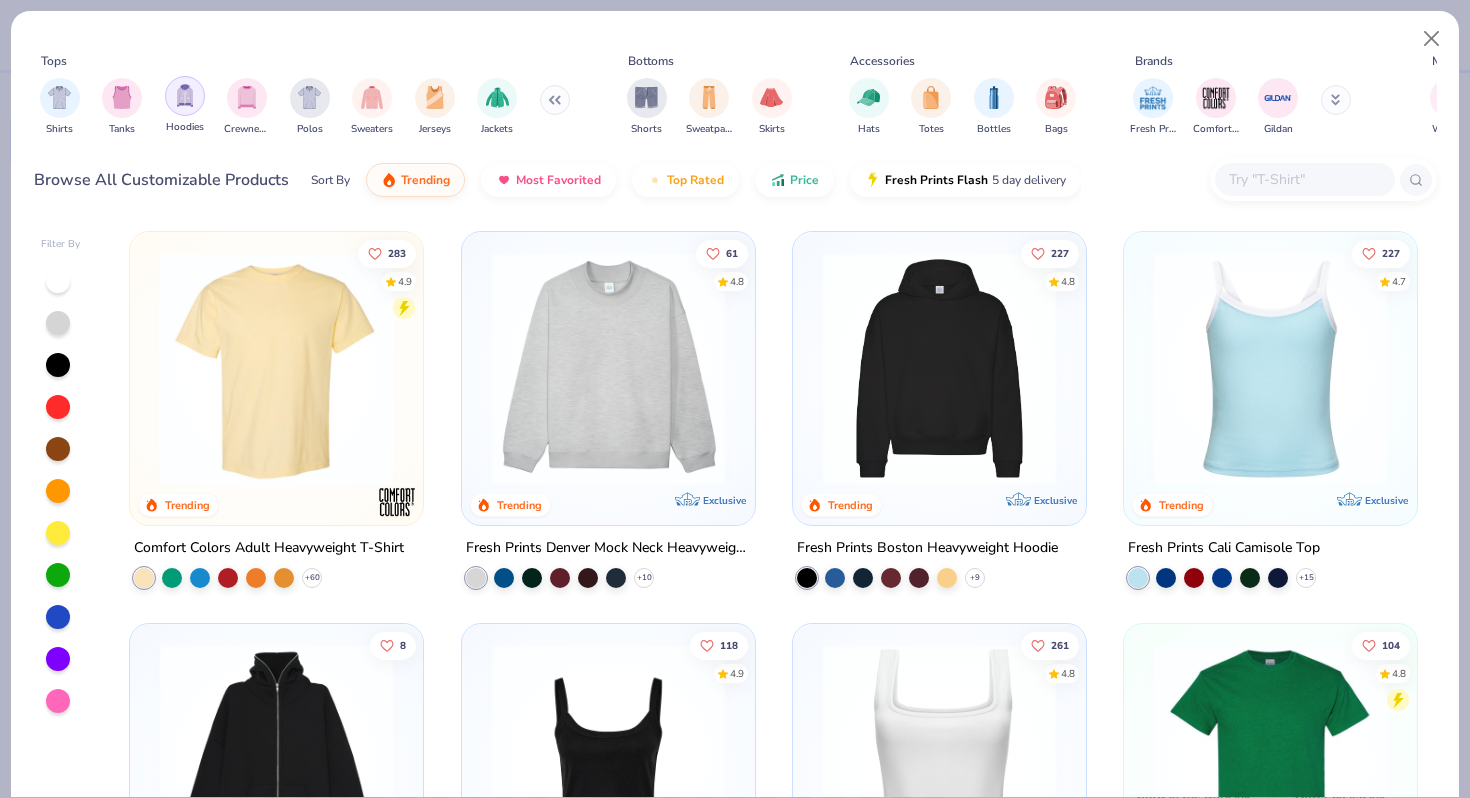 click at bounding box center (185, 95) 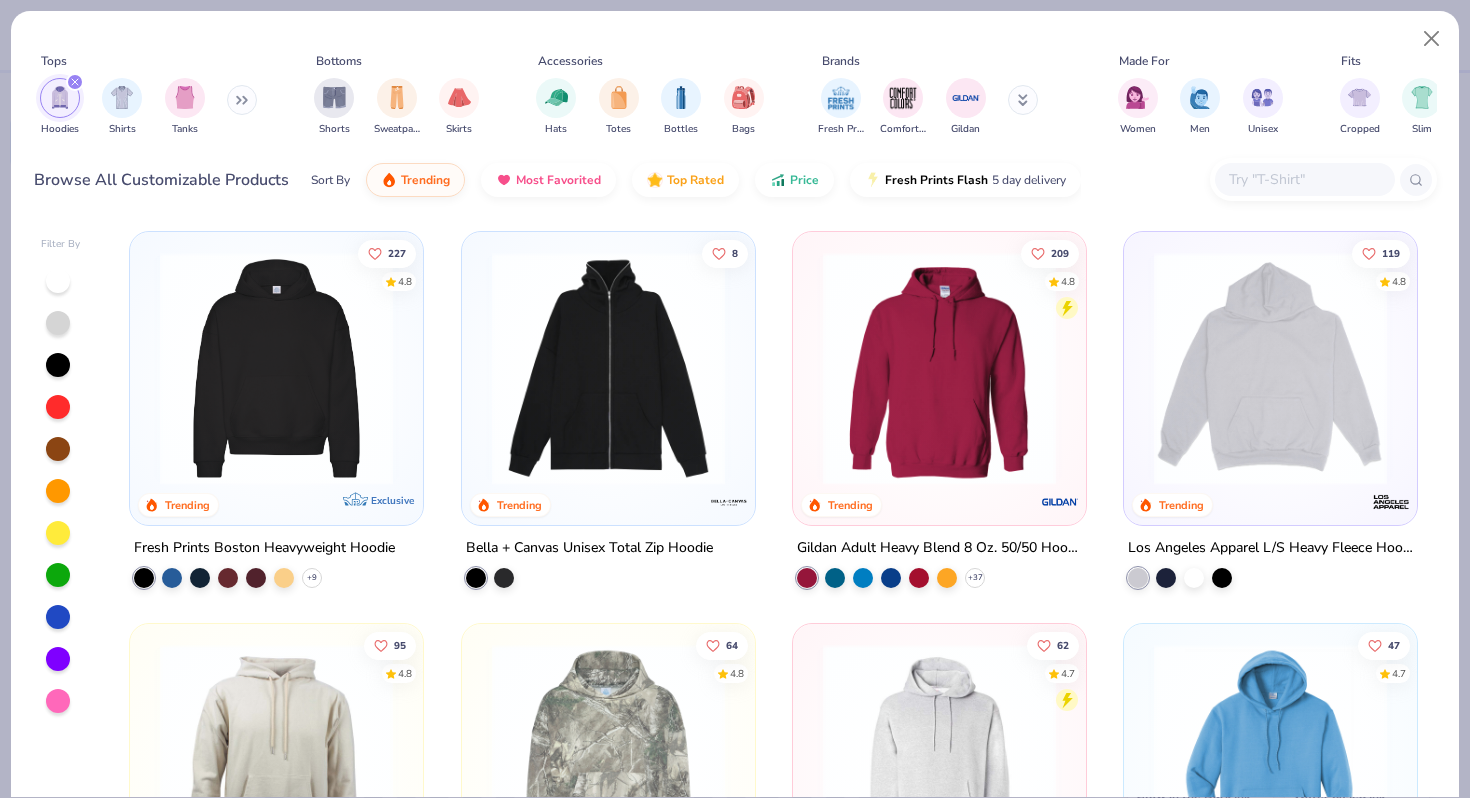click at bounding box center (276, 368) 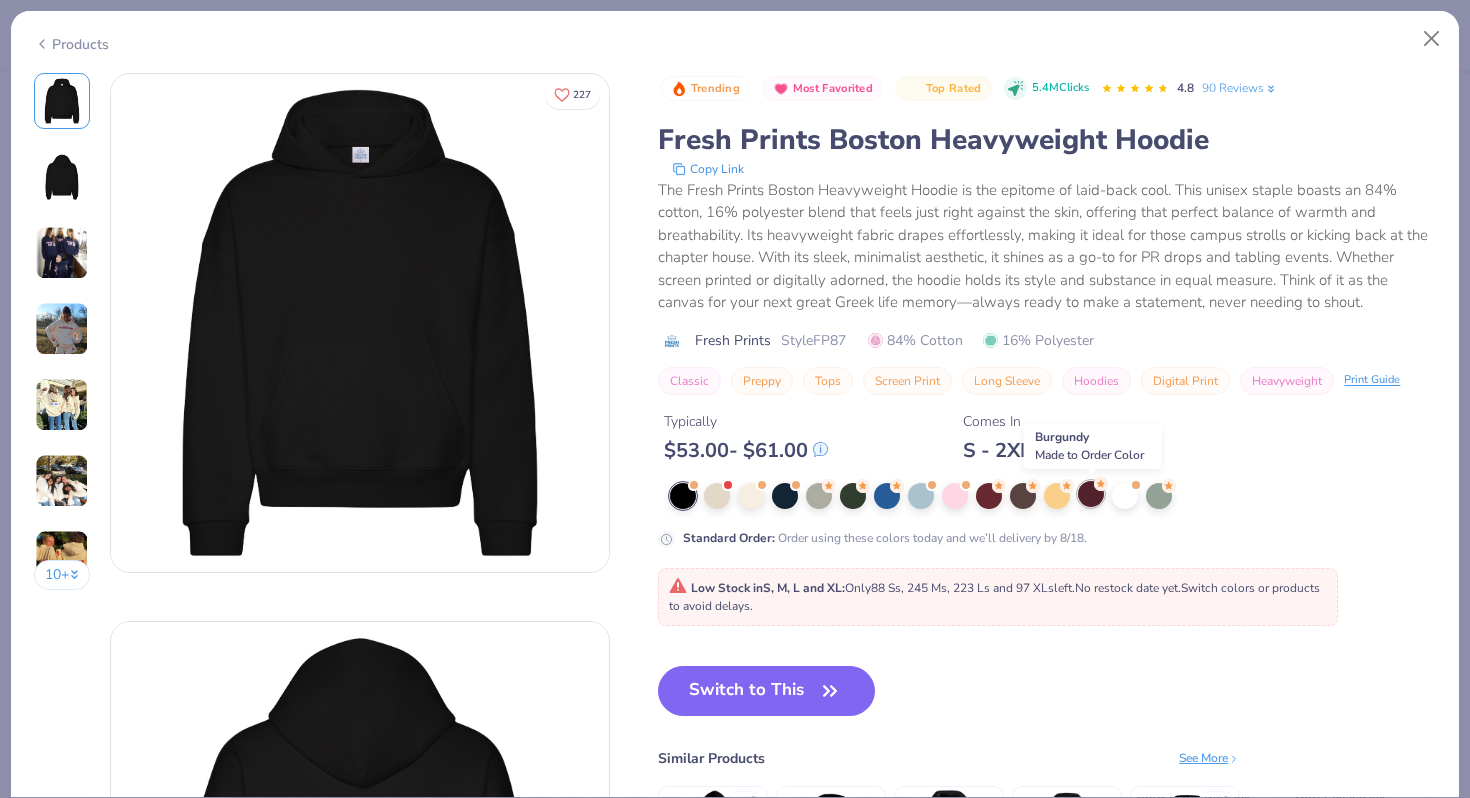 click at bounding box center [1091, 494] 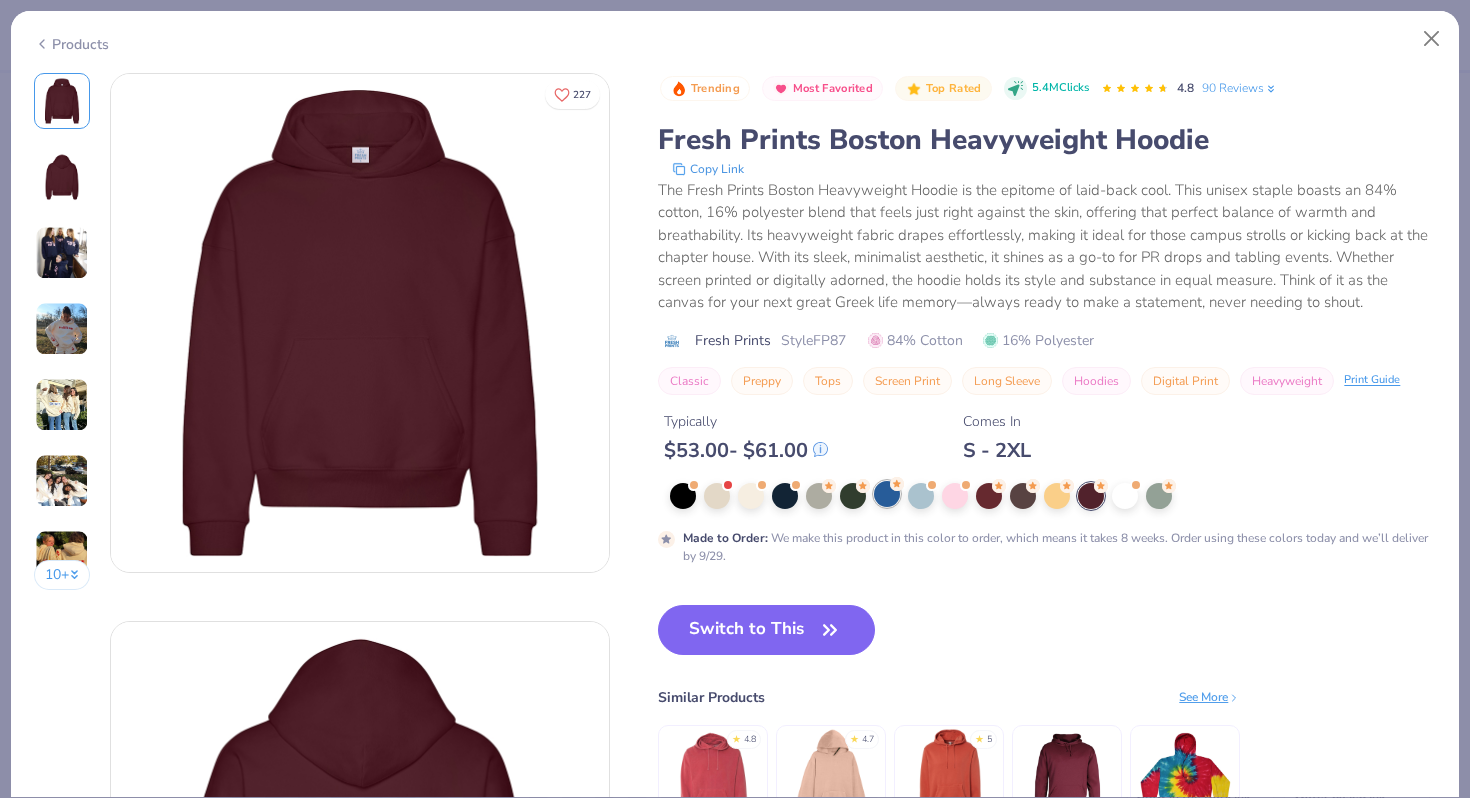 click at bounding box center [887, 494] 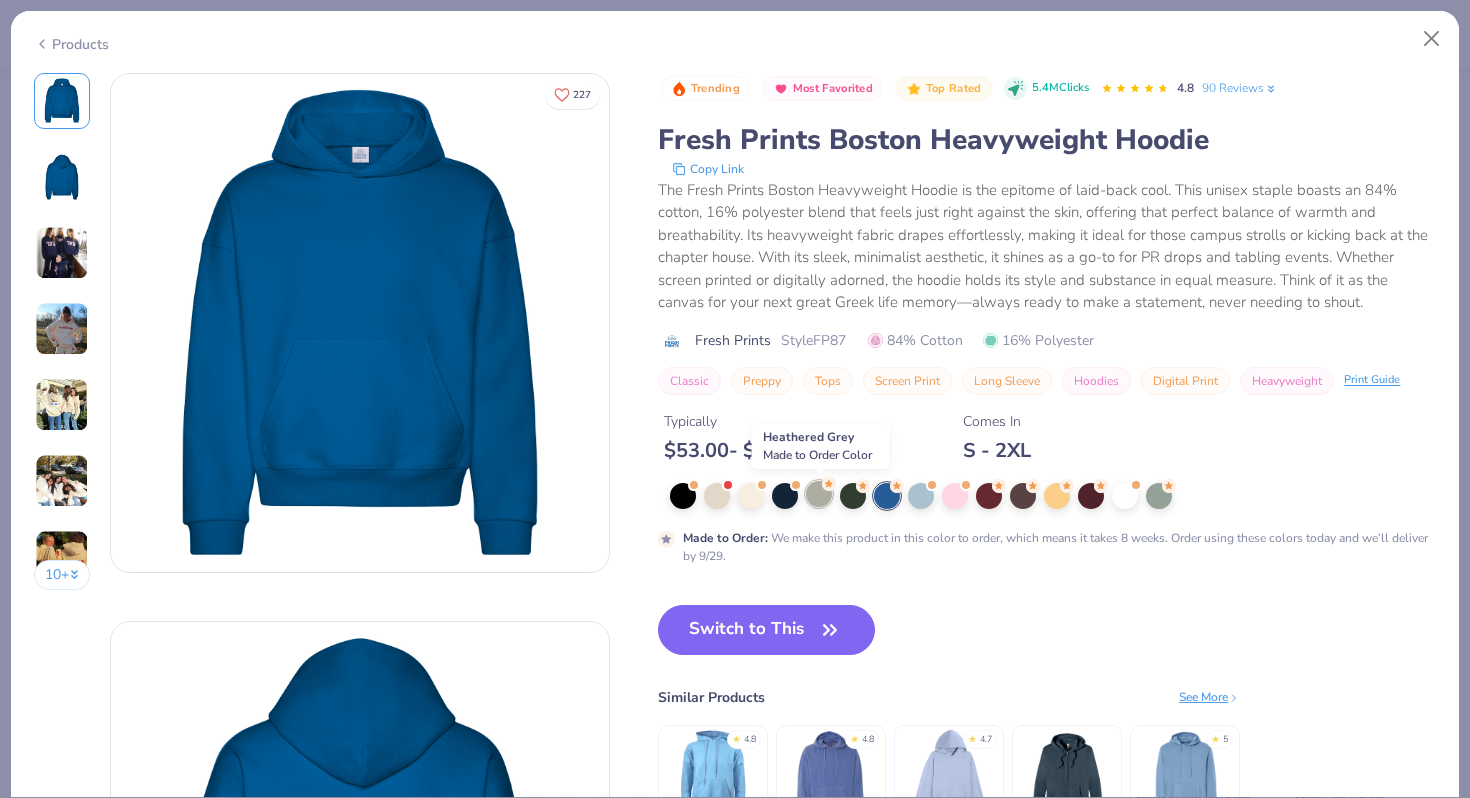 click at bounding box center [819, 494] 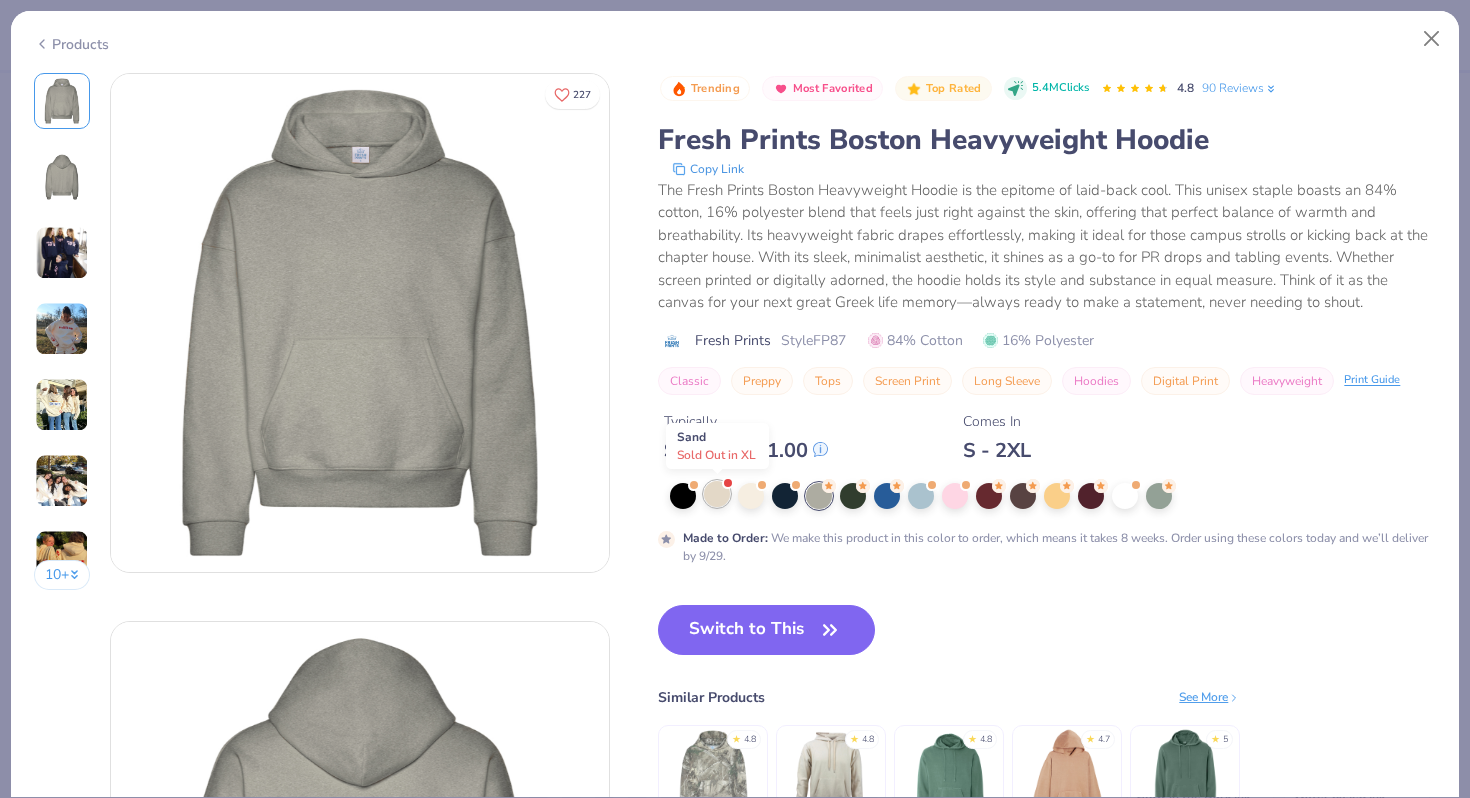 click at bounding box center [717, 494] 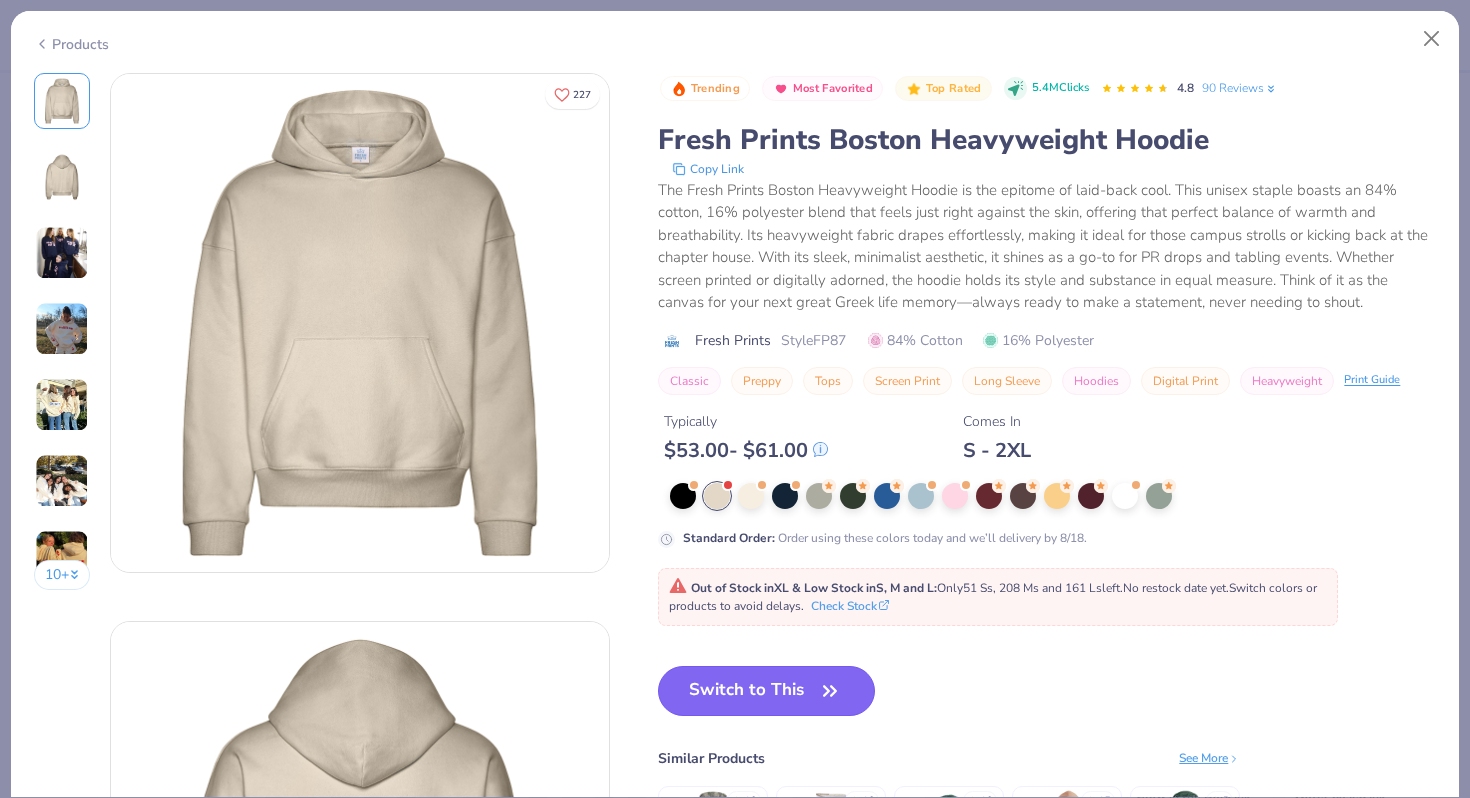 click on "Switch to This" at bounding box center [766, 691] 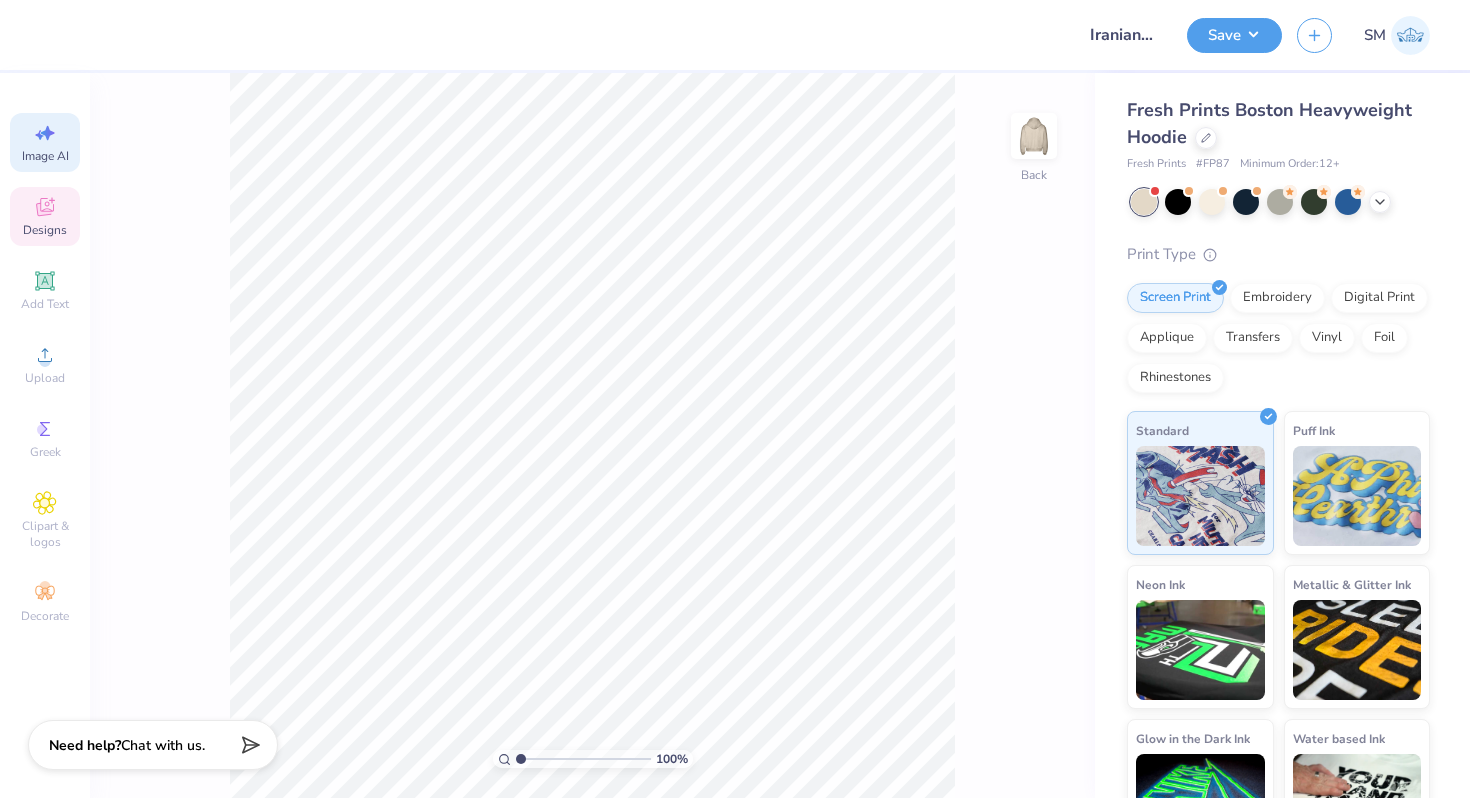 click on "Designs" at bounding box center [45, 230] 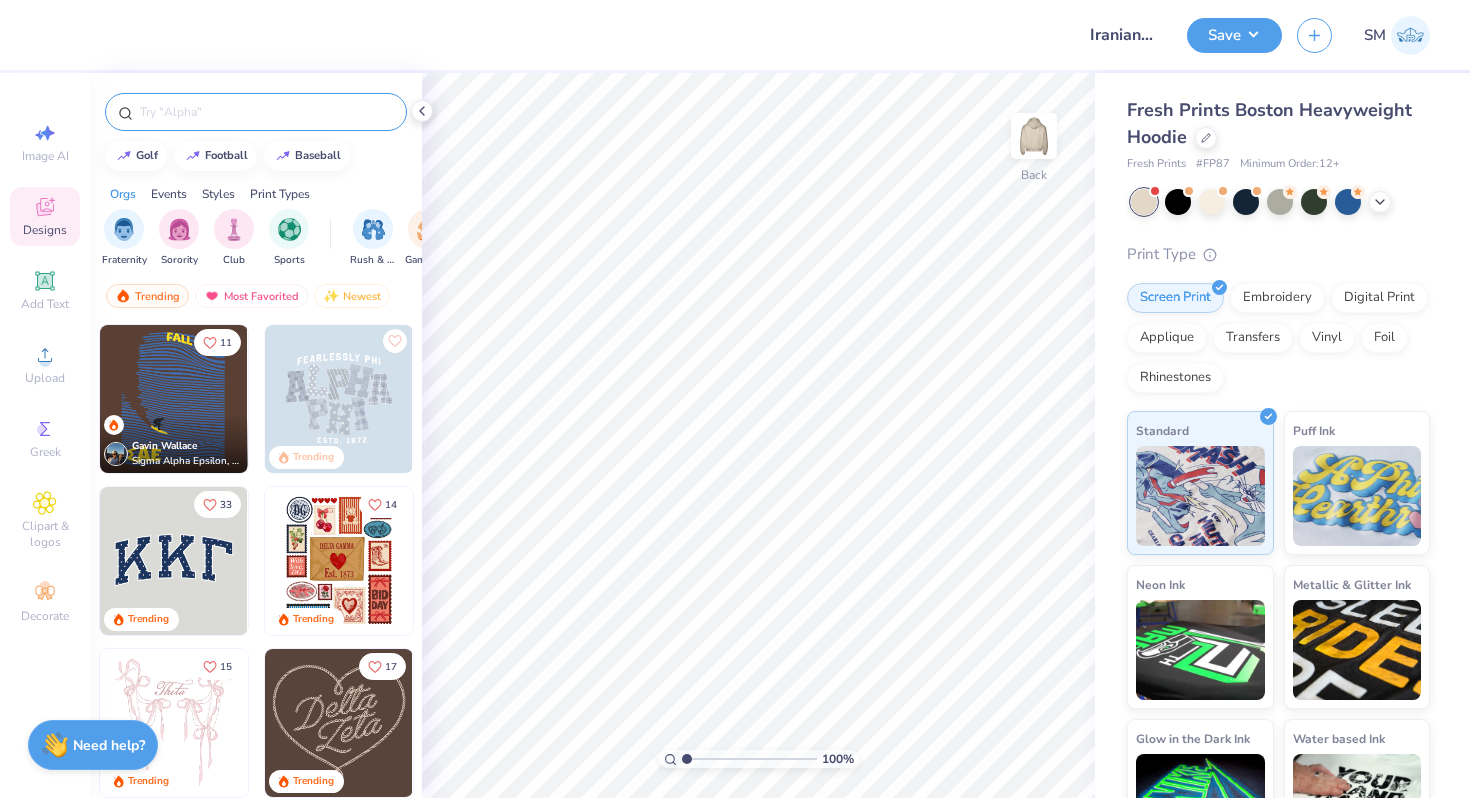 click at bounding box center [266, 112] 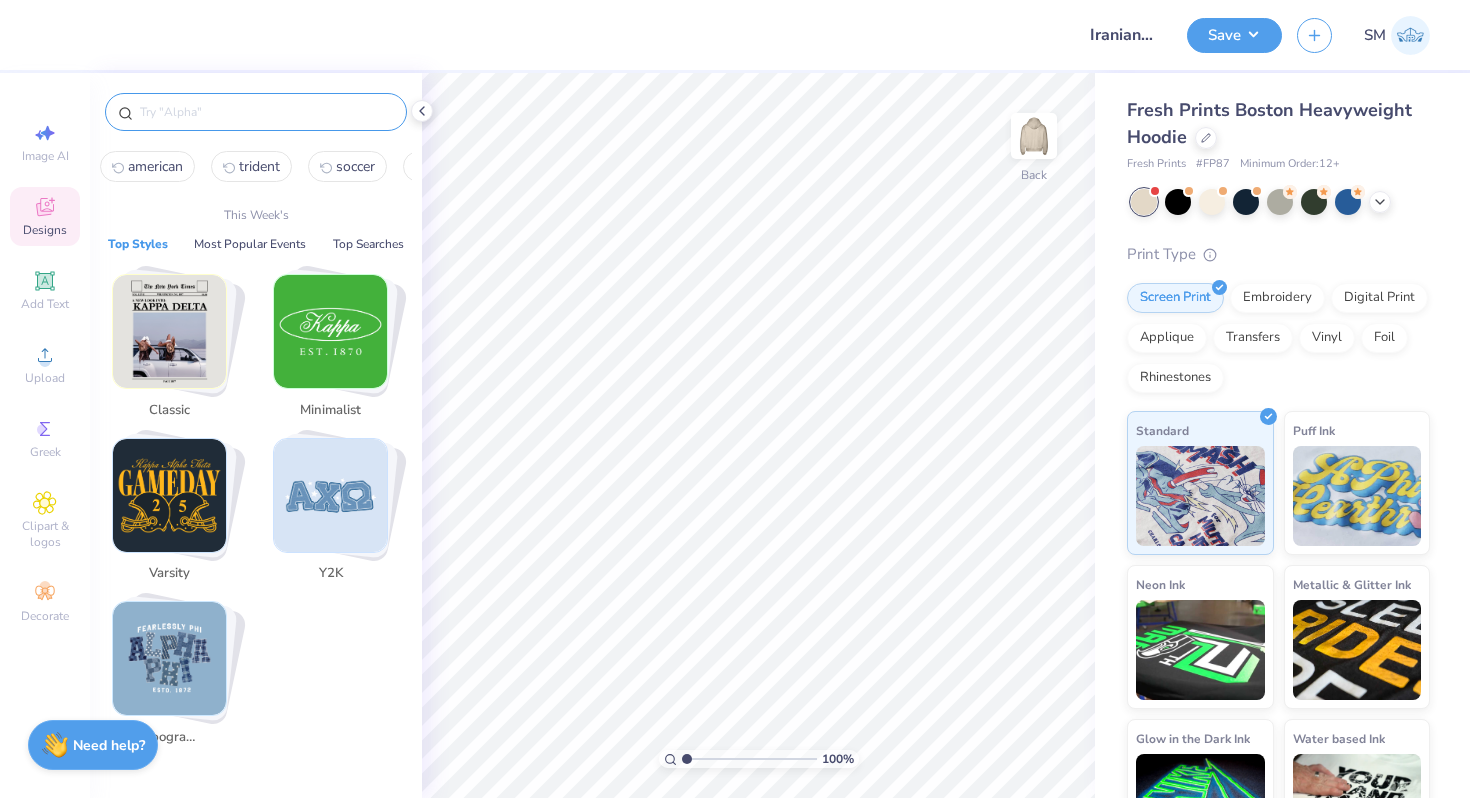 click on "Image AI Designs Add Text Upload Greek Clipart & logos Decorate" at bounding box center (45, 435) 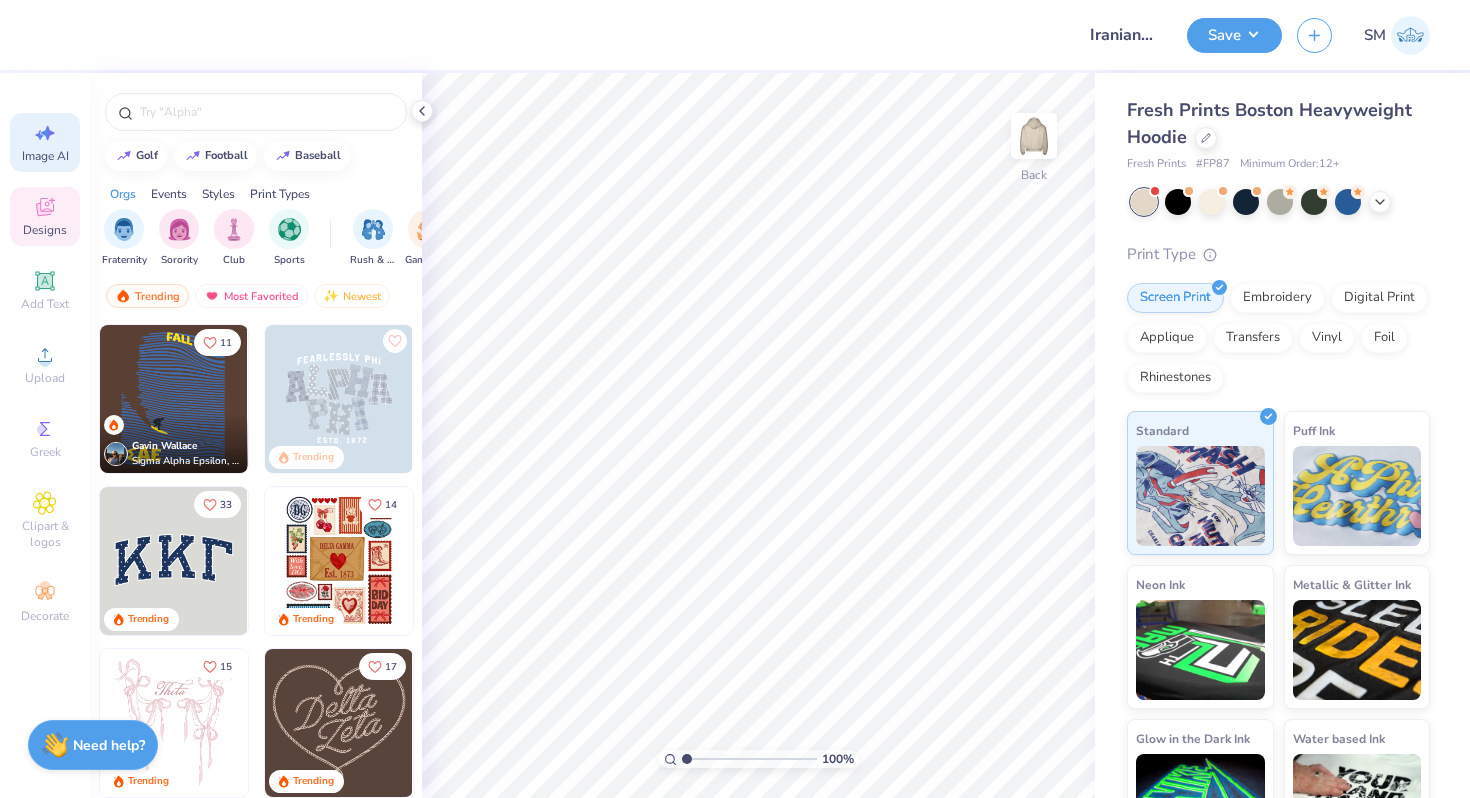 click 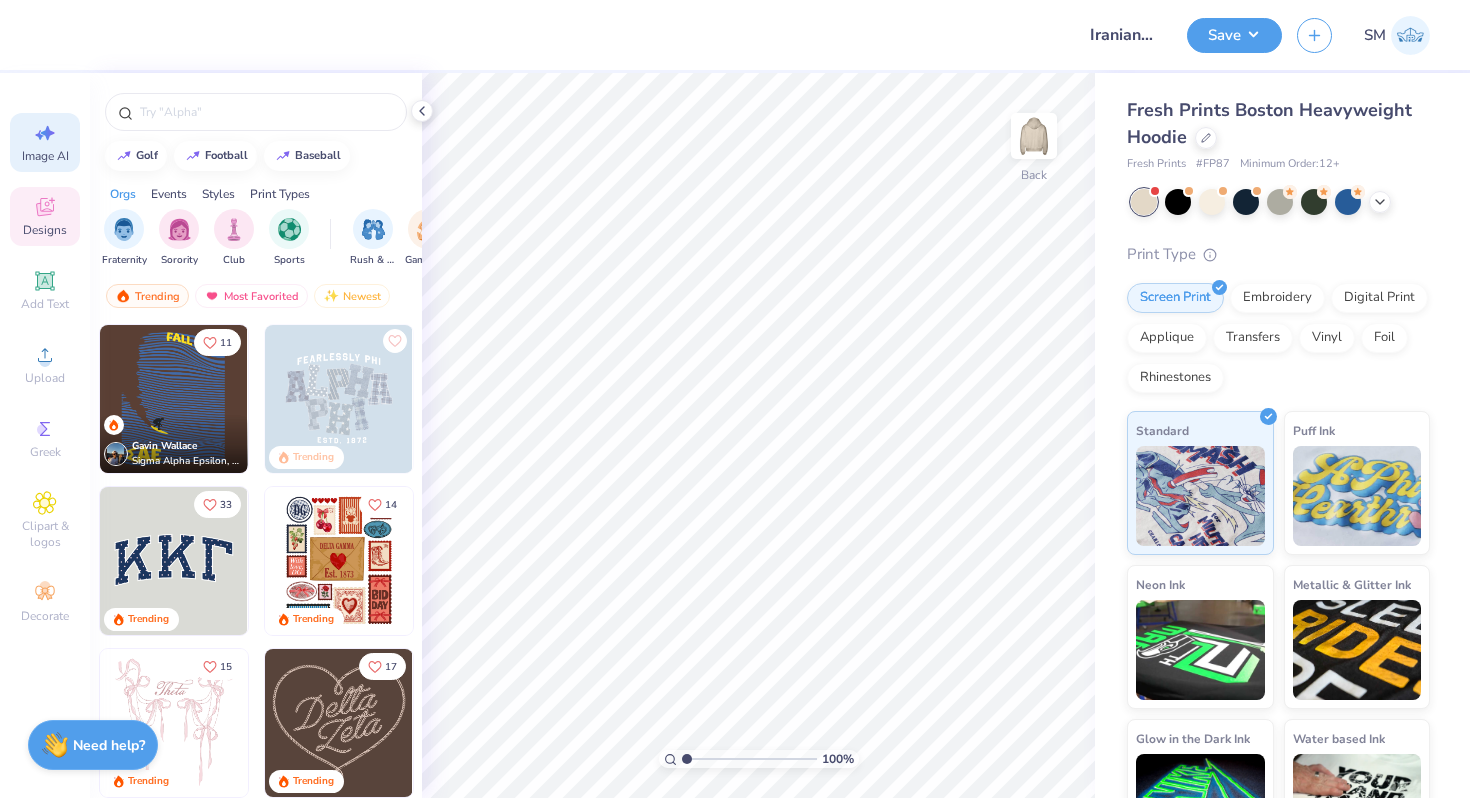 select on "4" 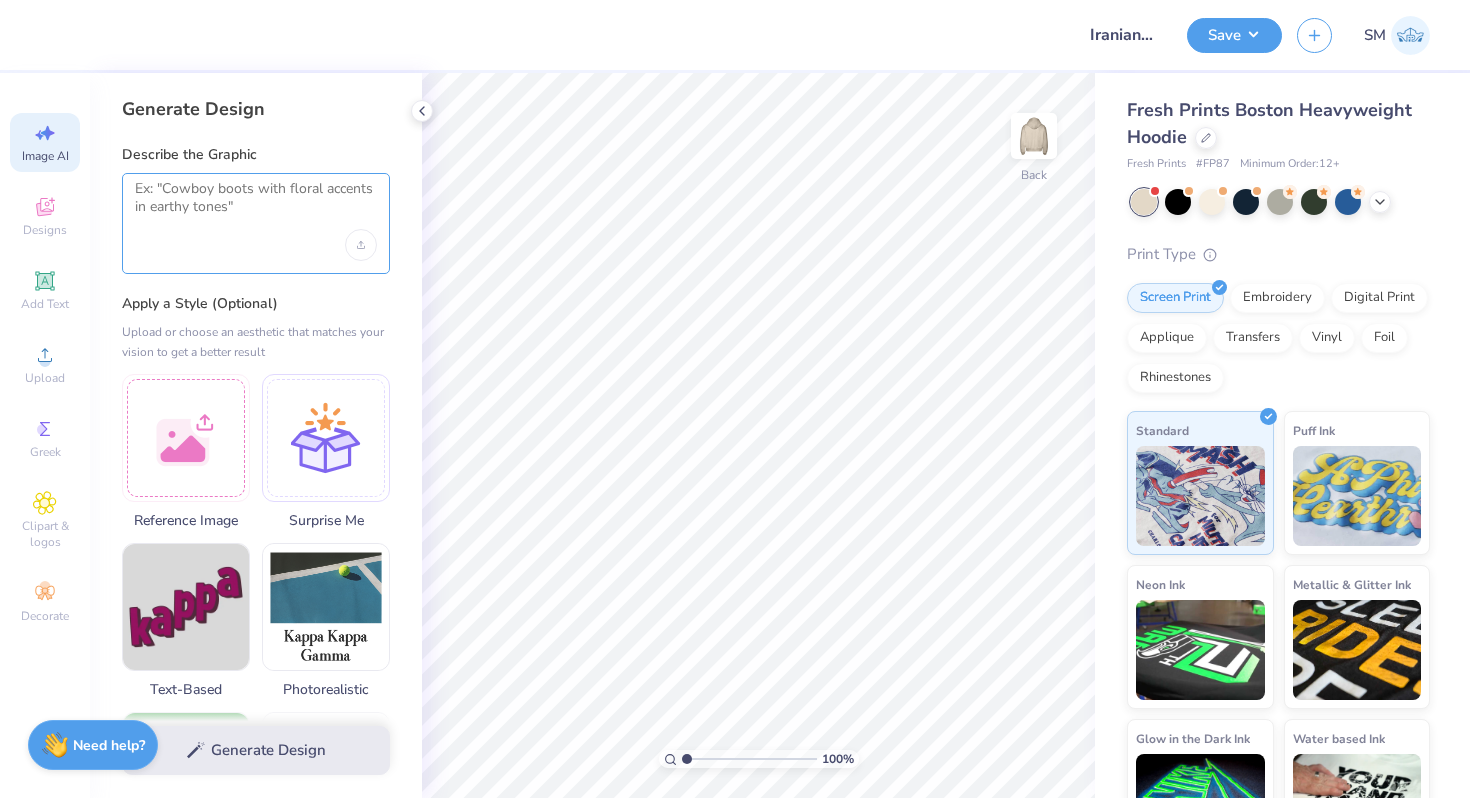 click at bounding box center (256, 205) 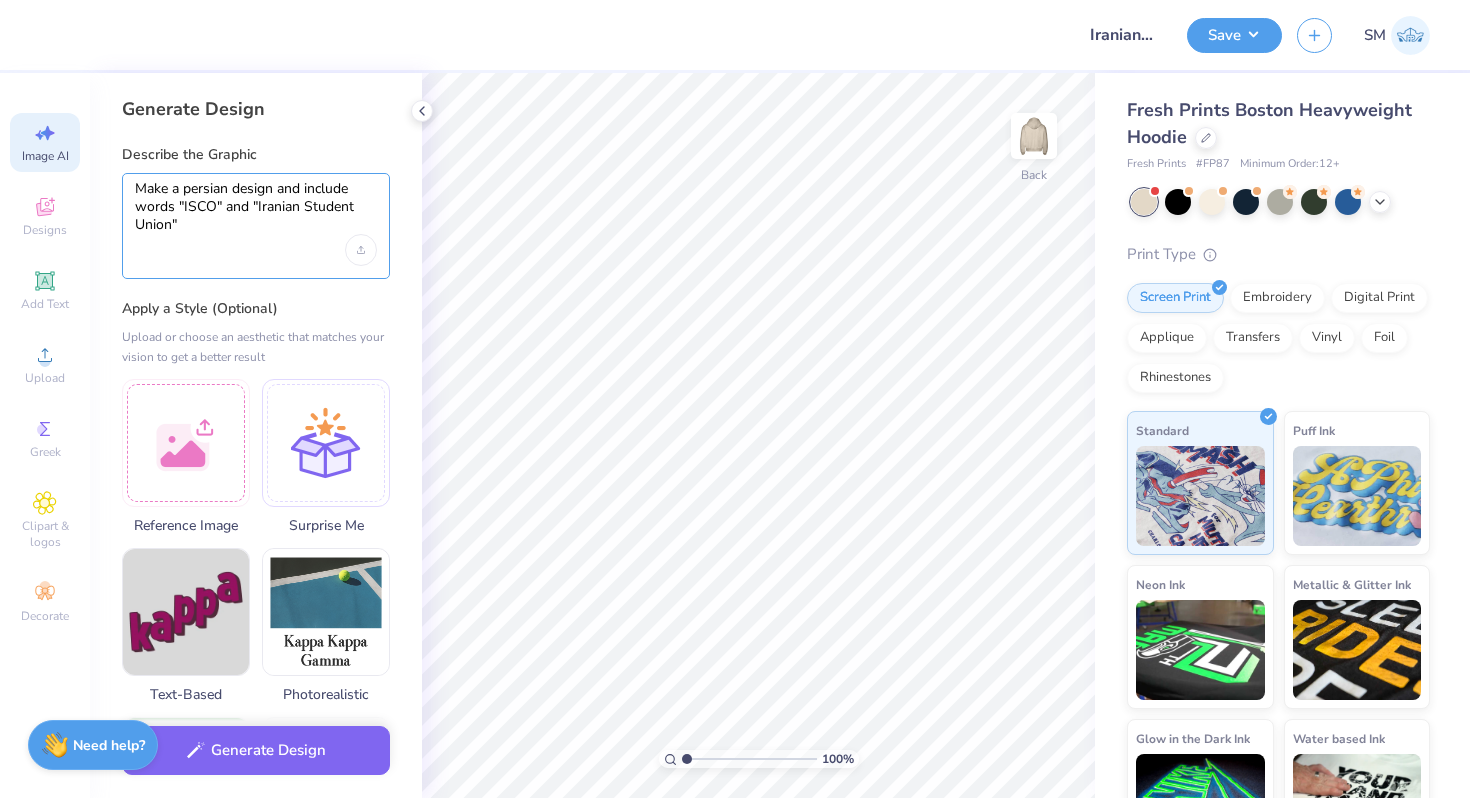 drag, startPoint x: 135, startPoint y: 226, endPoint x: 195, endPoint y: 226, distance: 60 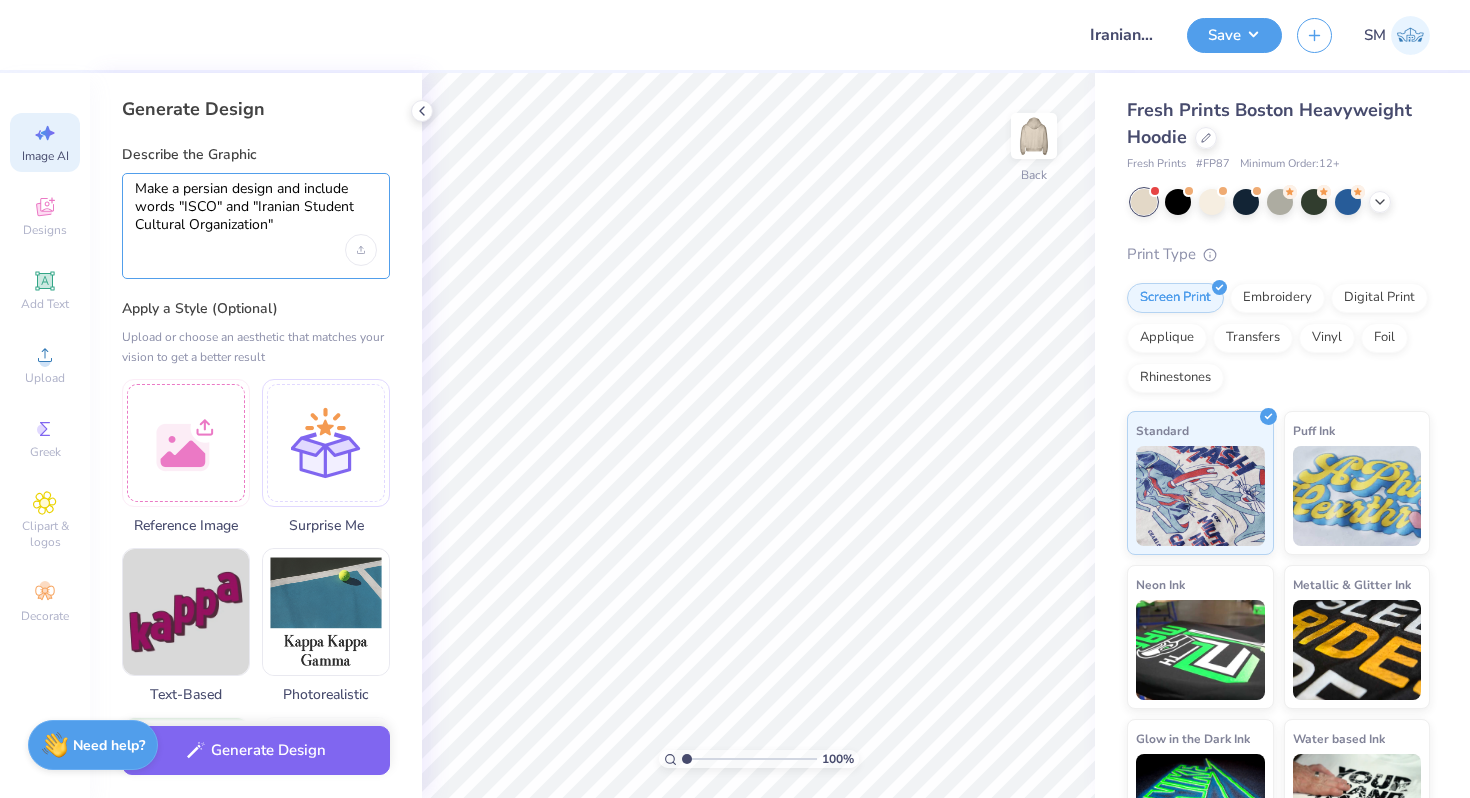 type on "Make a persian design and include words "ISCO" and "Iranian Student Cultural Organization"" 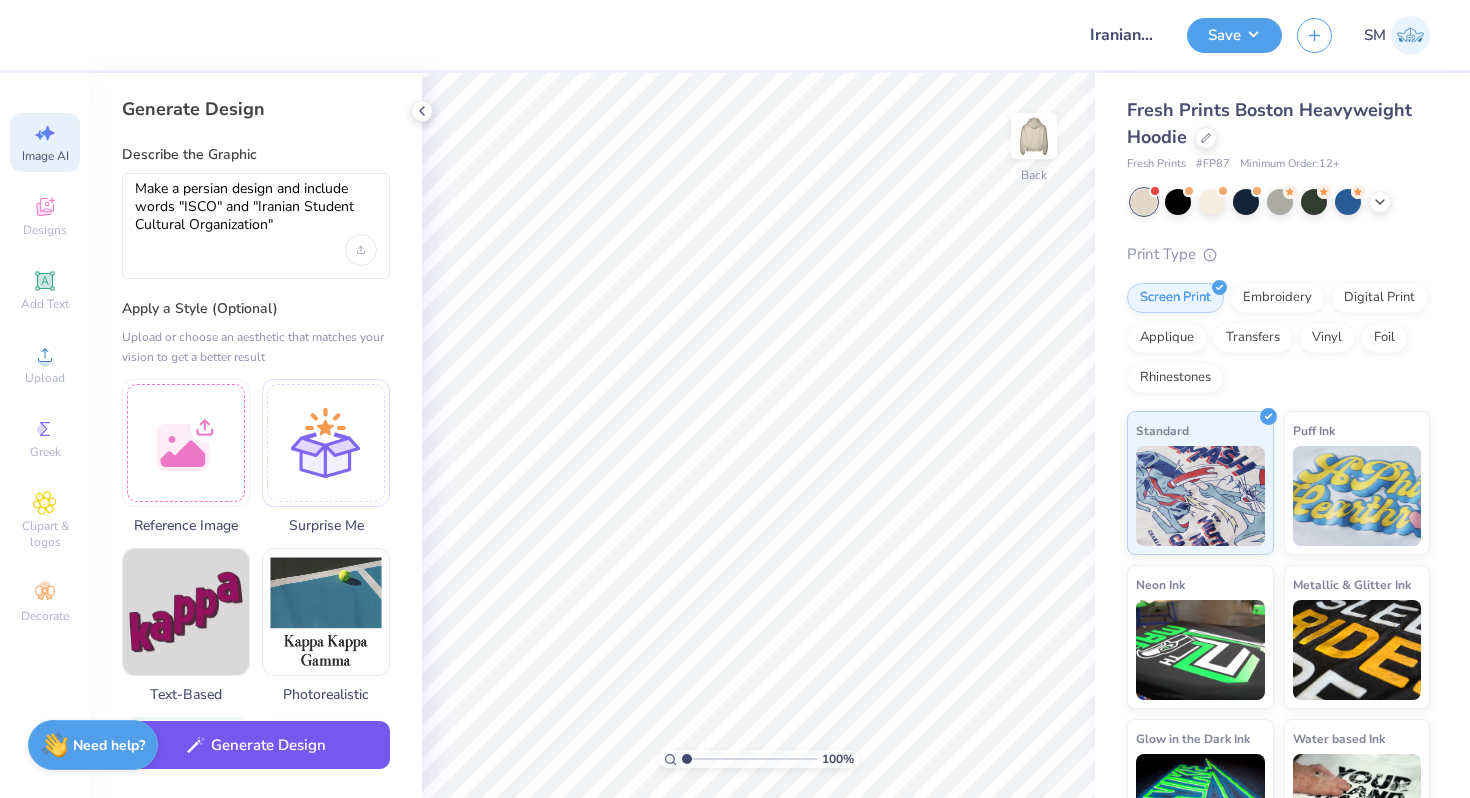 click on "Generate Design" at bounding box center (256, 745) 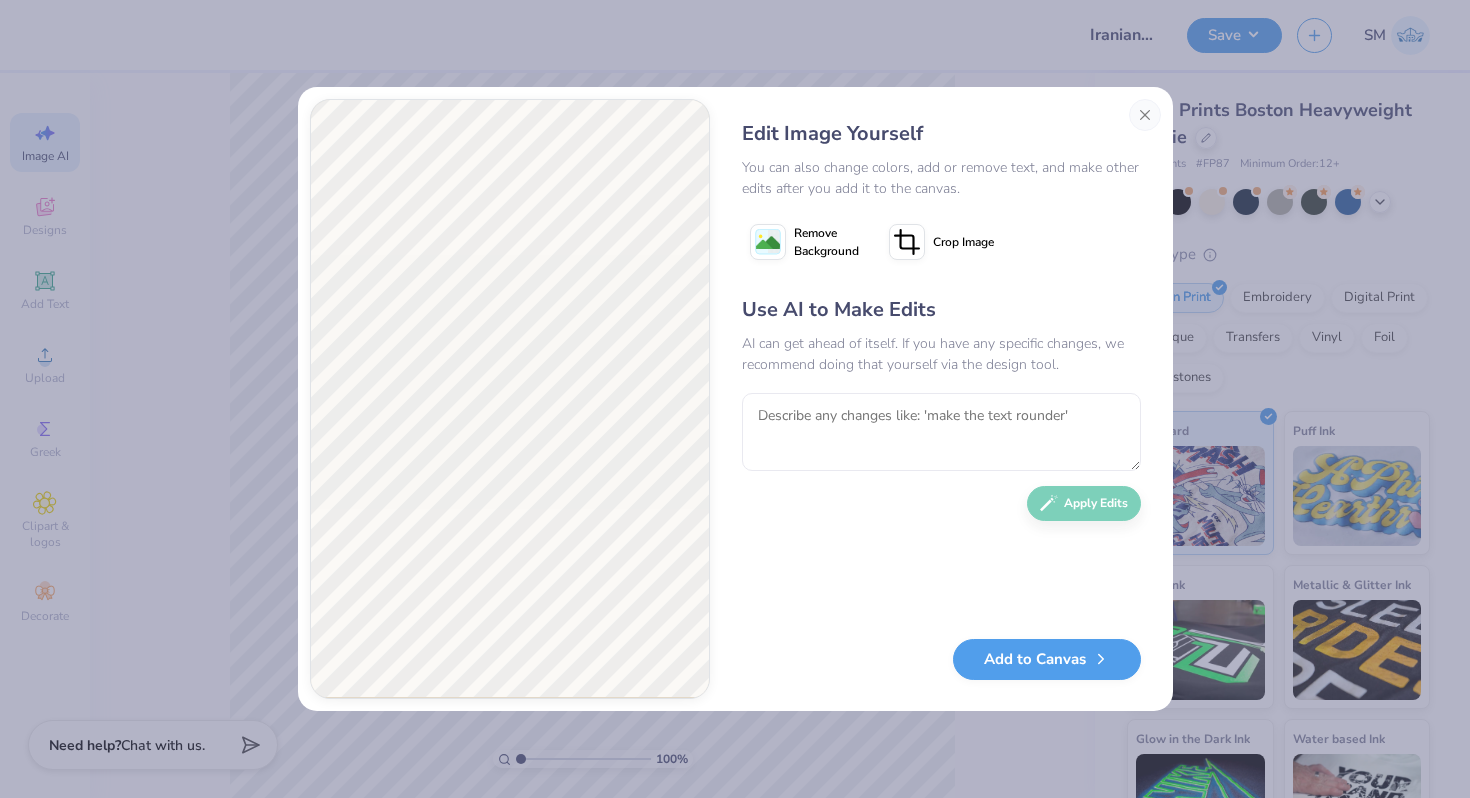 click 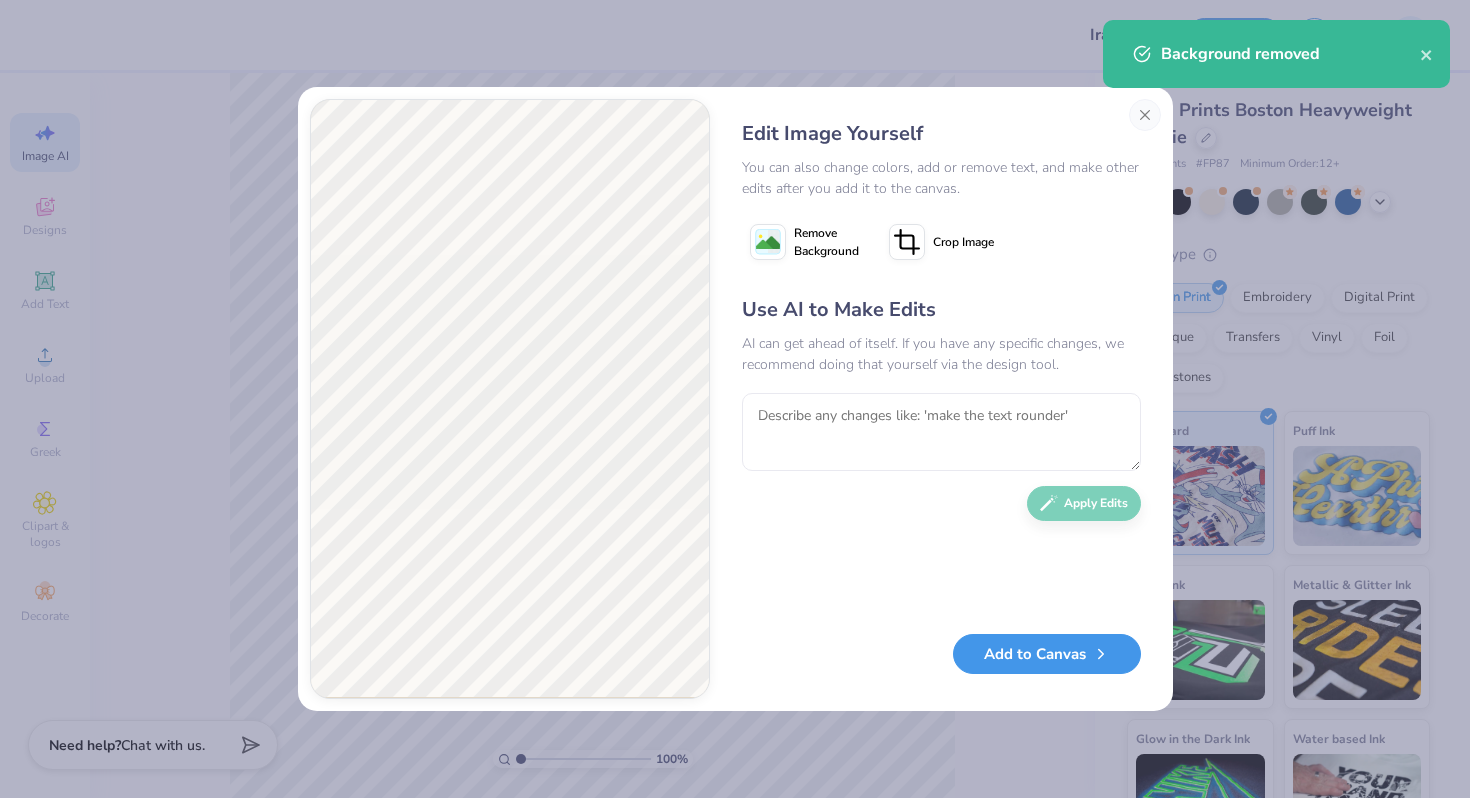 click on "Add to Canvas" at bounding box center [1047, 654] 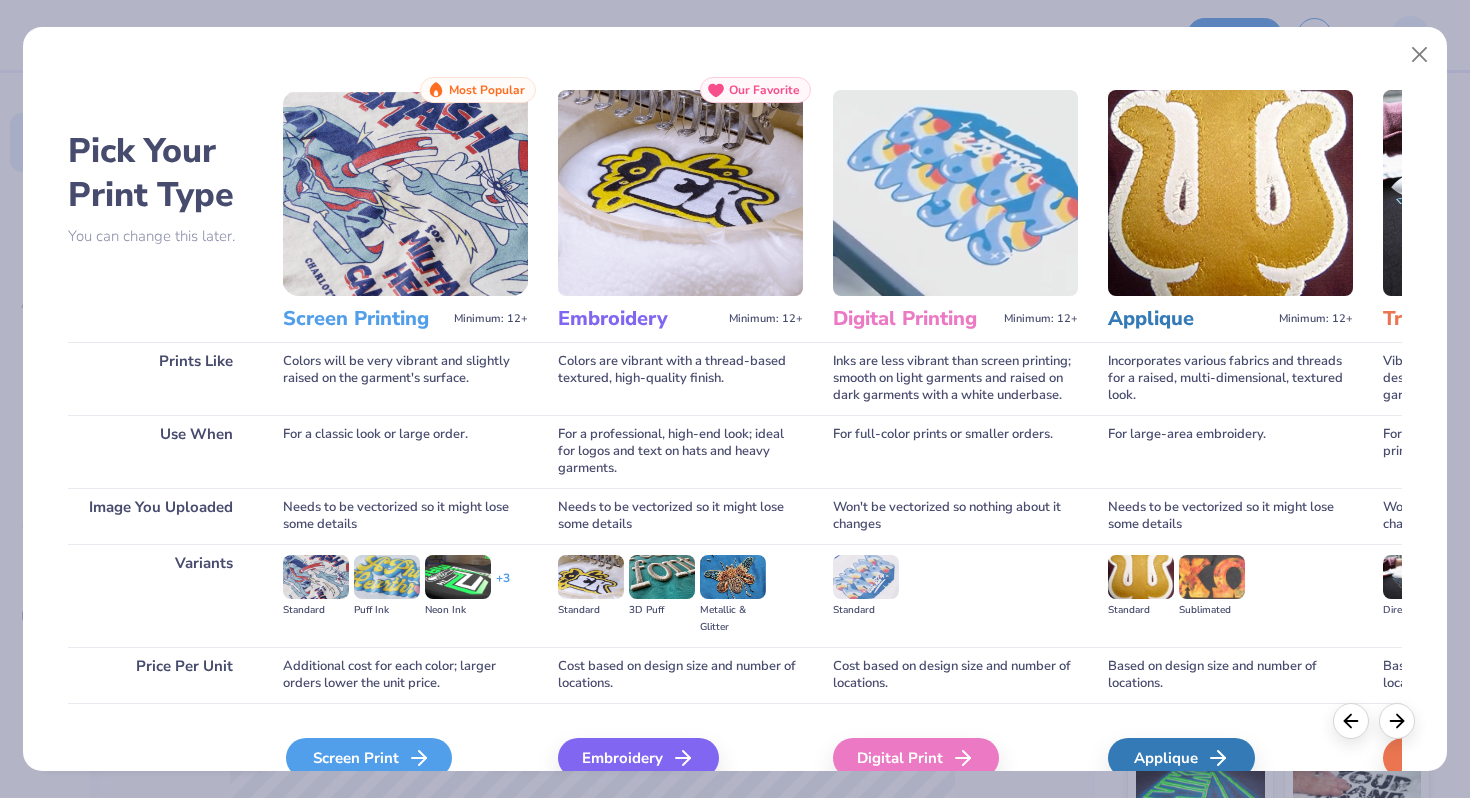 click on "Screen Print" at bounding box center [369, 758] 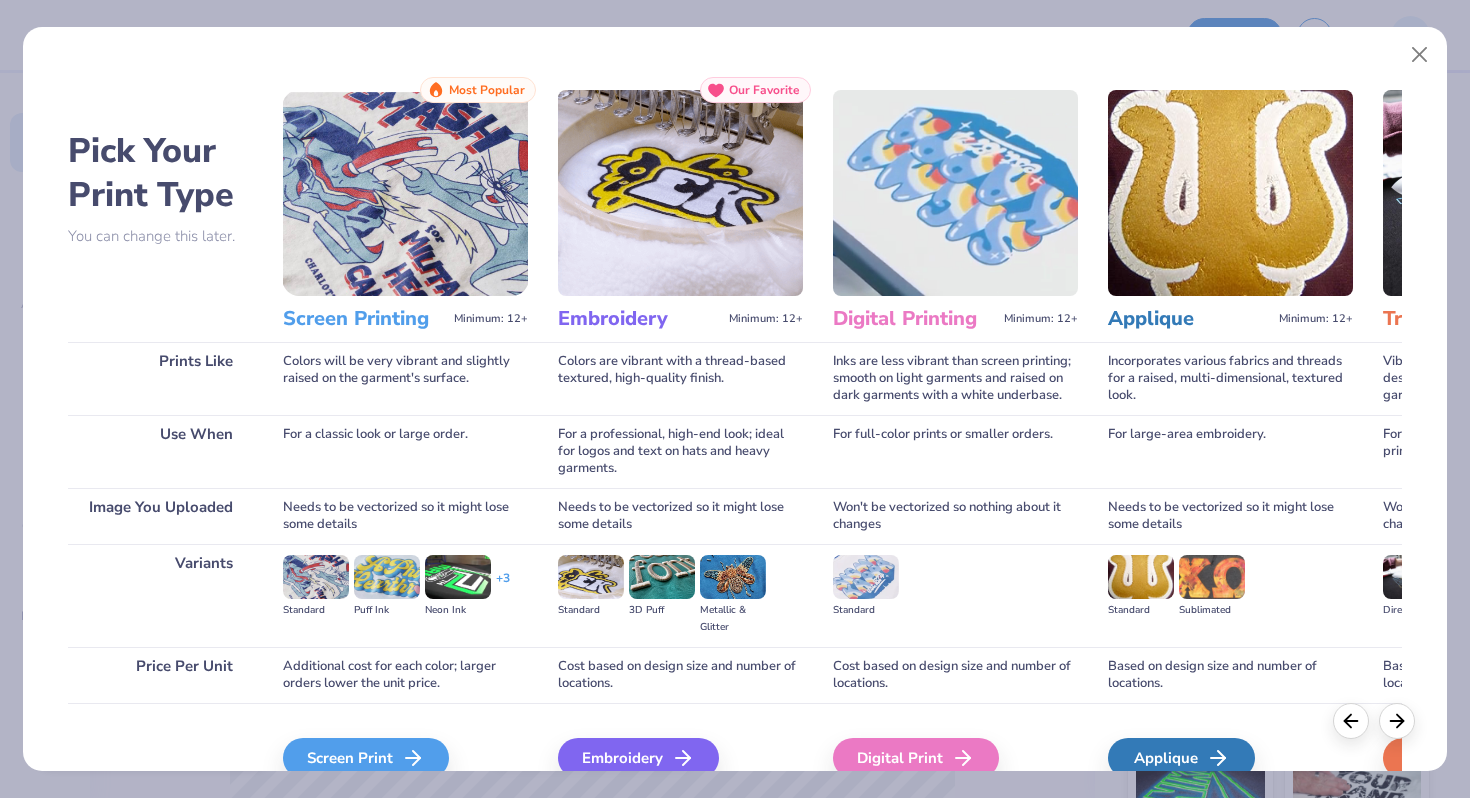 scroll, scrollTop: 0, scrollLeft: 0, axis: both 